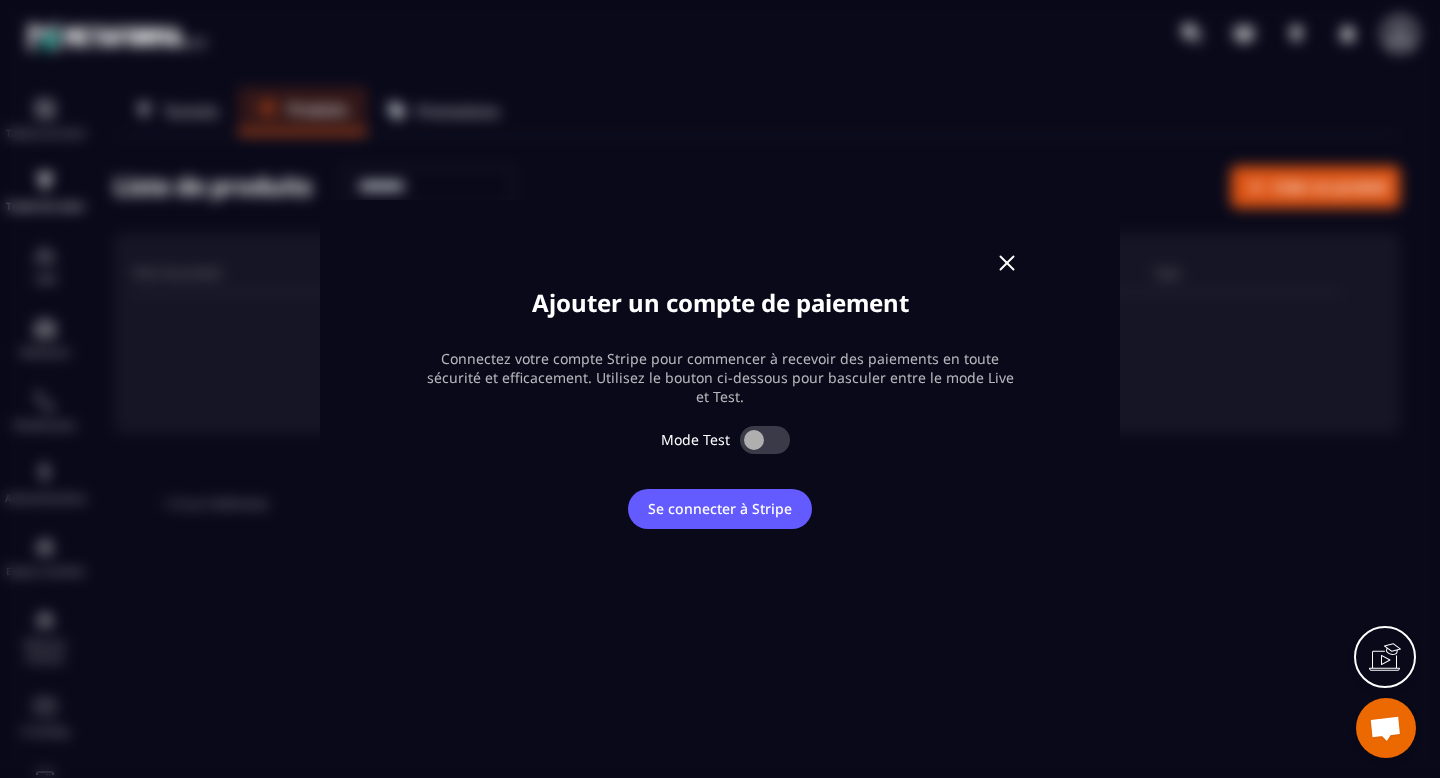 scroll, scrollTop: 0, scrollLeft: 0, axis: both 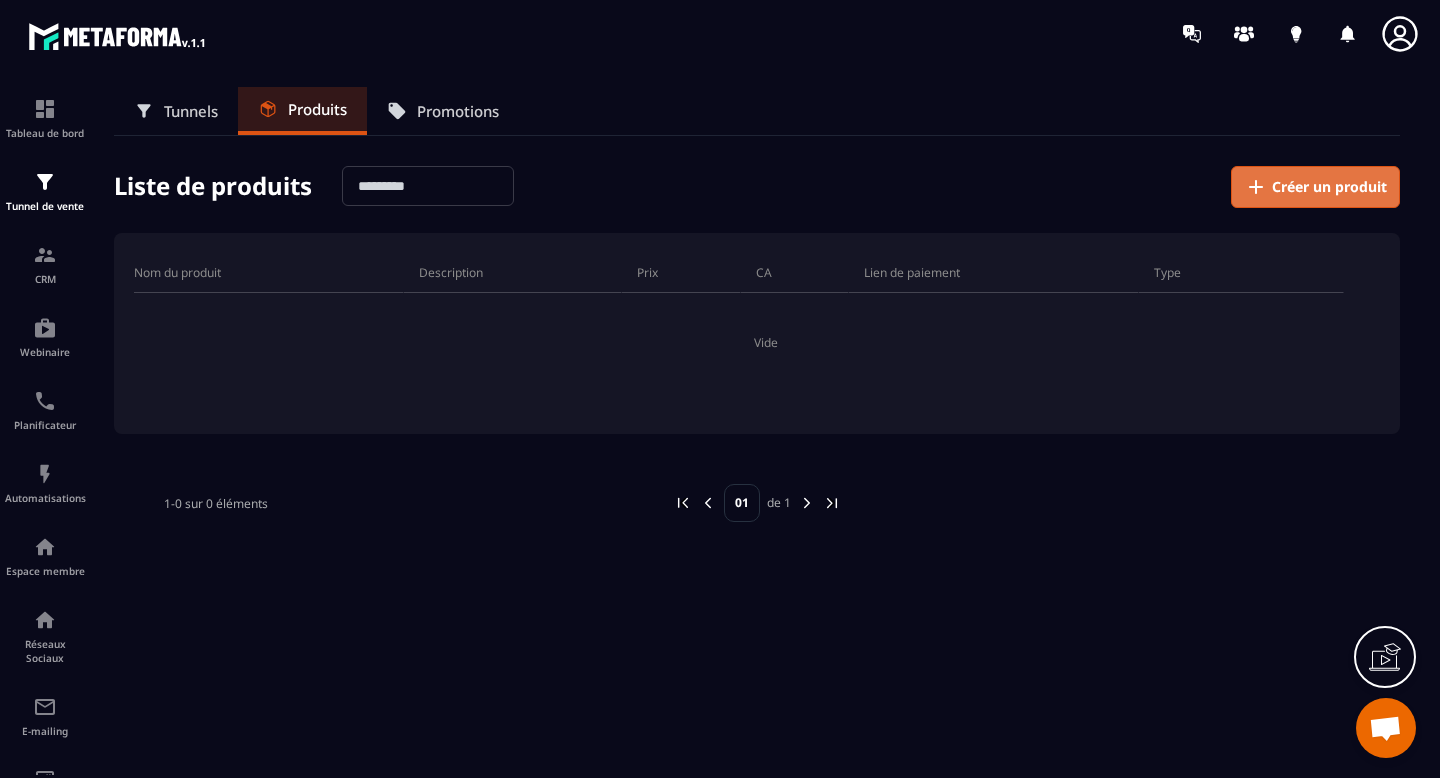 click on "Créer un produit" at bounding box center [1329, 187] 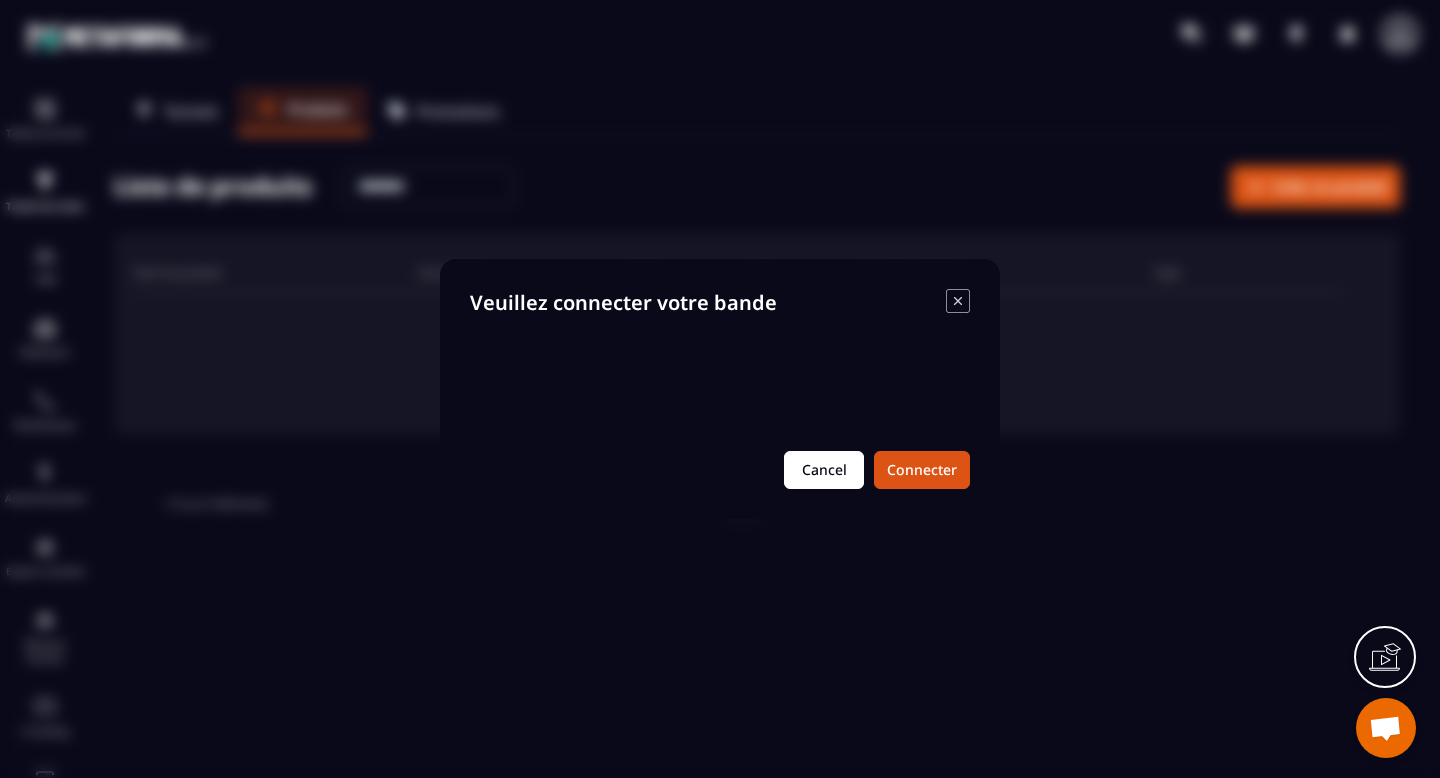 click on "Cancel" at bounding box center [824, 470] 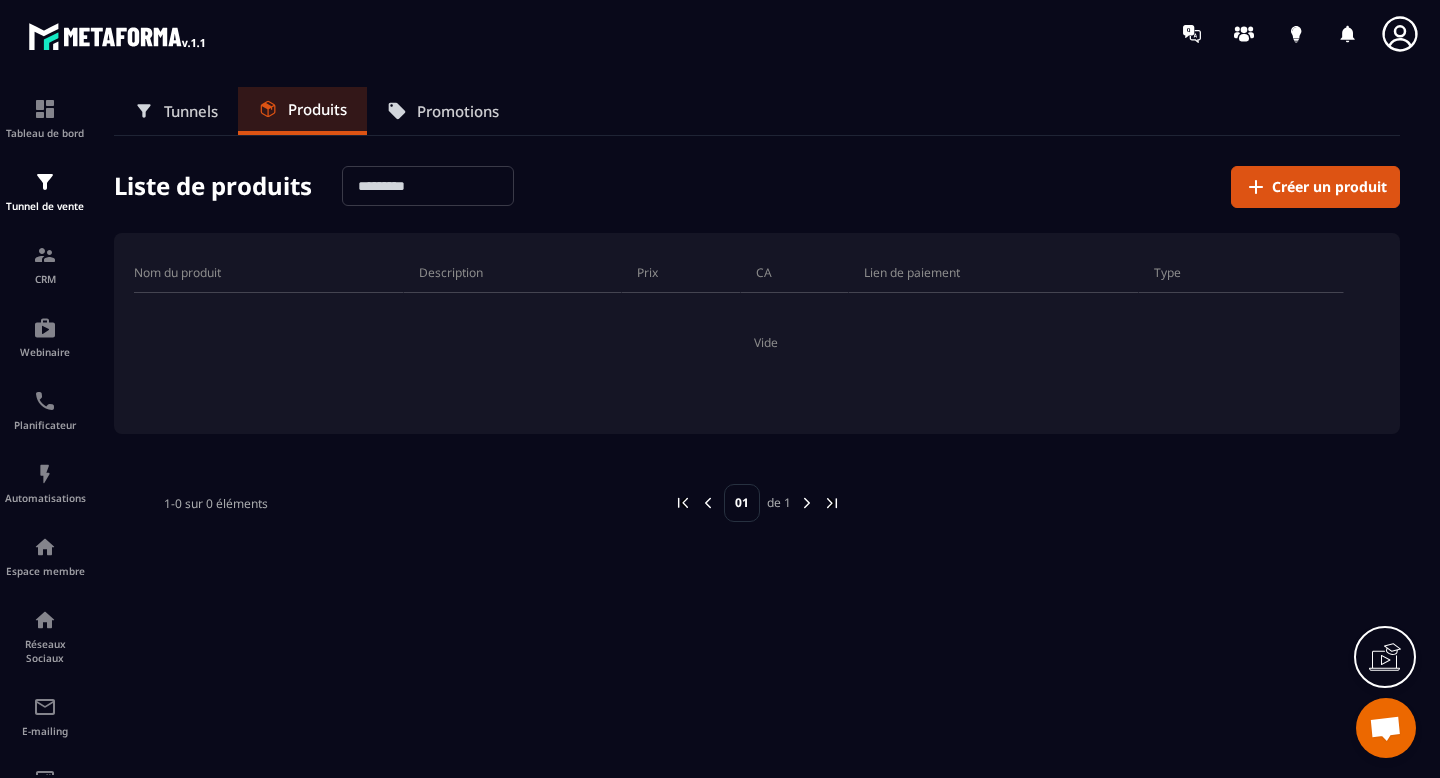 click on "Tunnels" at bounding box center [191, 111] 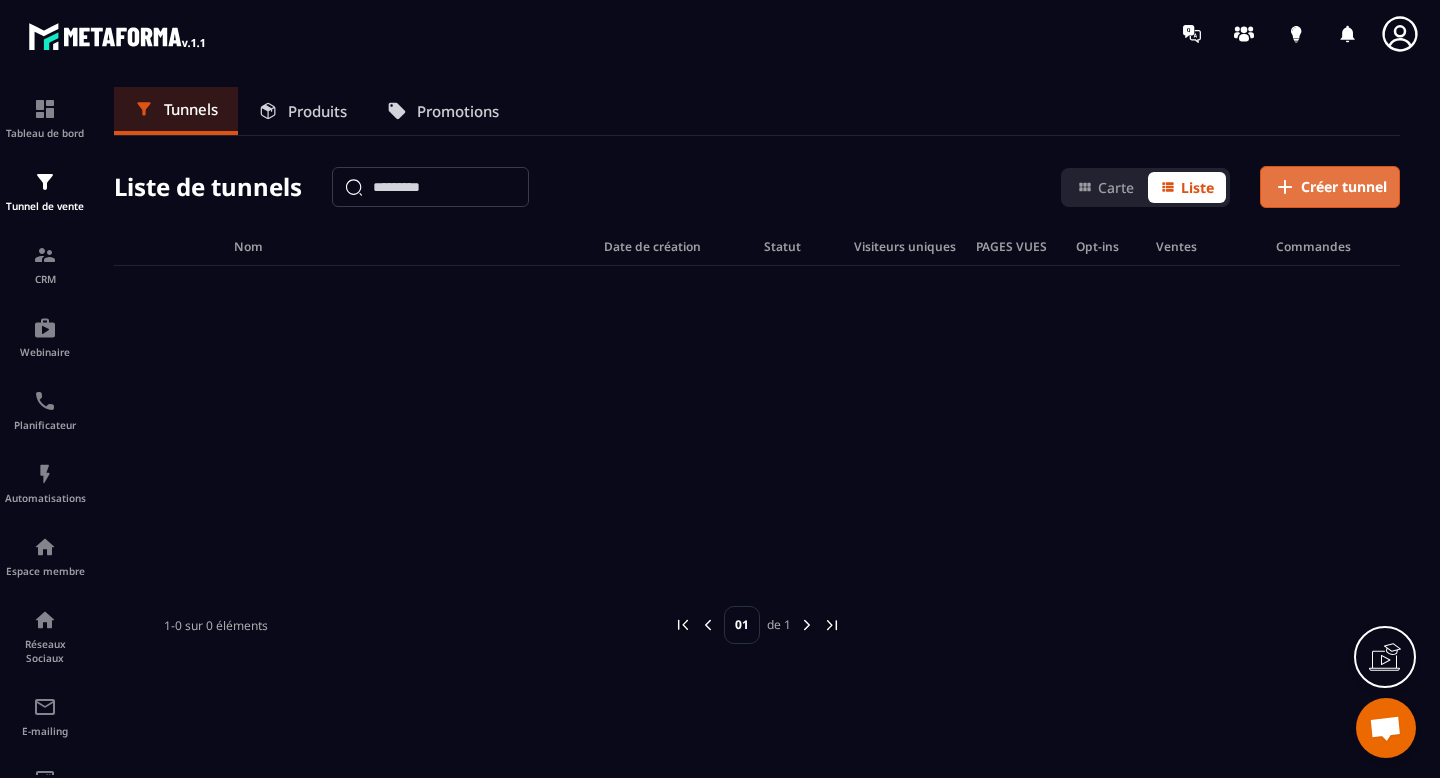 click on "Créer tunnel" at bounding box center (1344, 187) 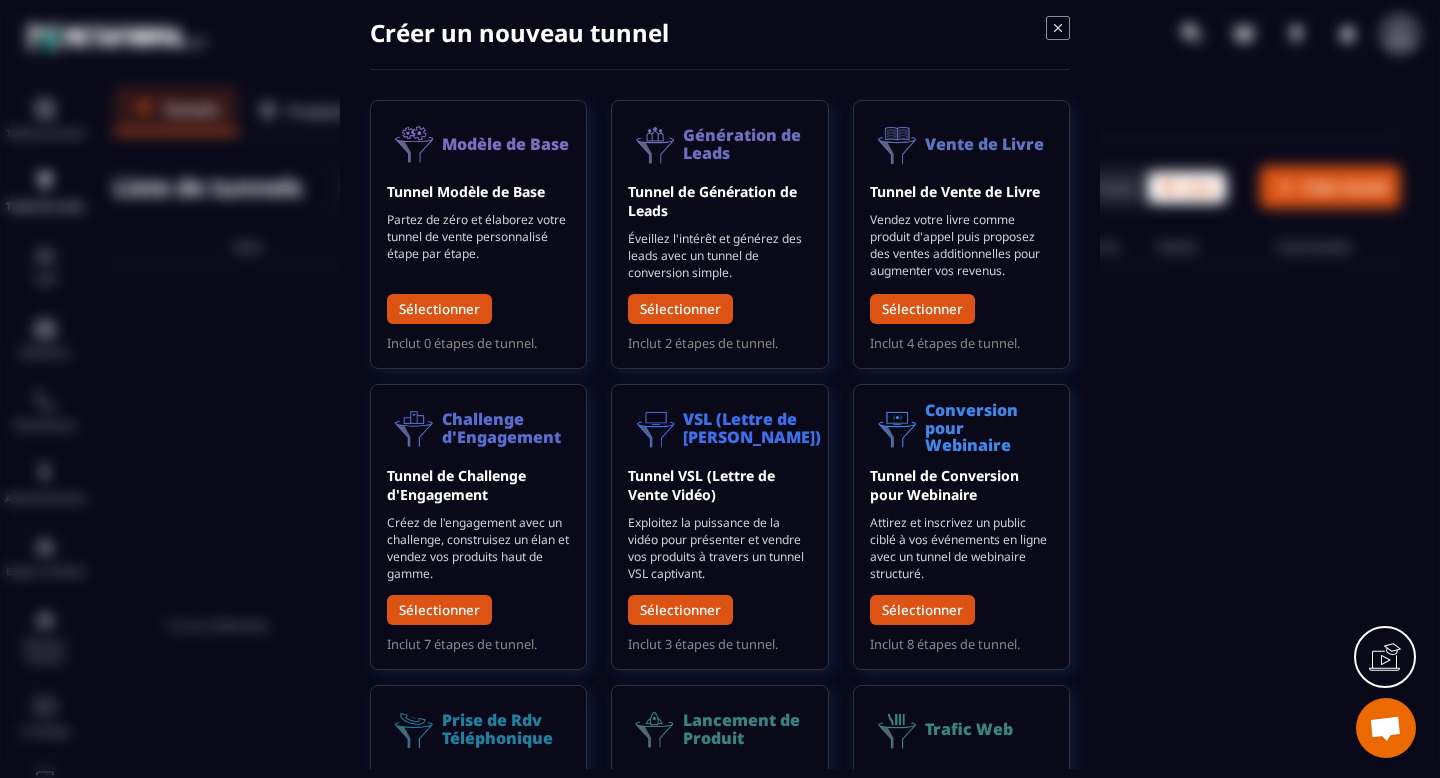 scroll, scrollTop: 0, scrollLeft: 0, axis: both 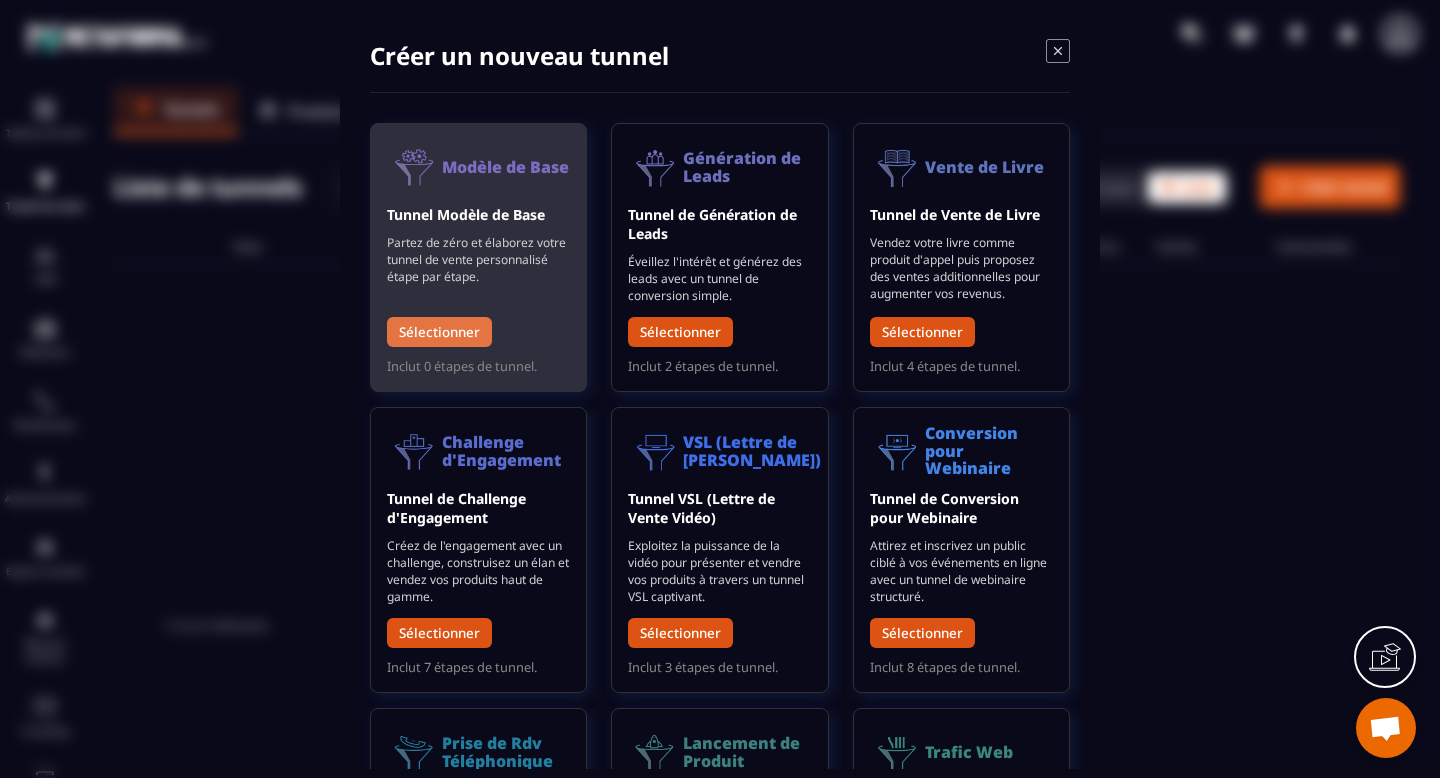 click on "Sélectionner" at bounding box center [439, 332] 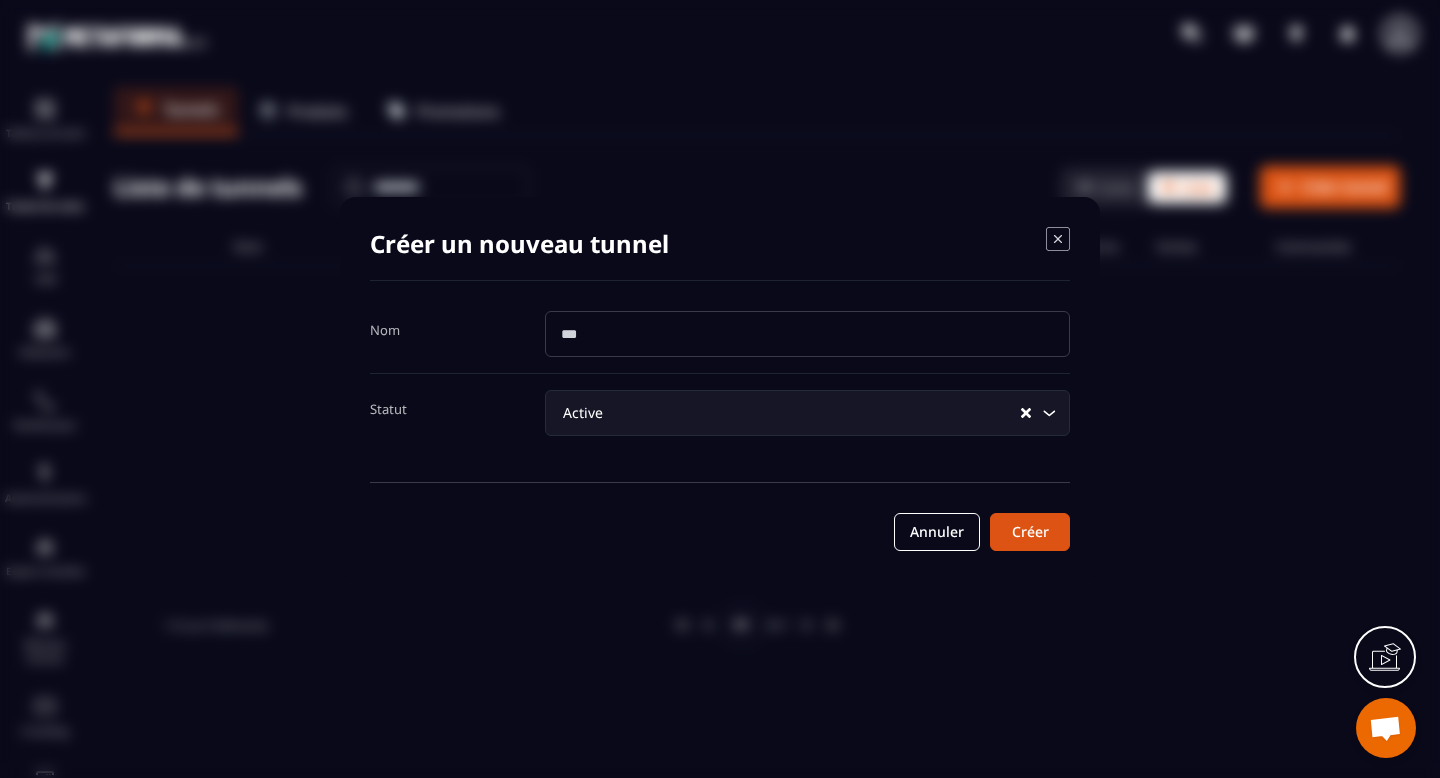 click at bounding box center (807, 334) 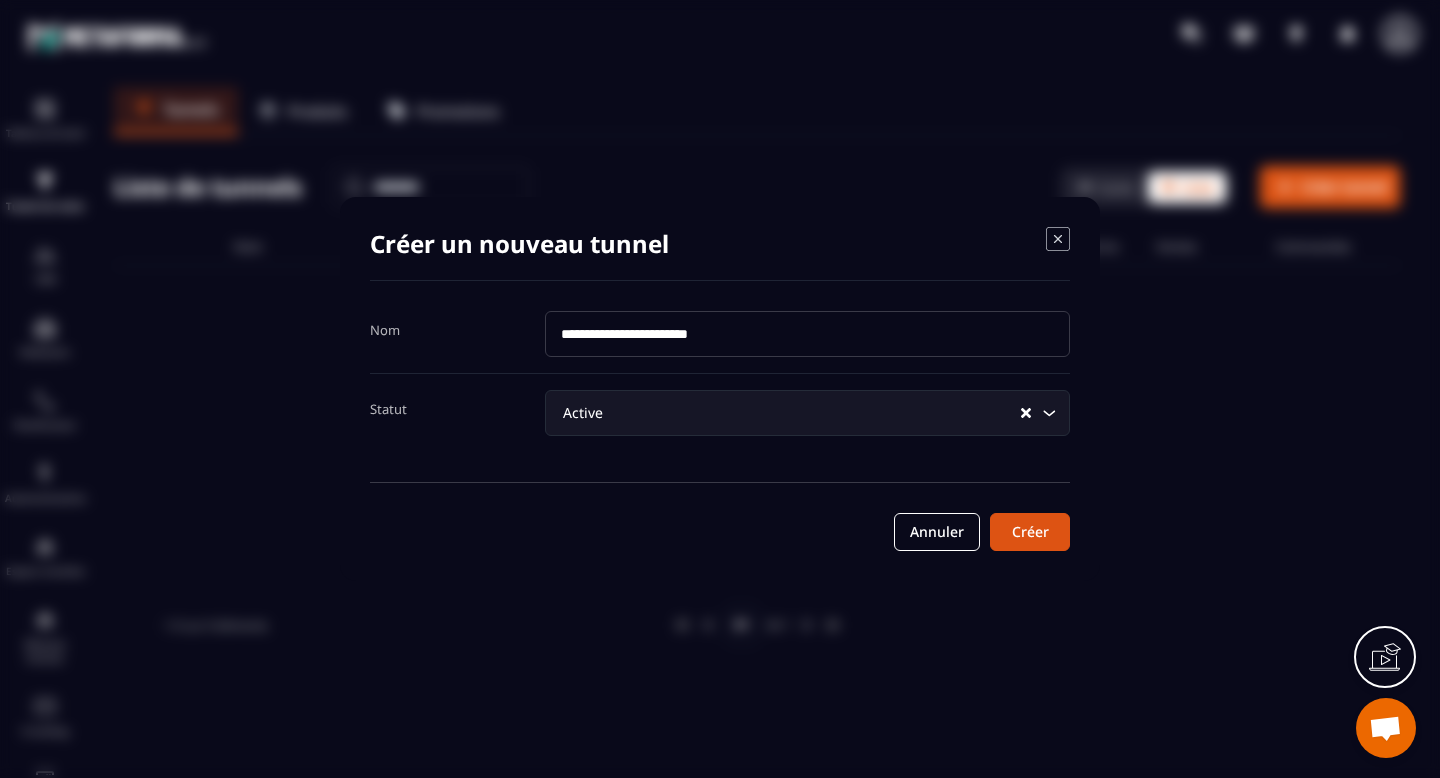 type on "**********" 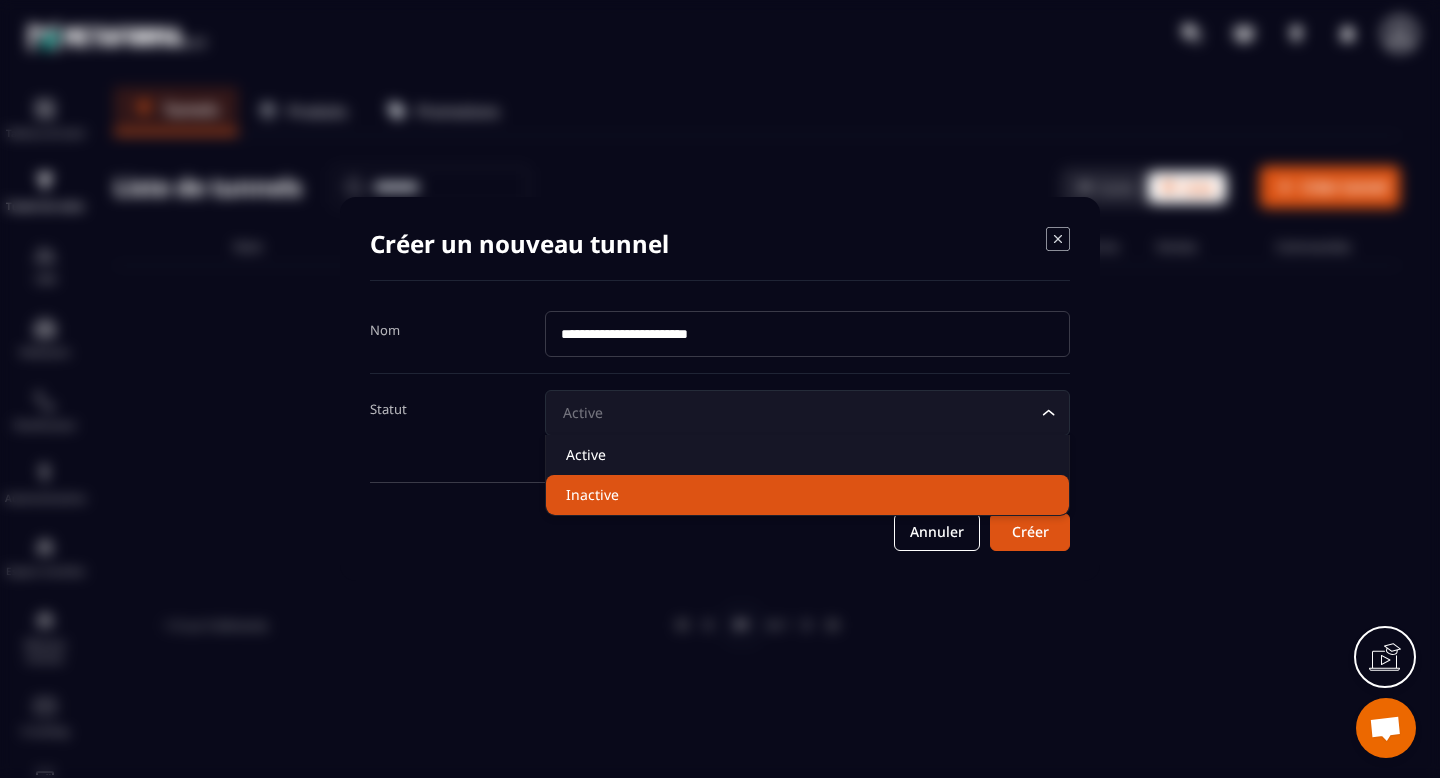 click on "Inactive" 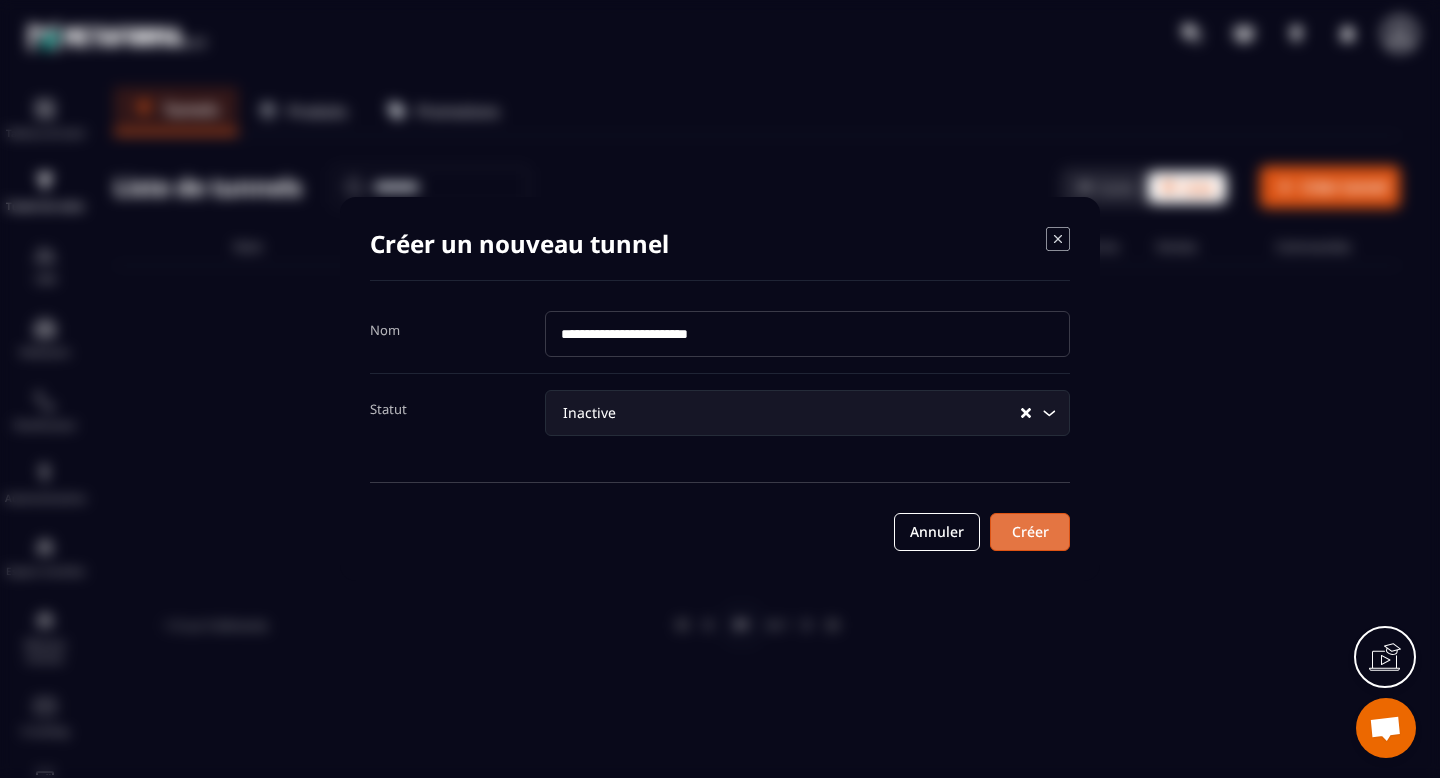 click on "Créer" at bounding box center (1030, 532) 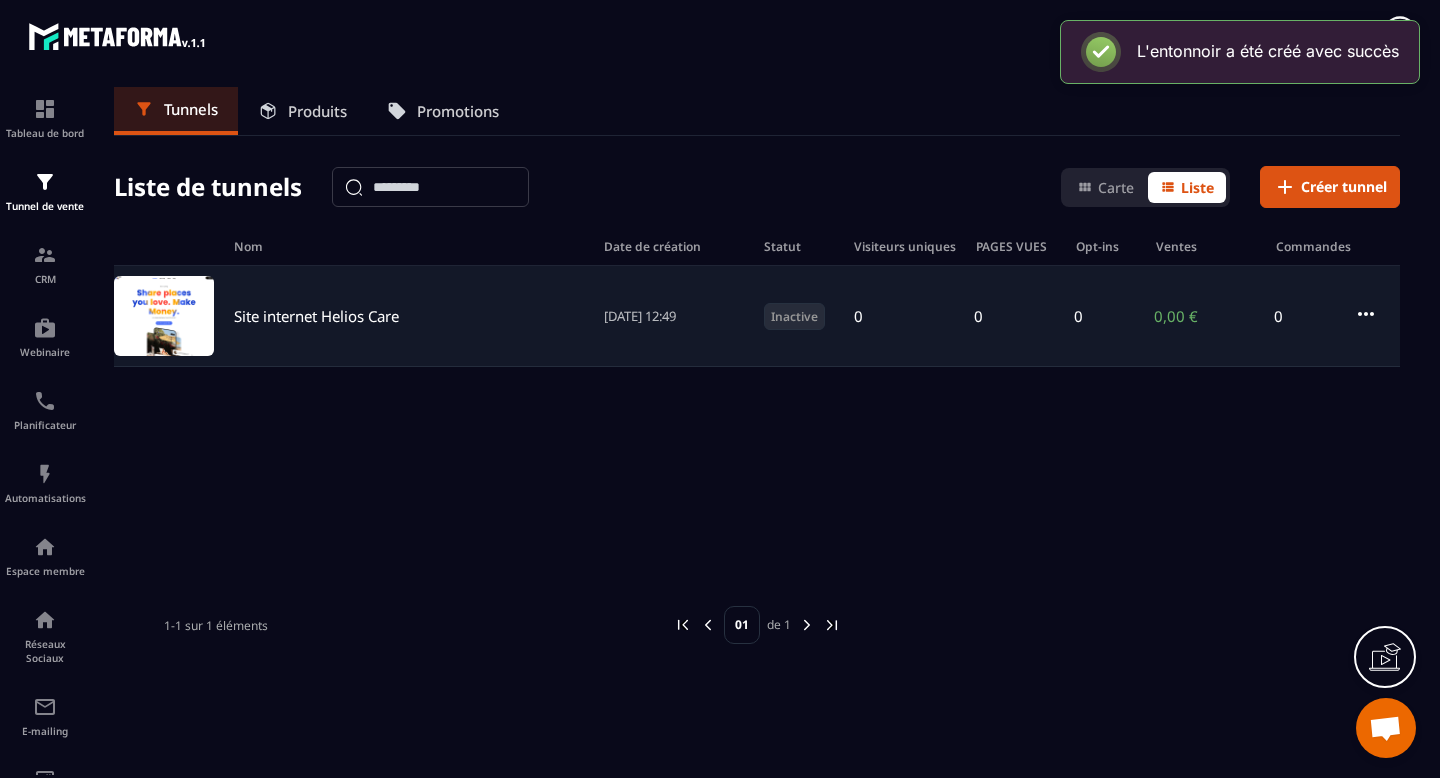 click at bounding box center (164, 316) 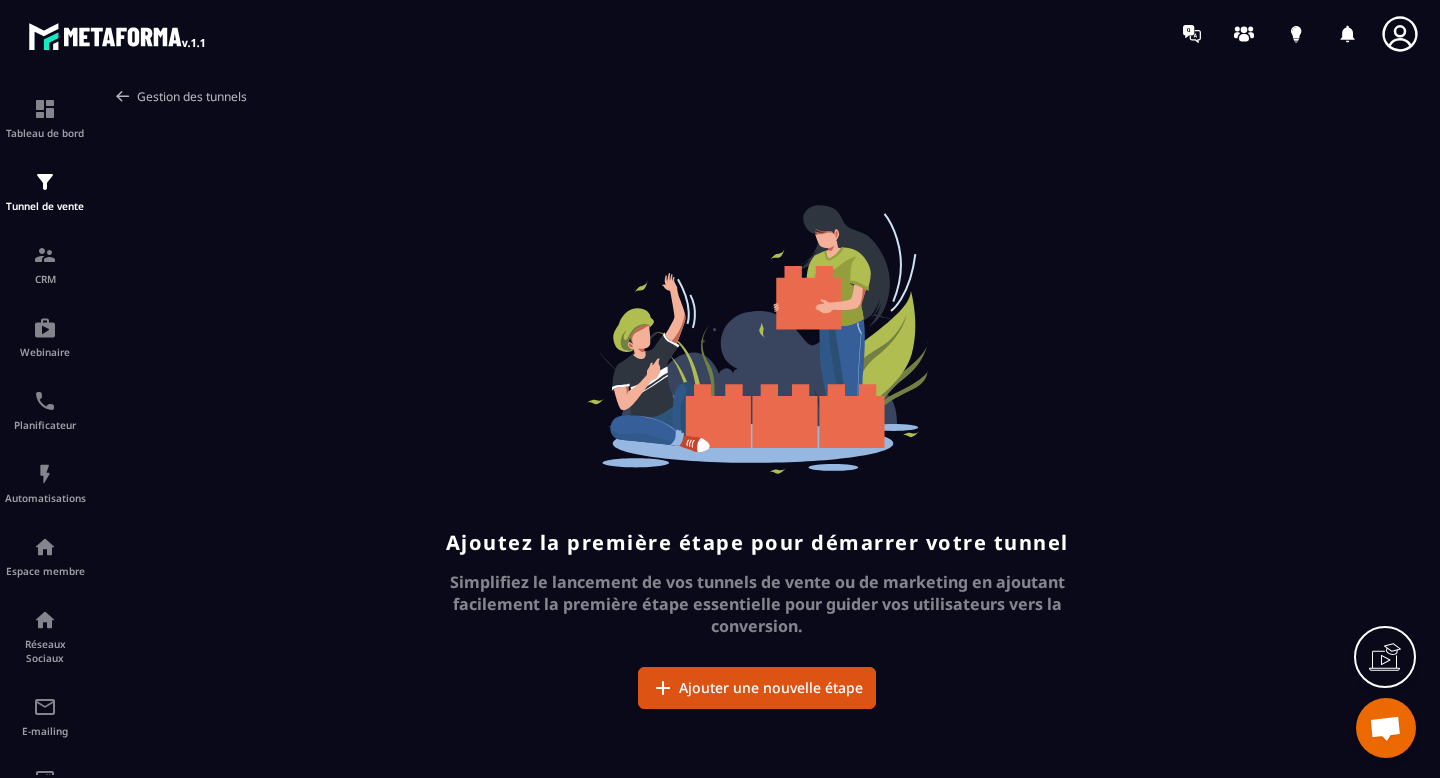 click at bounding box center [123, 96] 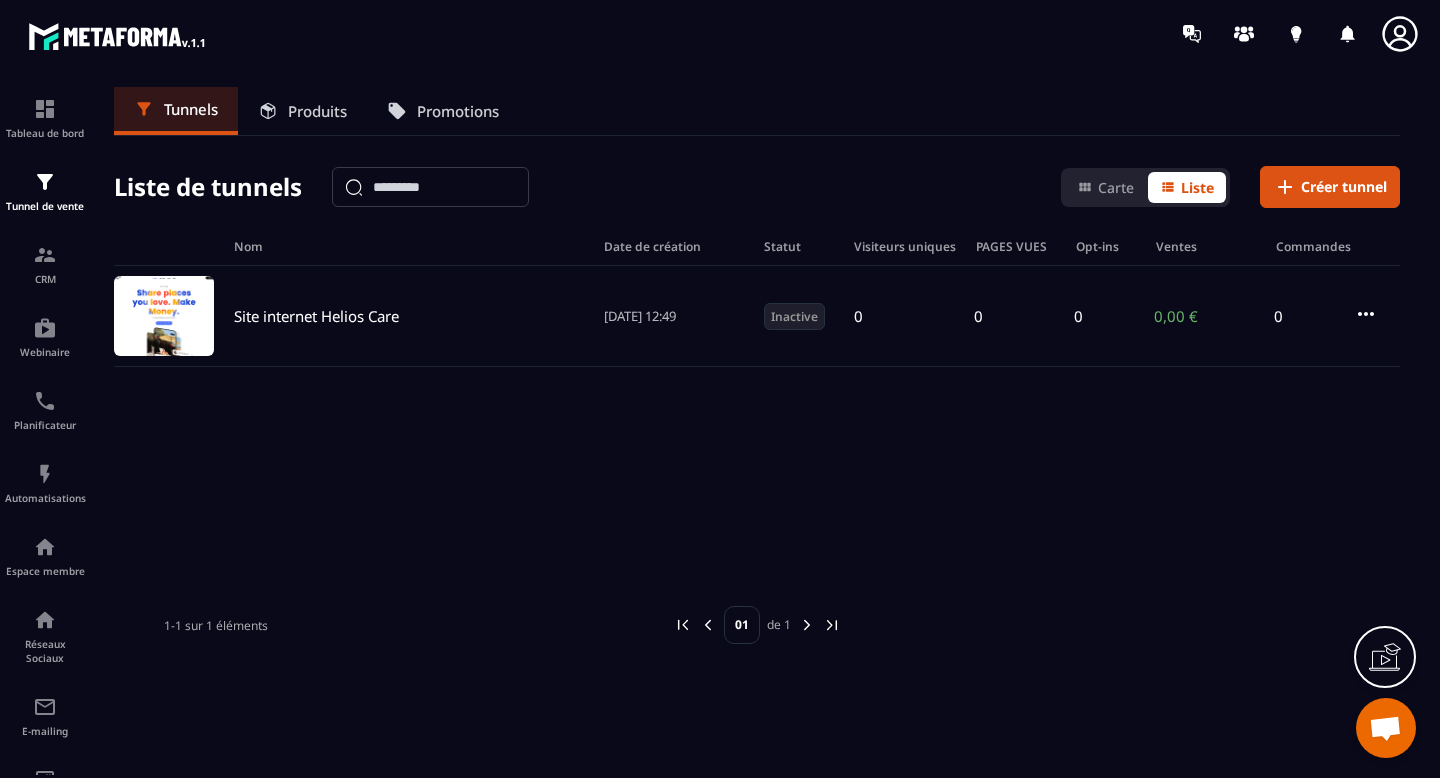 click on "Tunnels" at bounding box center (176, 111) 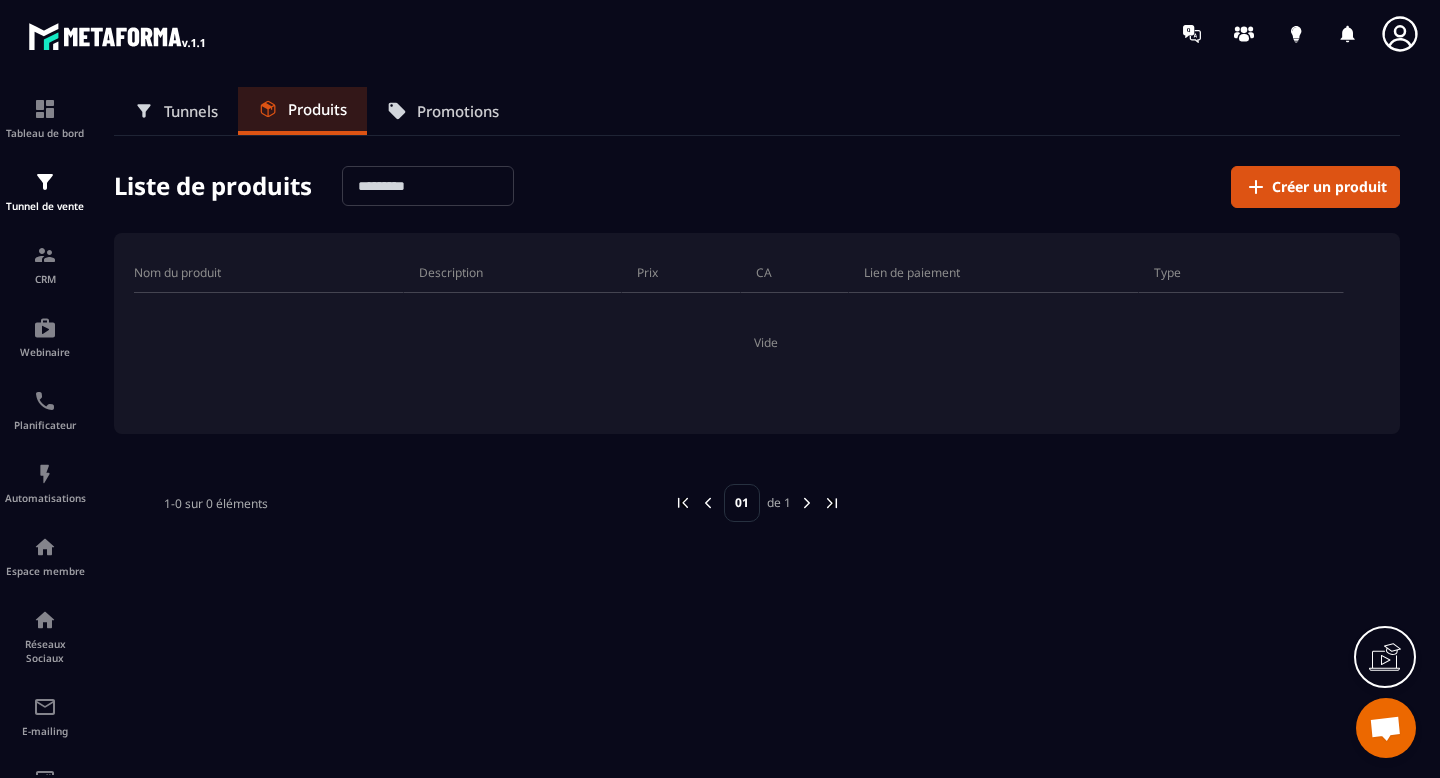 click on "Tunnels" at bounding box center [191, 111] 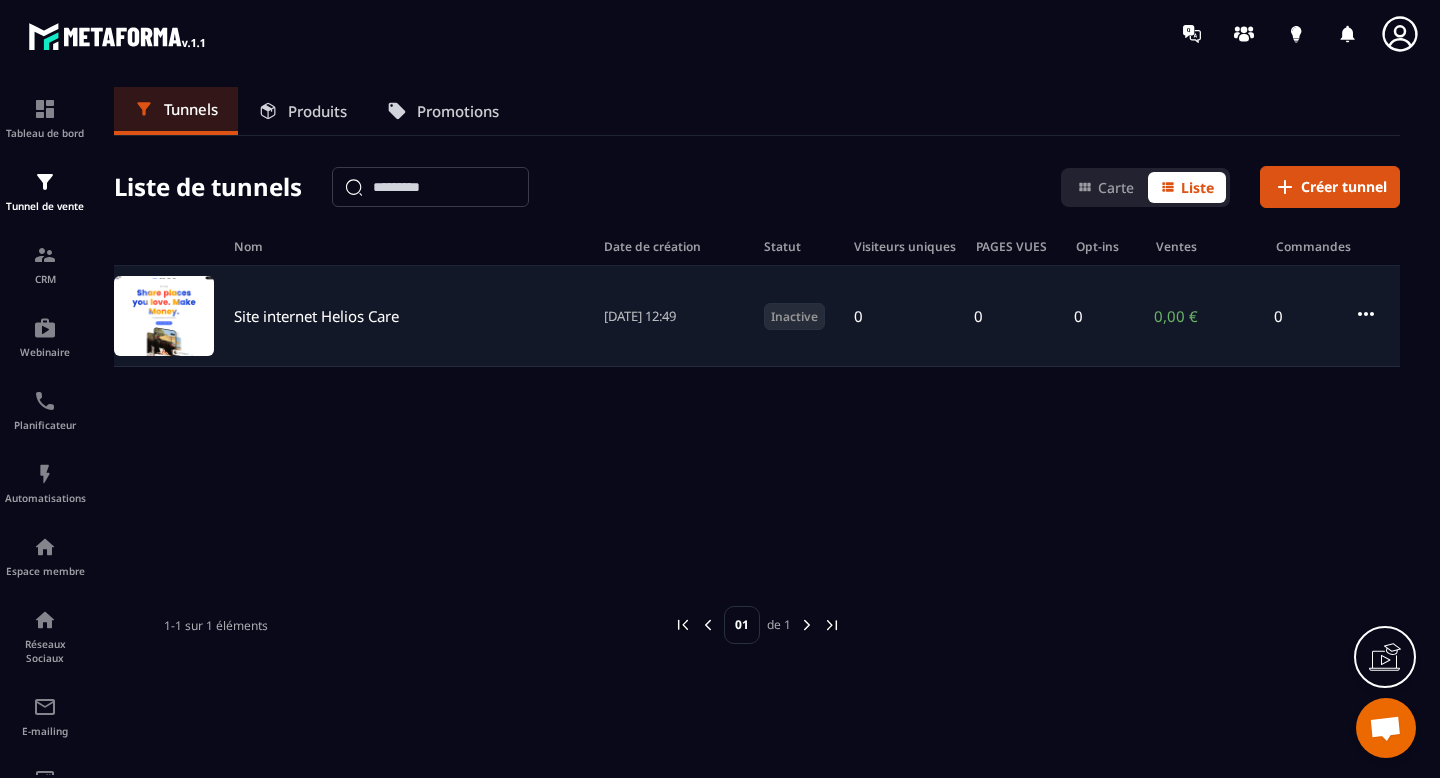 click 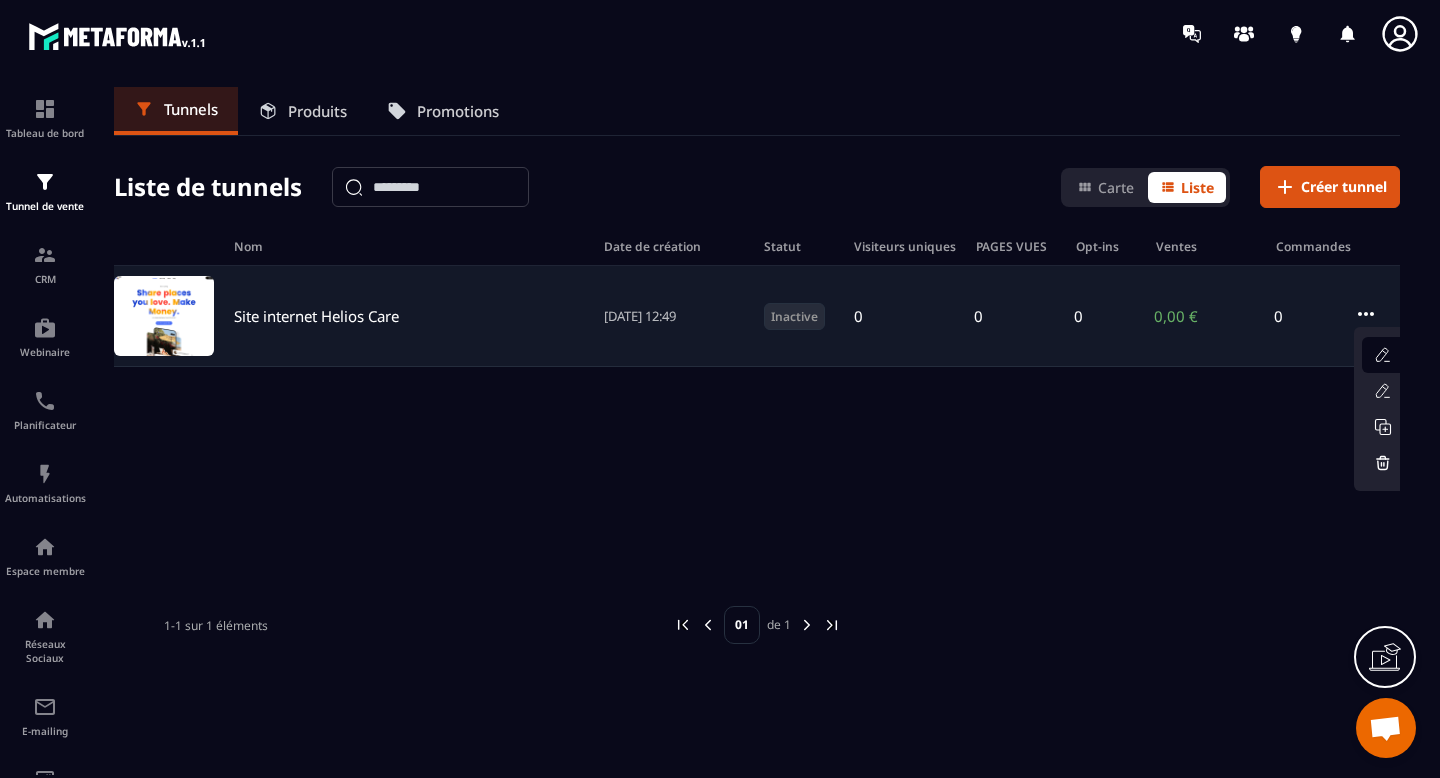 click 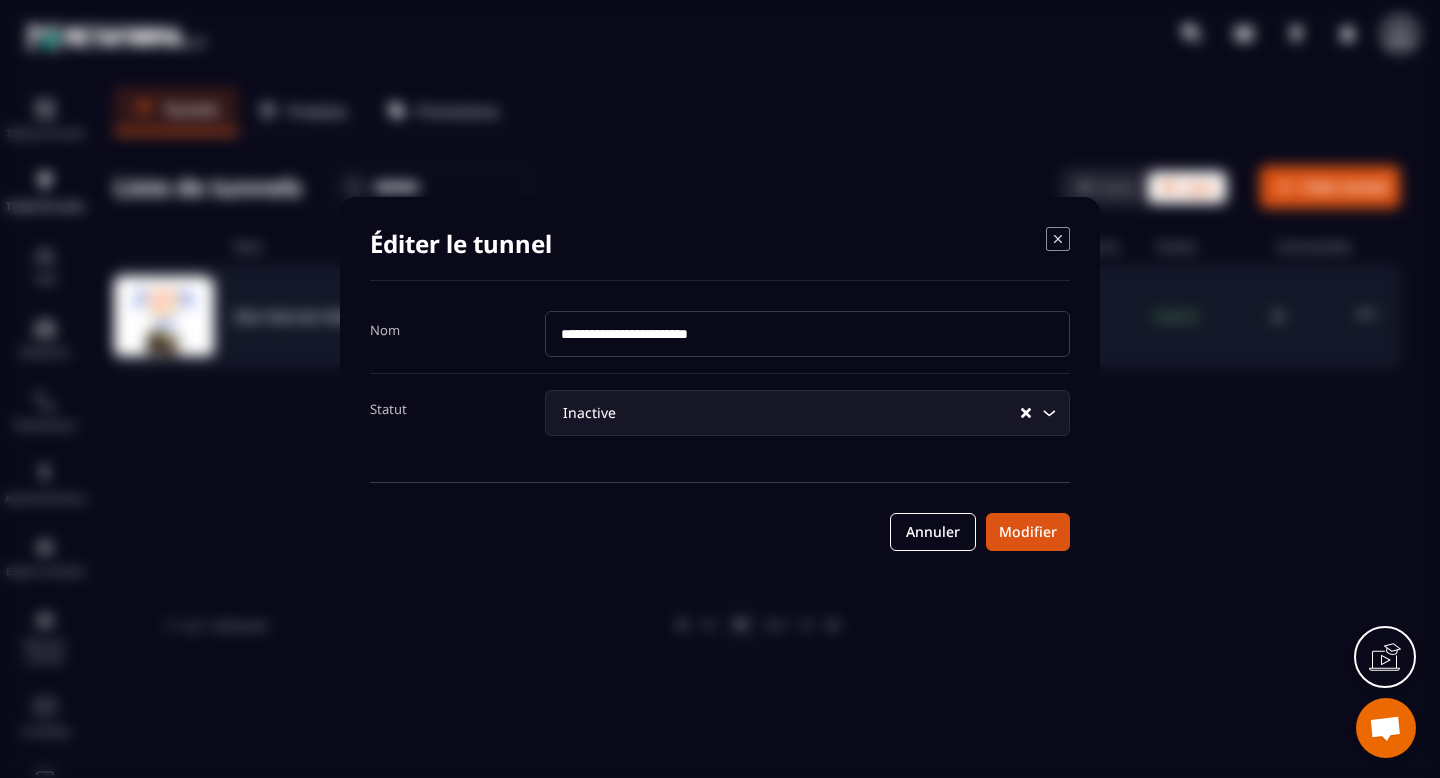 click 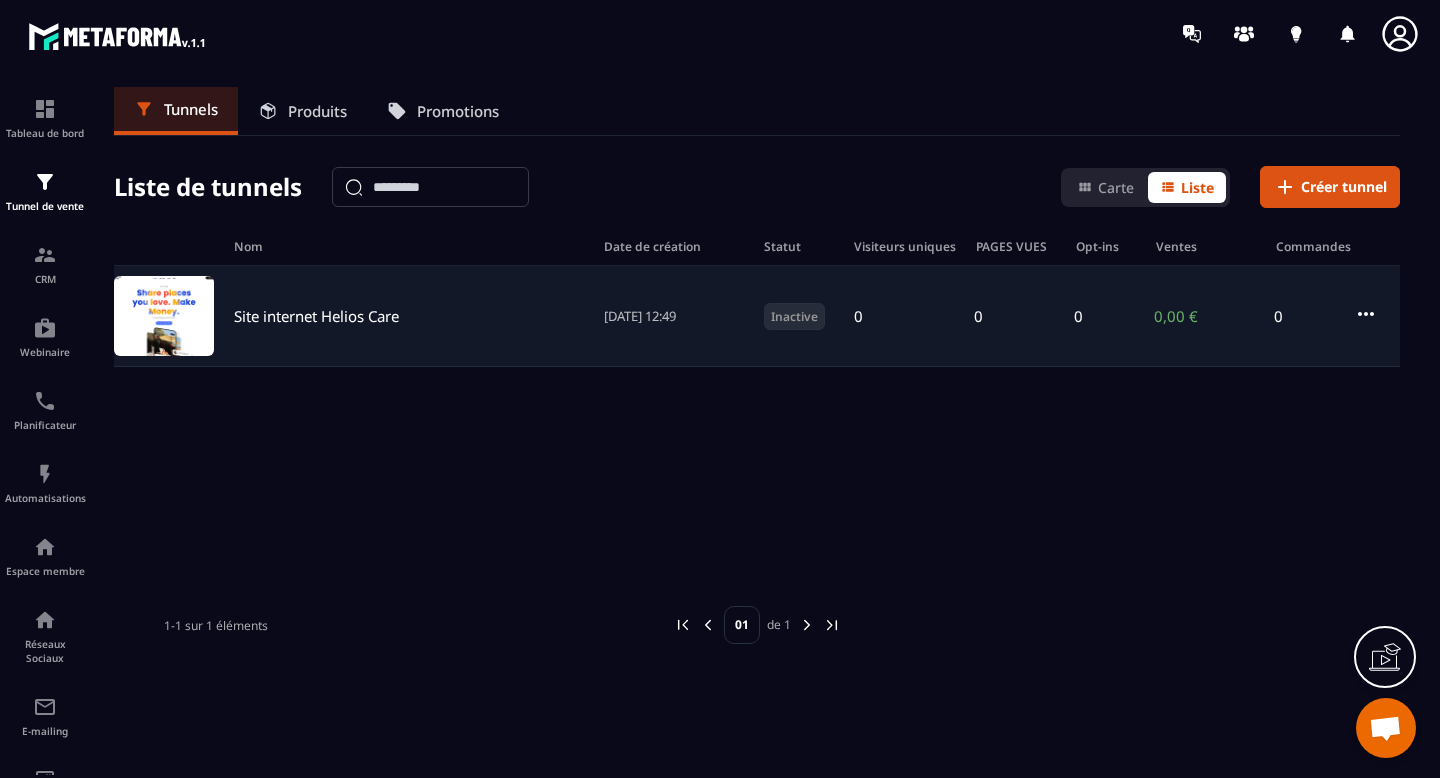 click on "Produits" at bounding box center (317, 111) 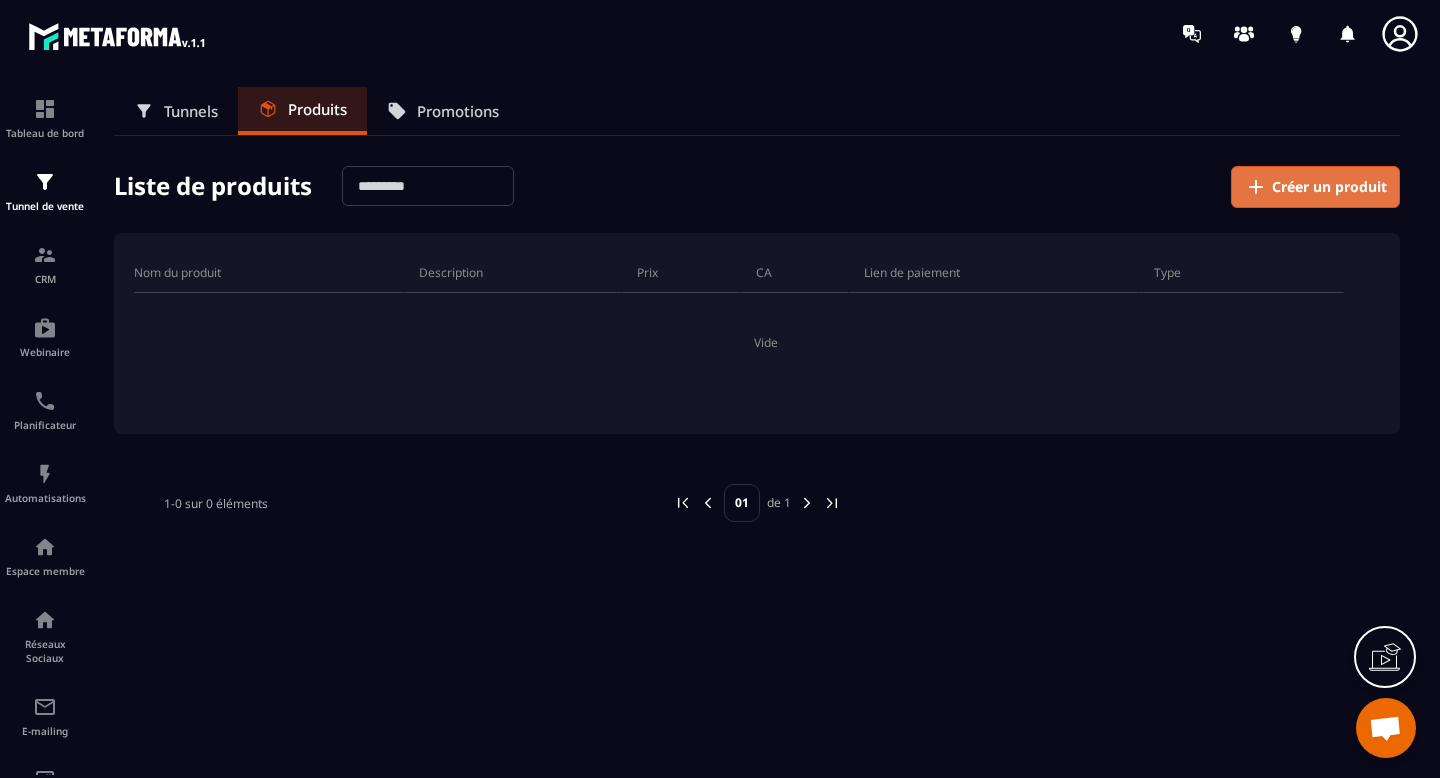 click on "Créer un produit" at bounding box center [1329, 187] 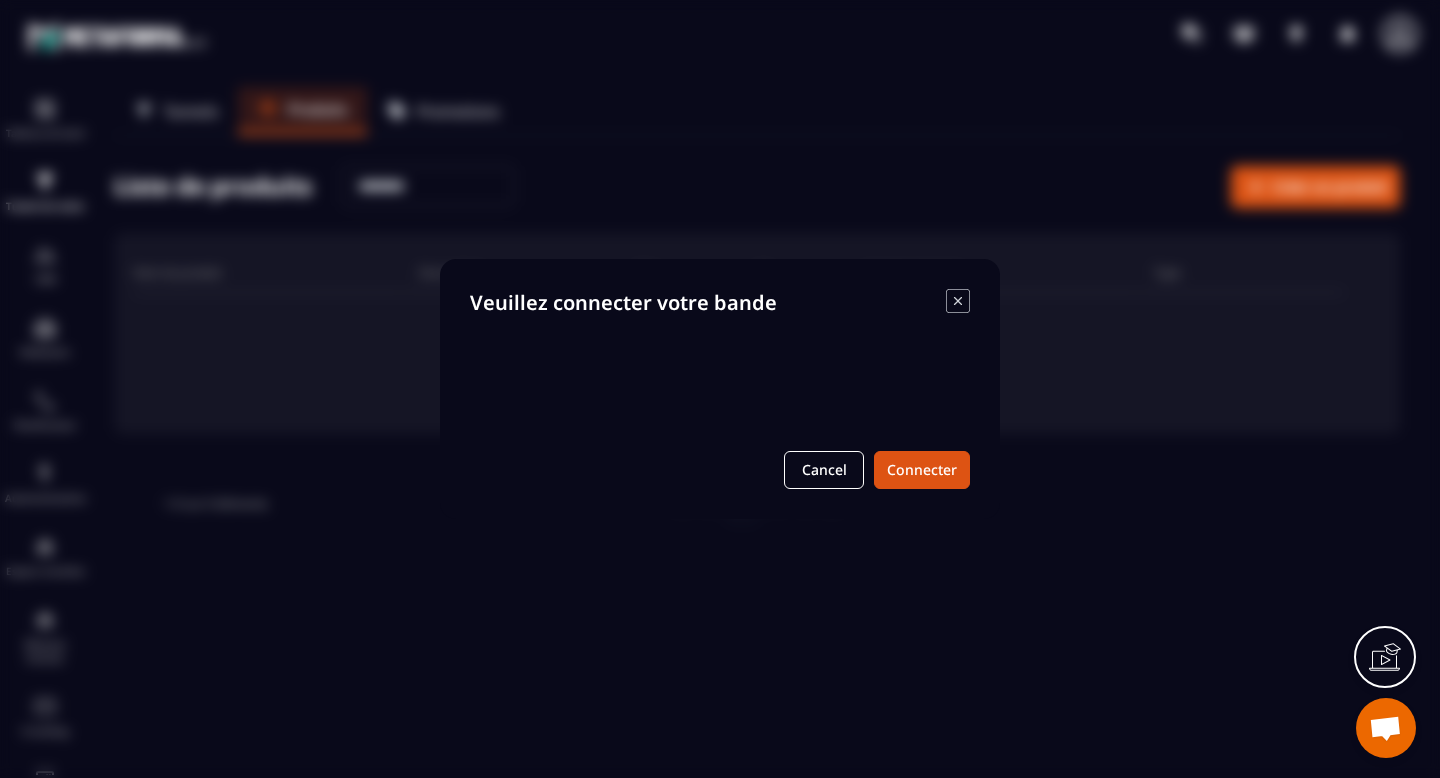 click 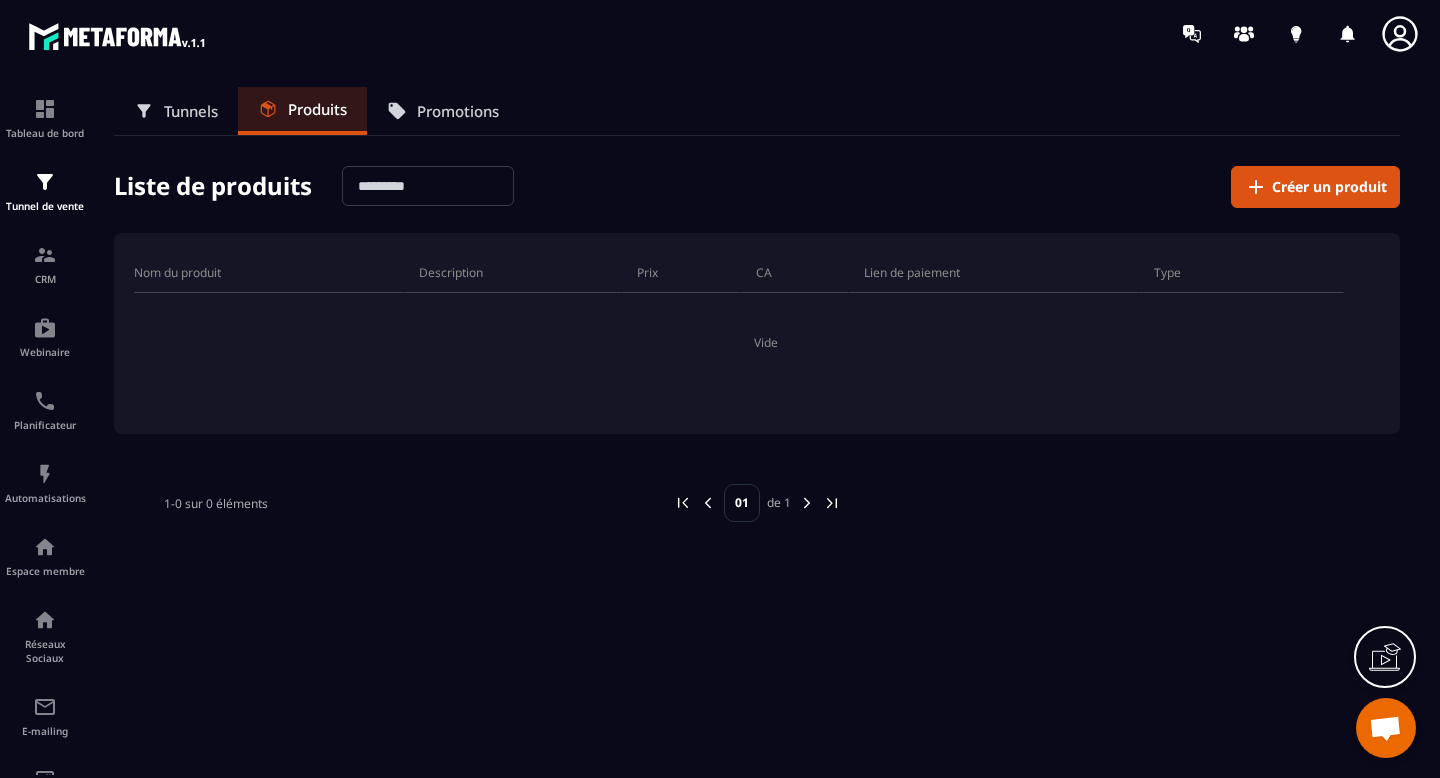 click on "Tunnels" at bounding box center (191, 111) 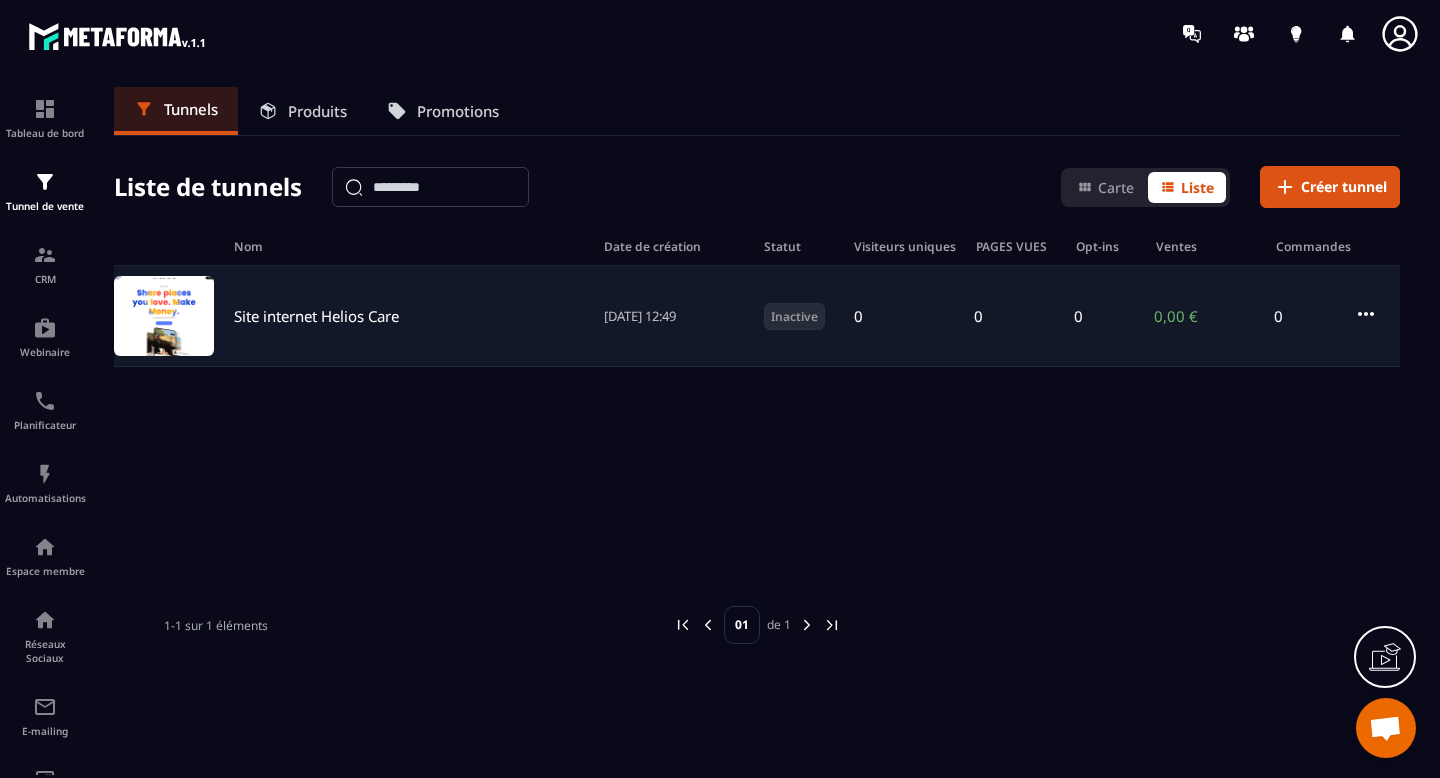 click 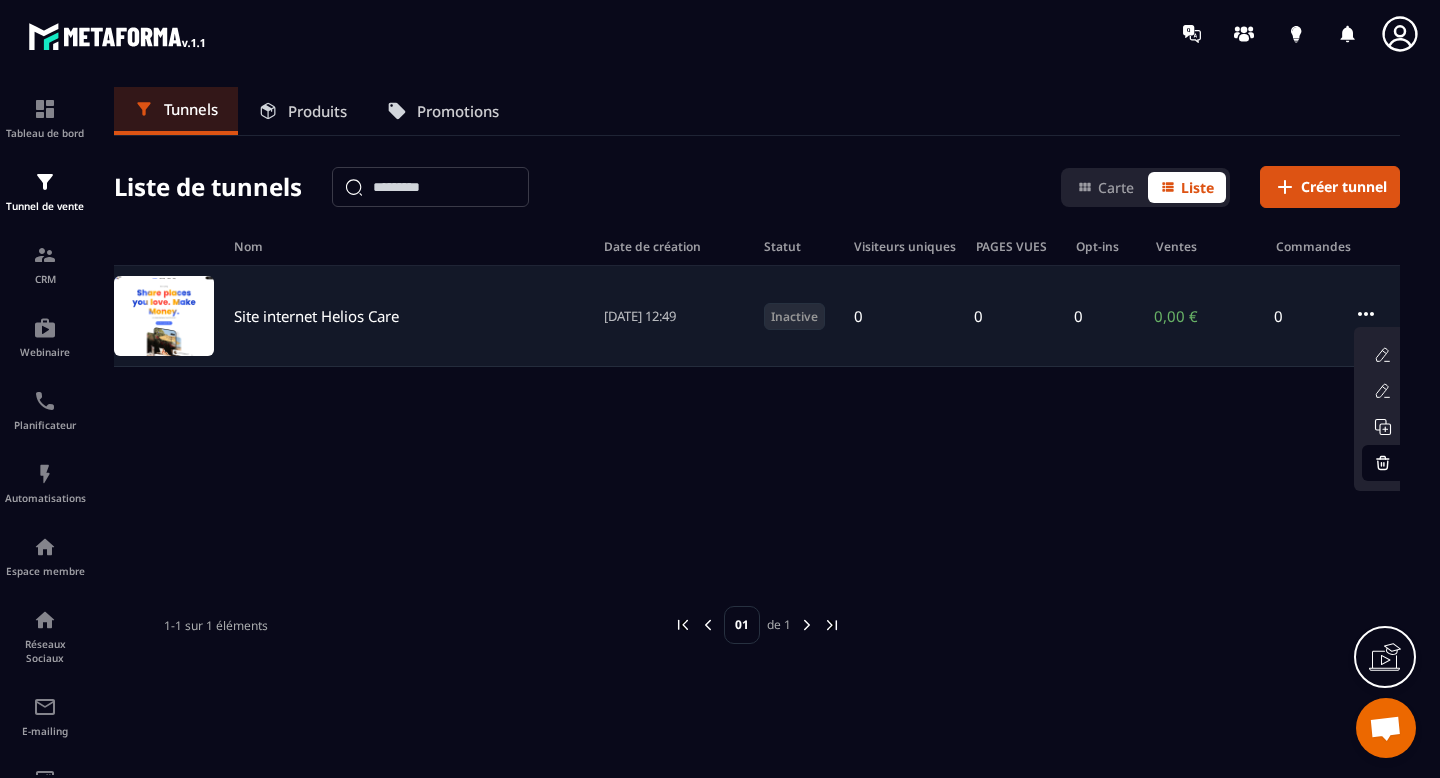 click 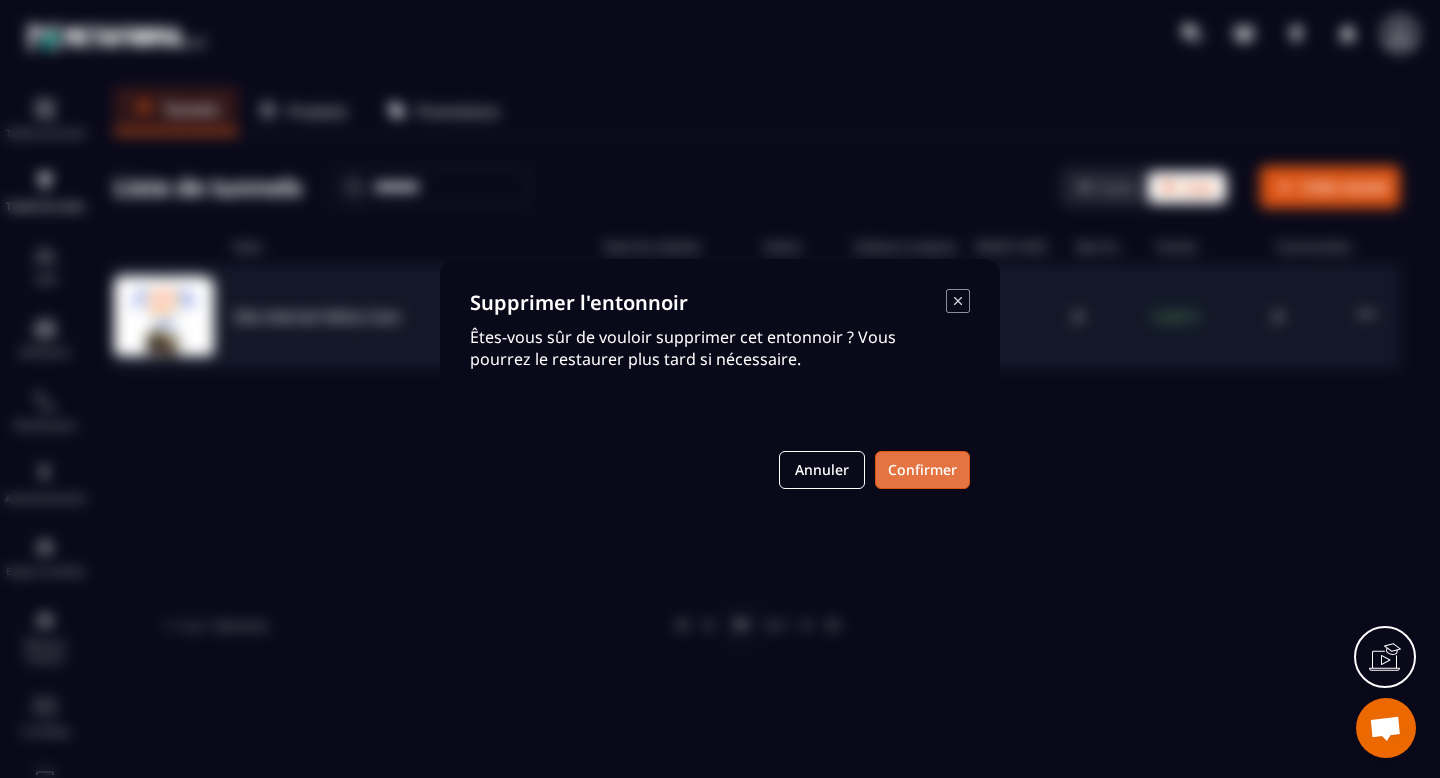 click on "Confirmer" at bounding box center (922, 470) 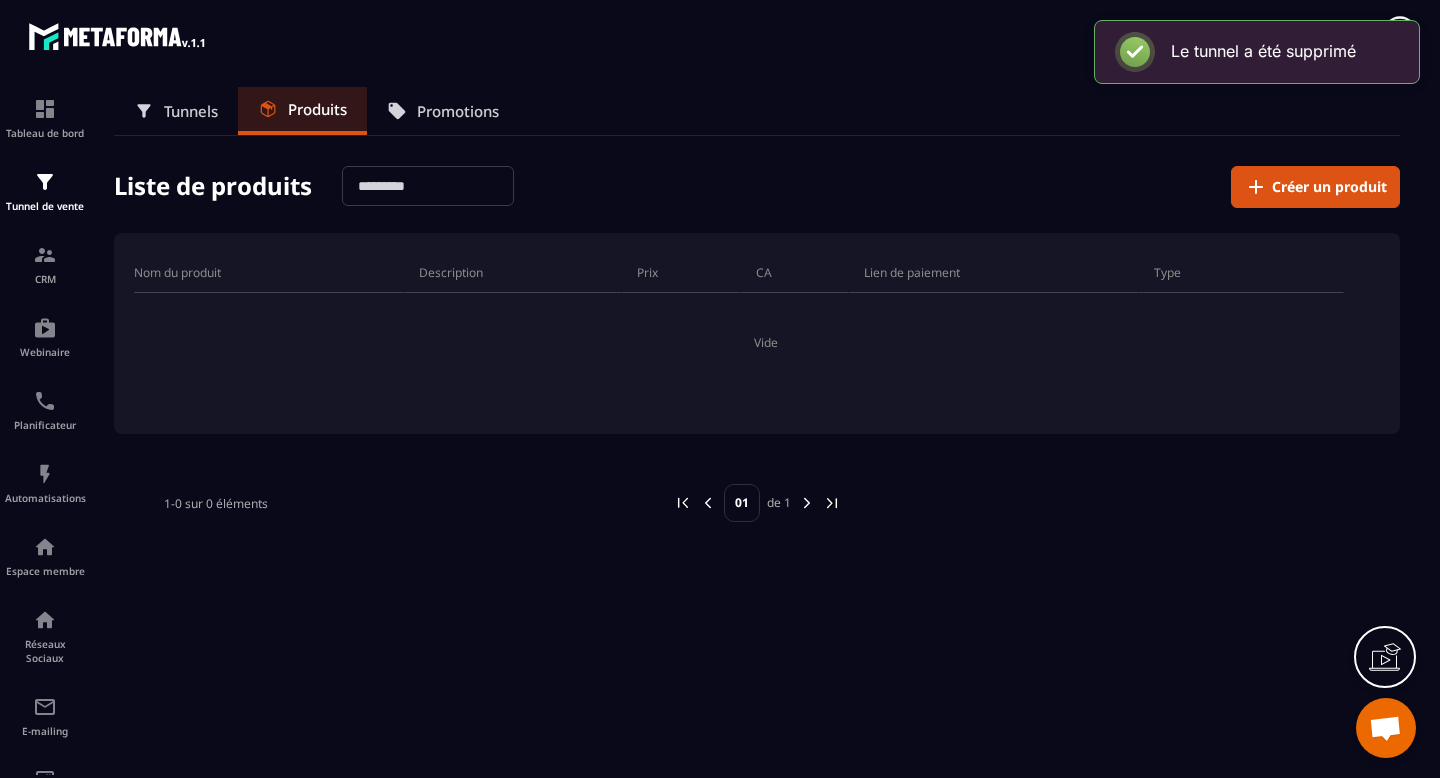 click on "Tunnels" at bounding box center (191, 111) 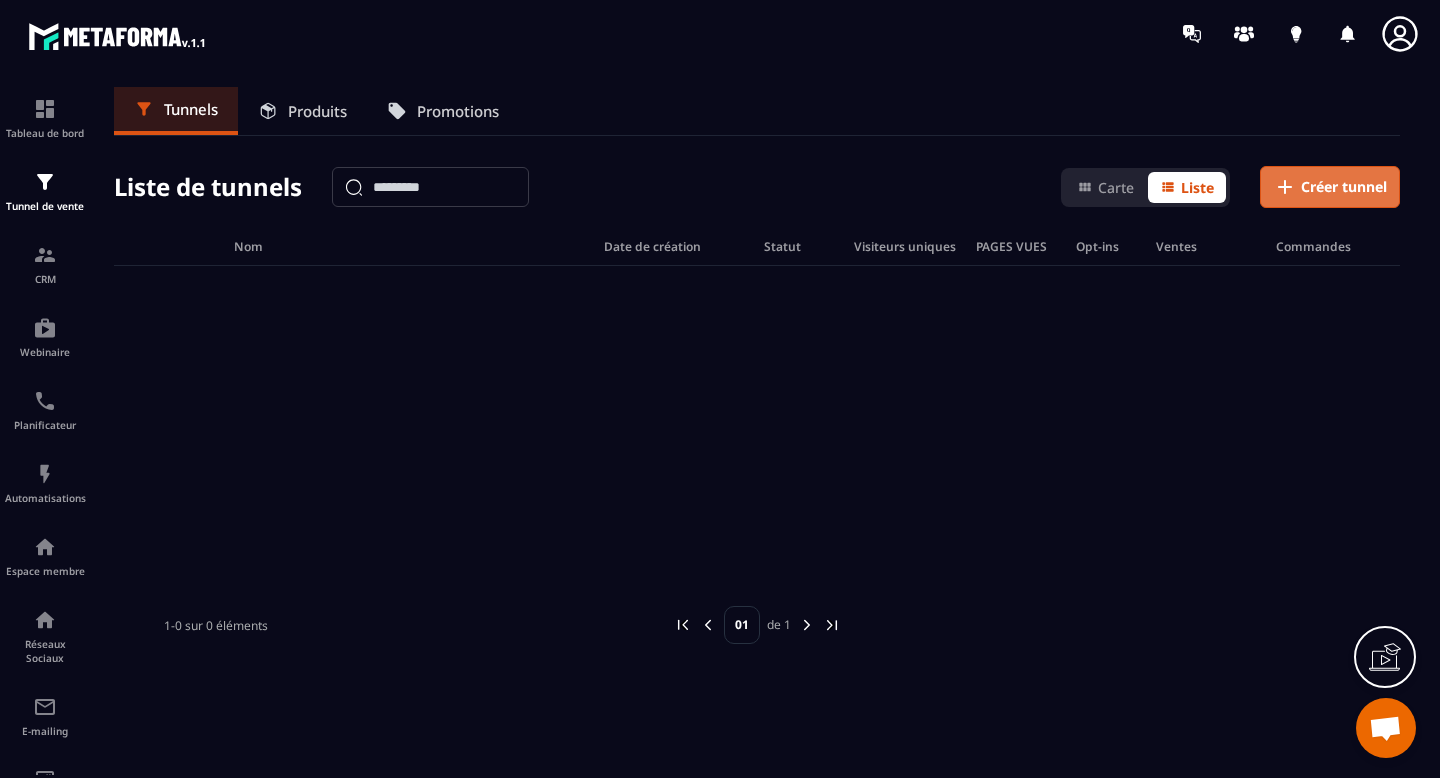 click on "Créer tunnel" at bounding box center (1344, 187) 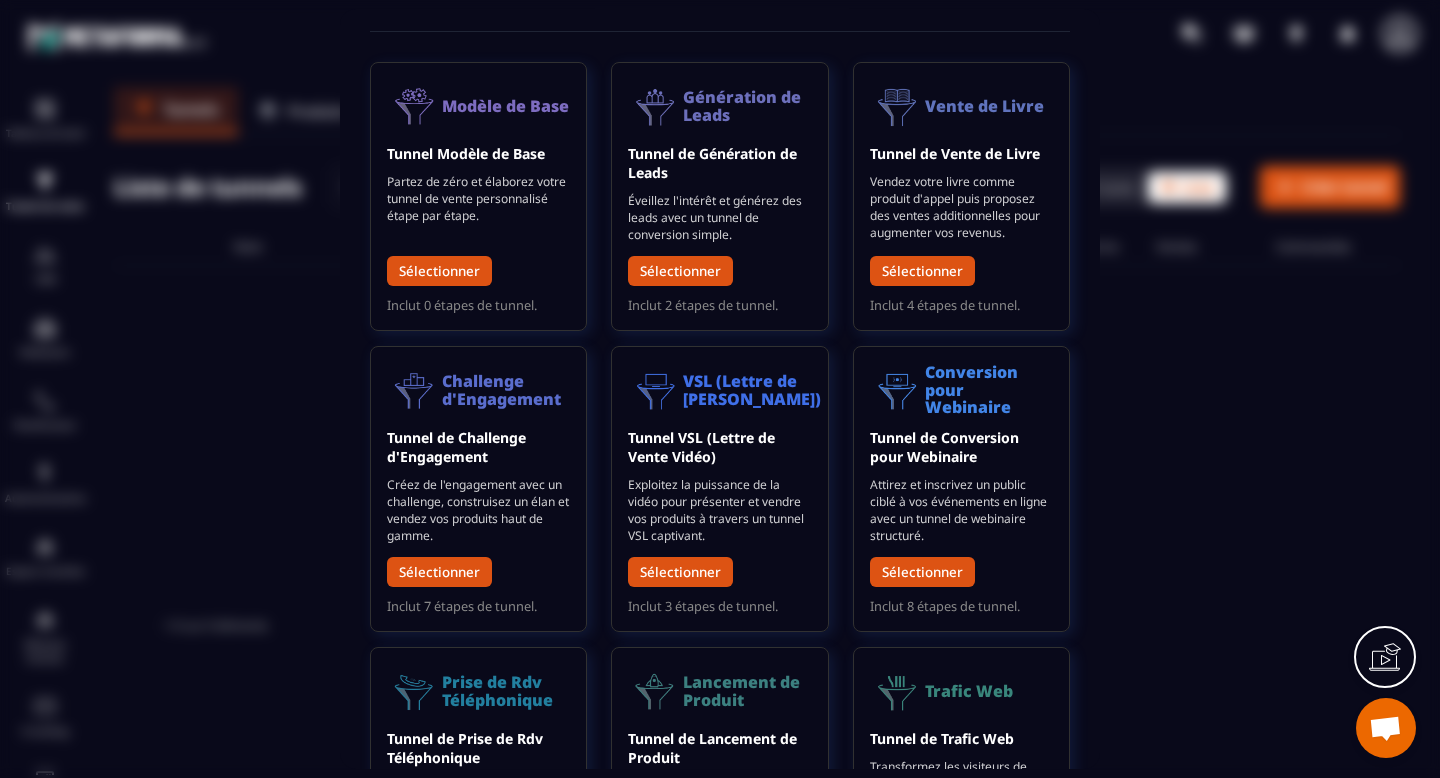 scroll, scrollTop: 0, scrollLeft: 0, axis: both 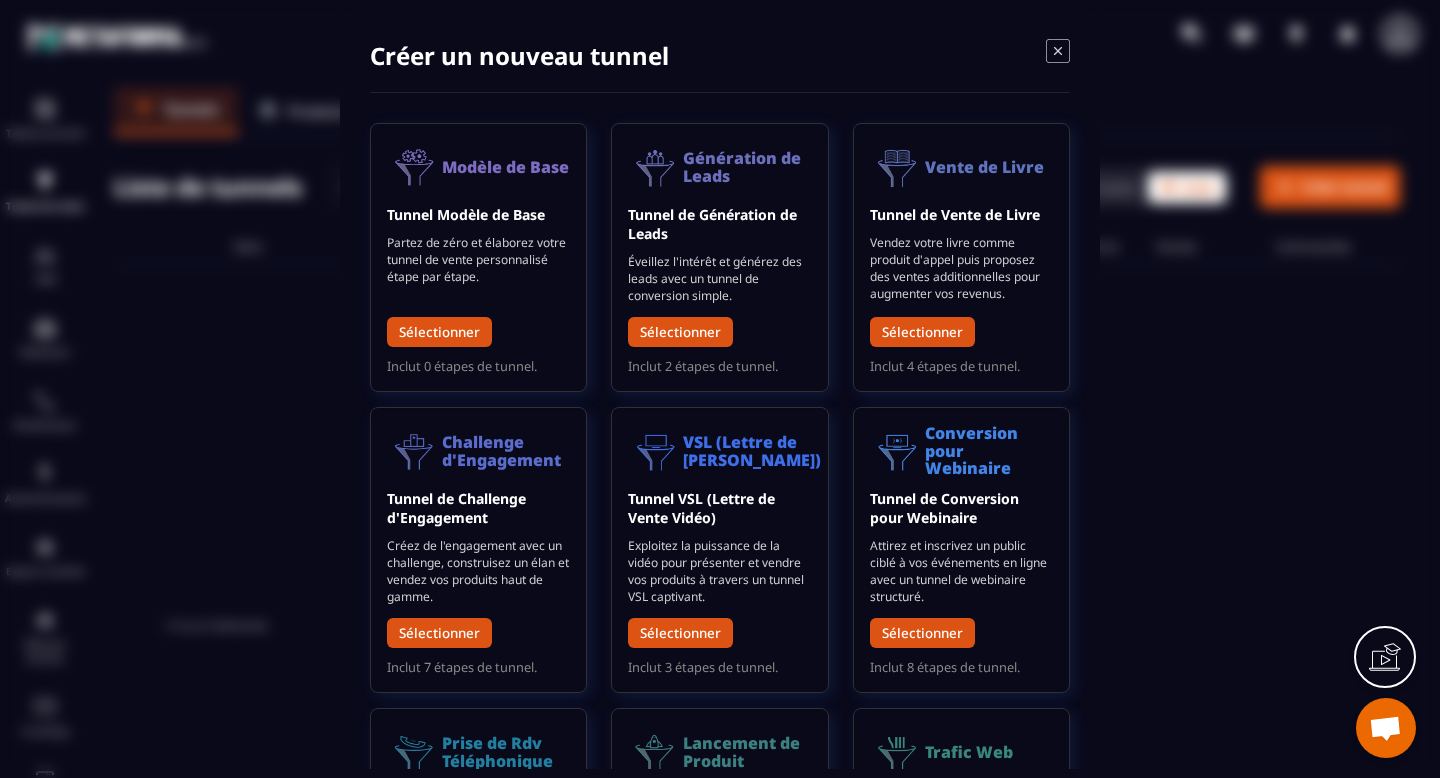 click 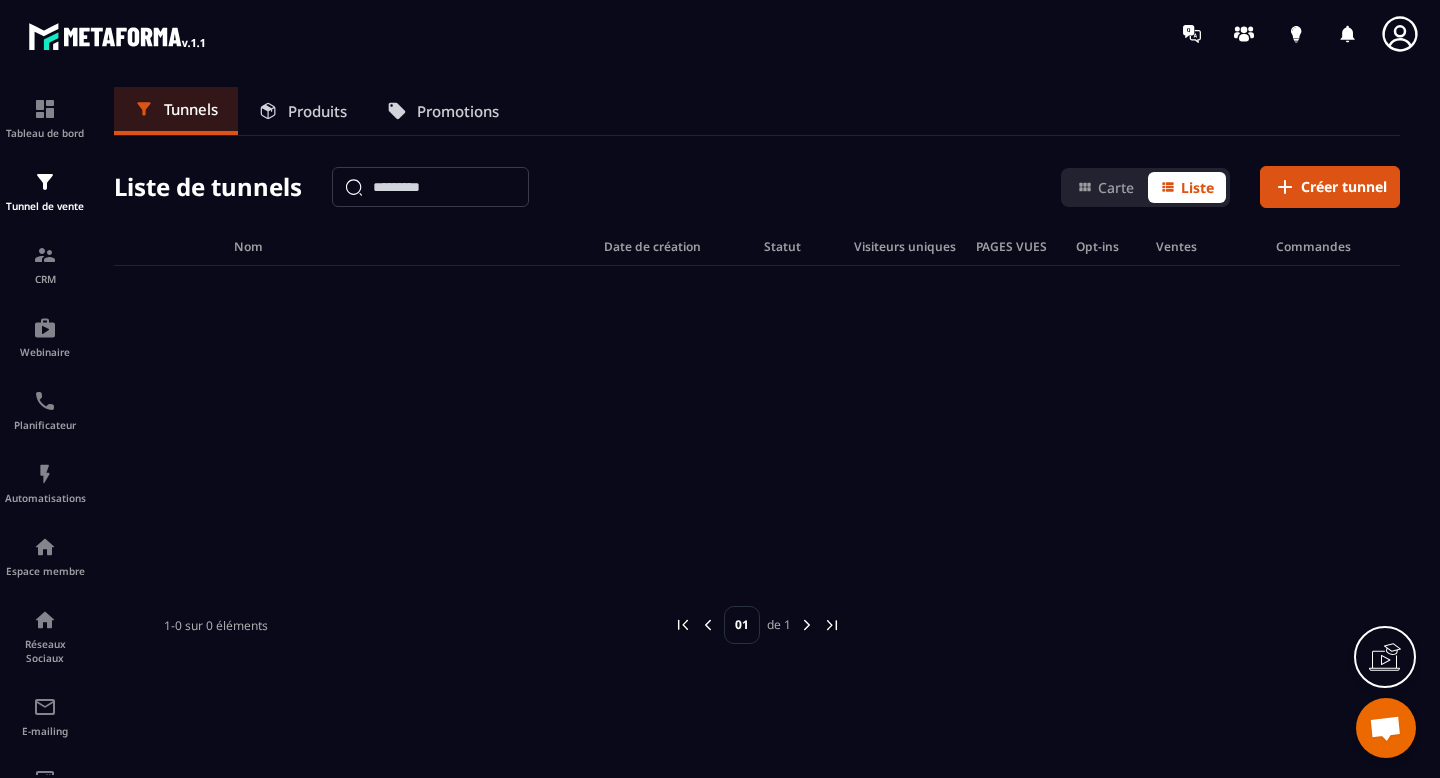 click on "Produits" at bounding box center (317, 111) 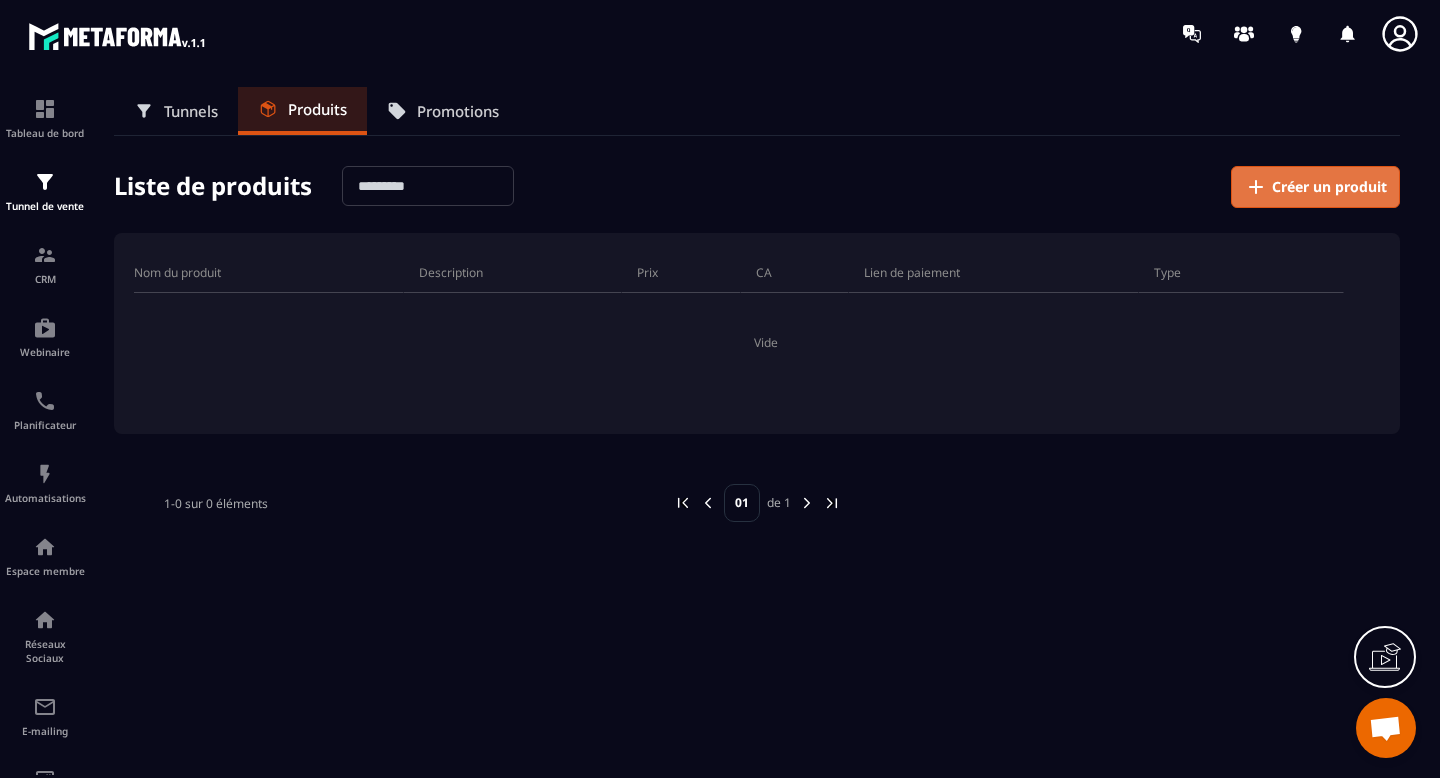 click on "Créer un produit" at bounding box center [1329, 187] 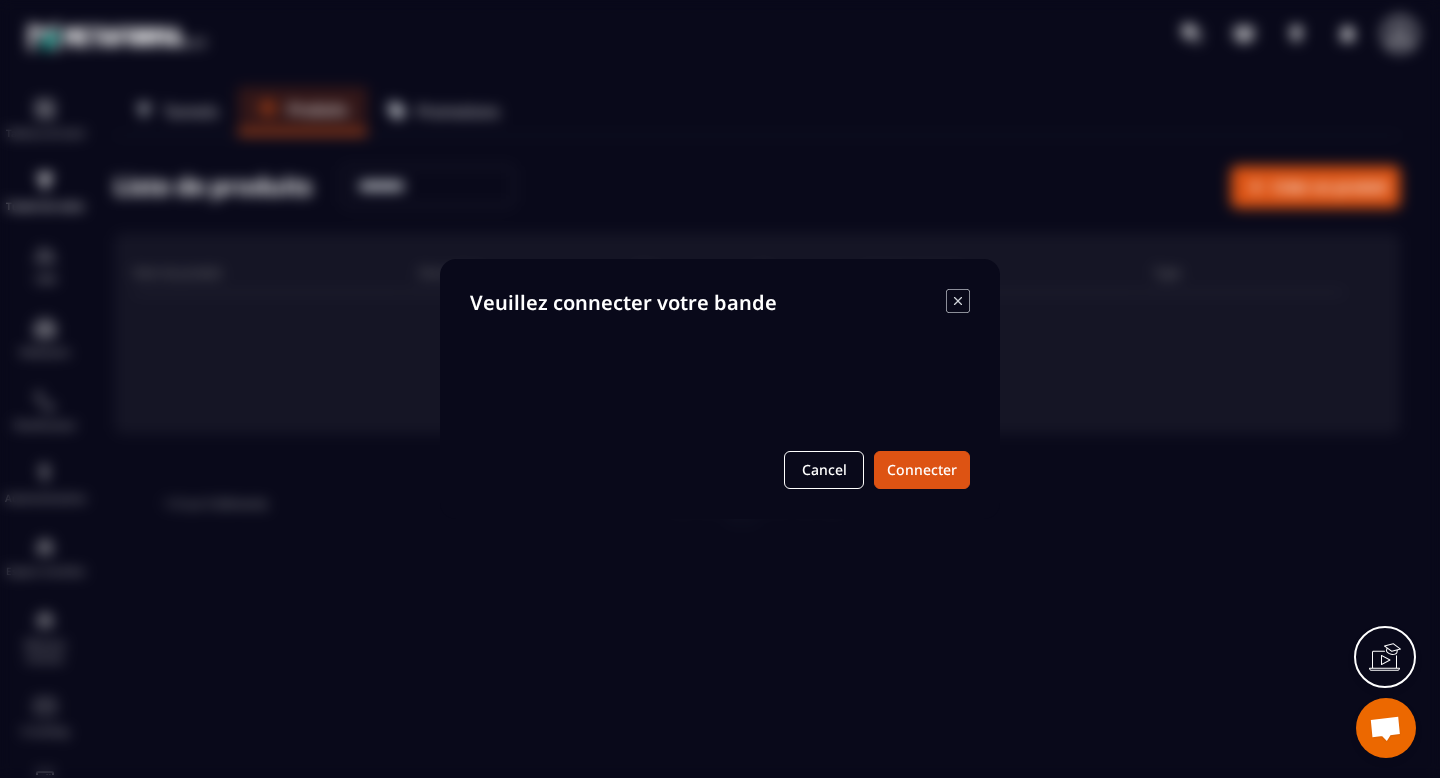 click 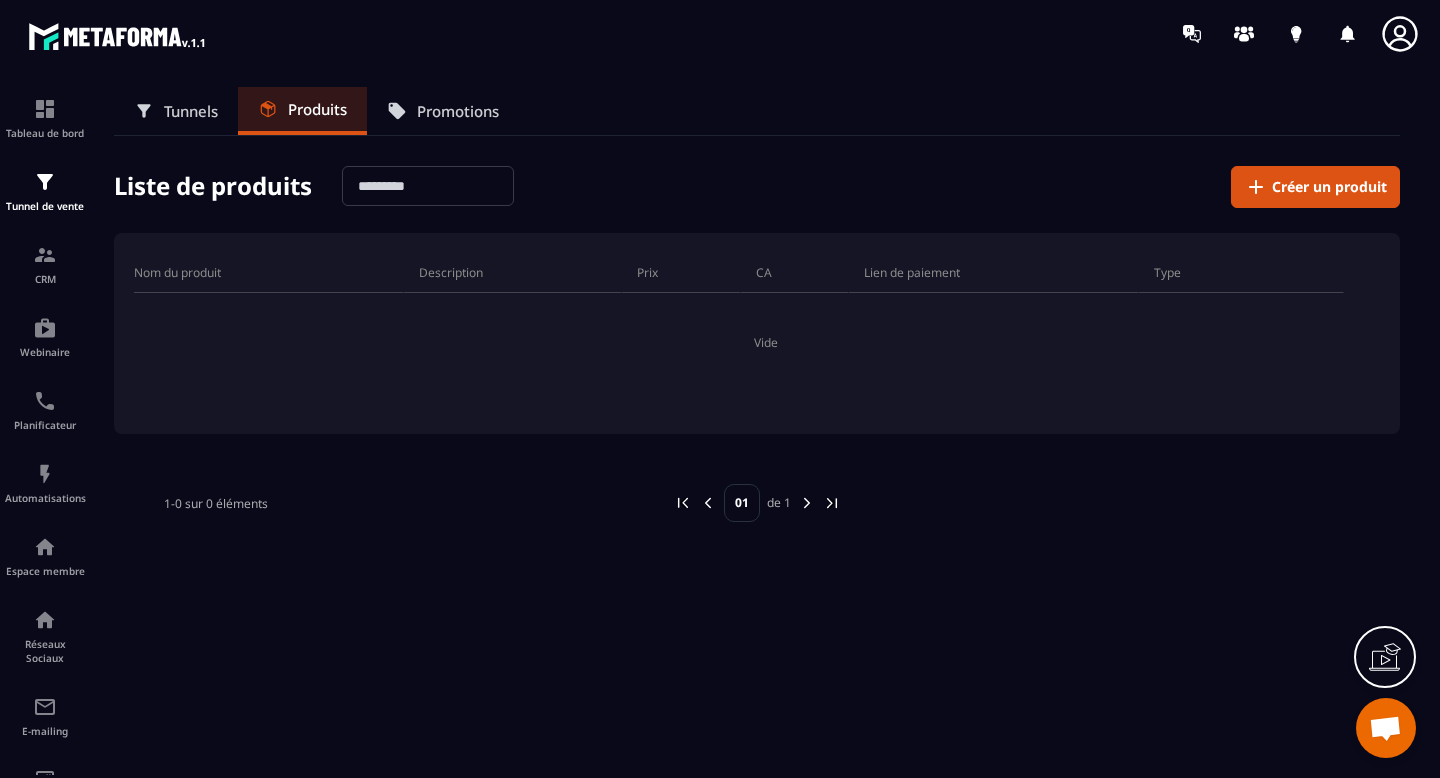 click on "Promotions" at bounding box center (458, 111) 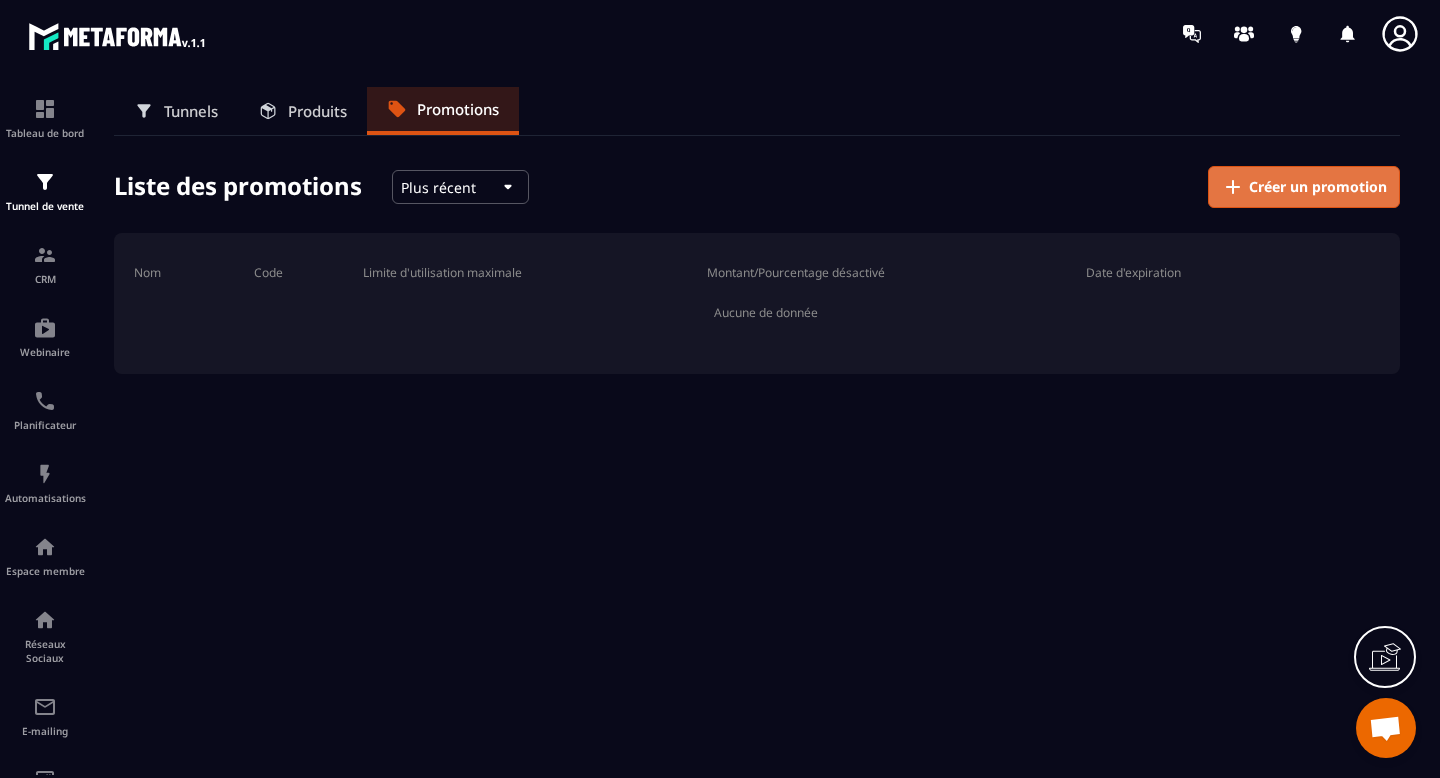 click on "Créer un promotion" at bounding box center (1318, 187) 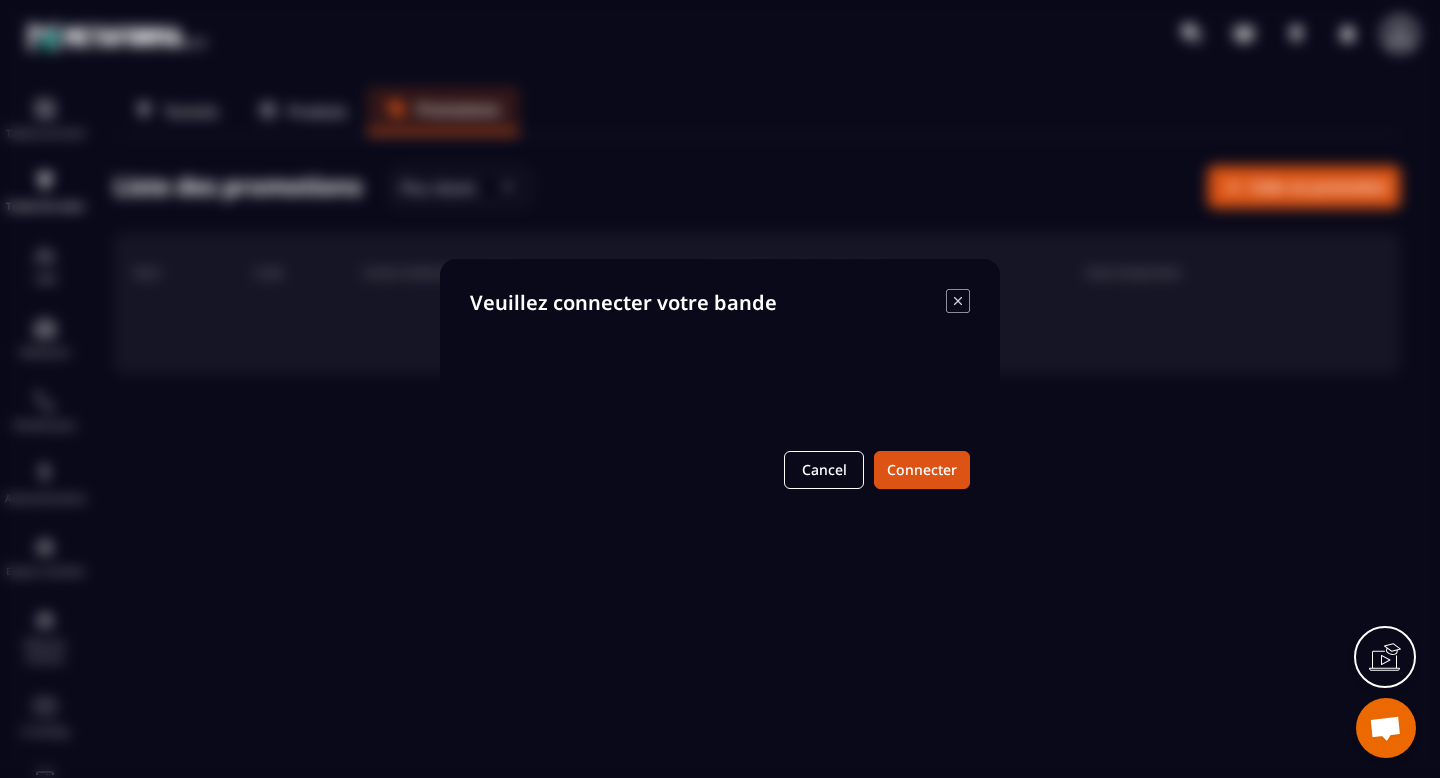click 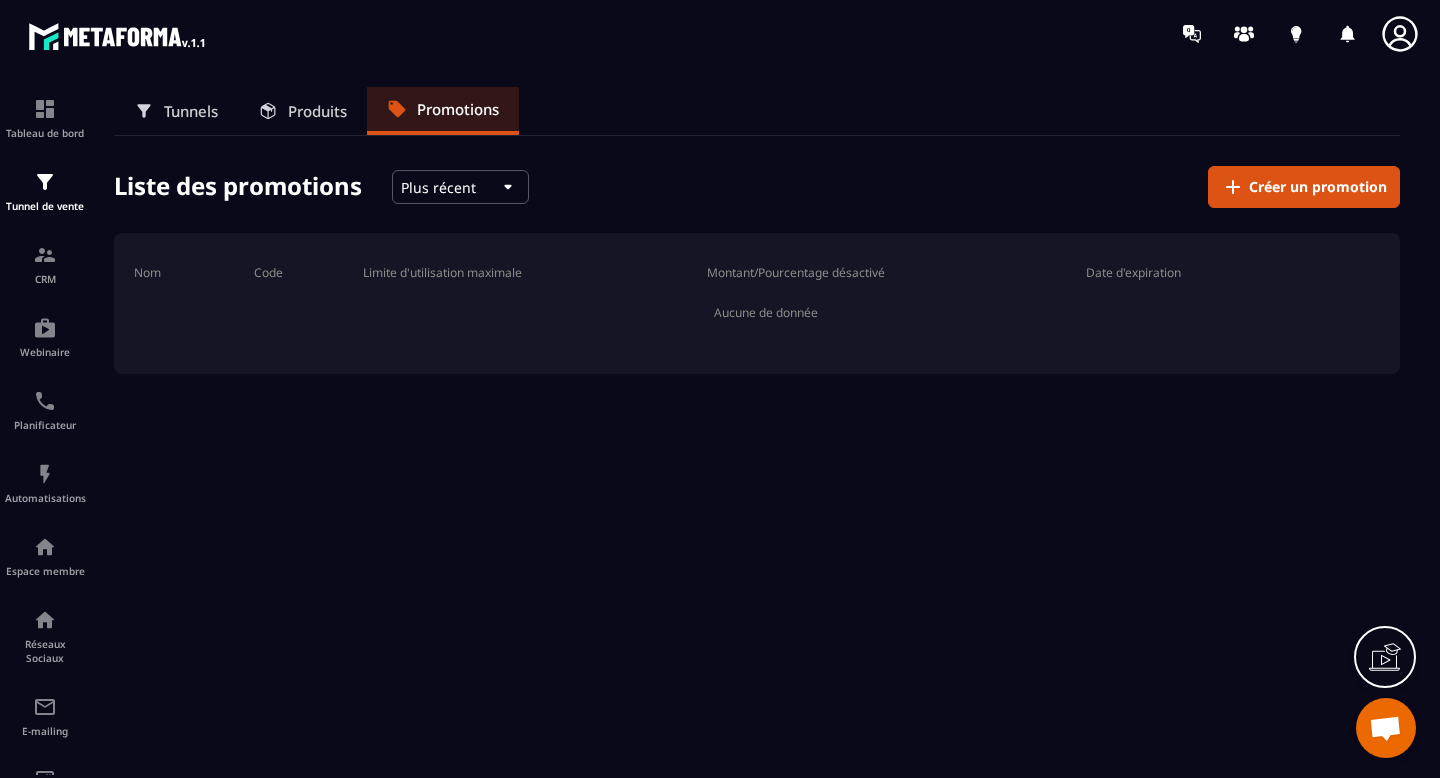 click on "Produits" at bounding box center [317, 111] 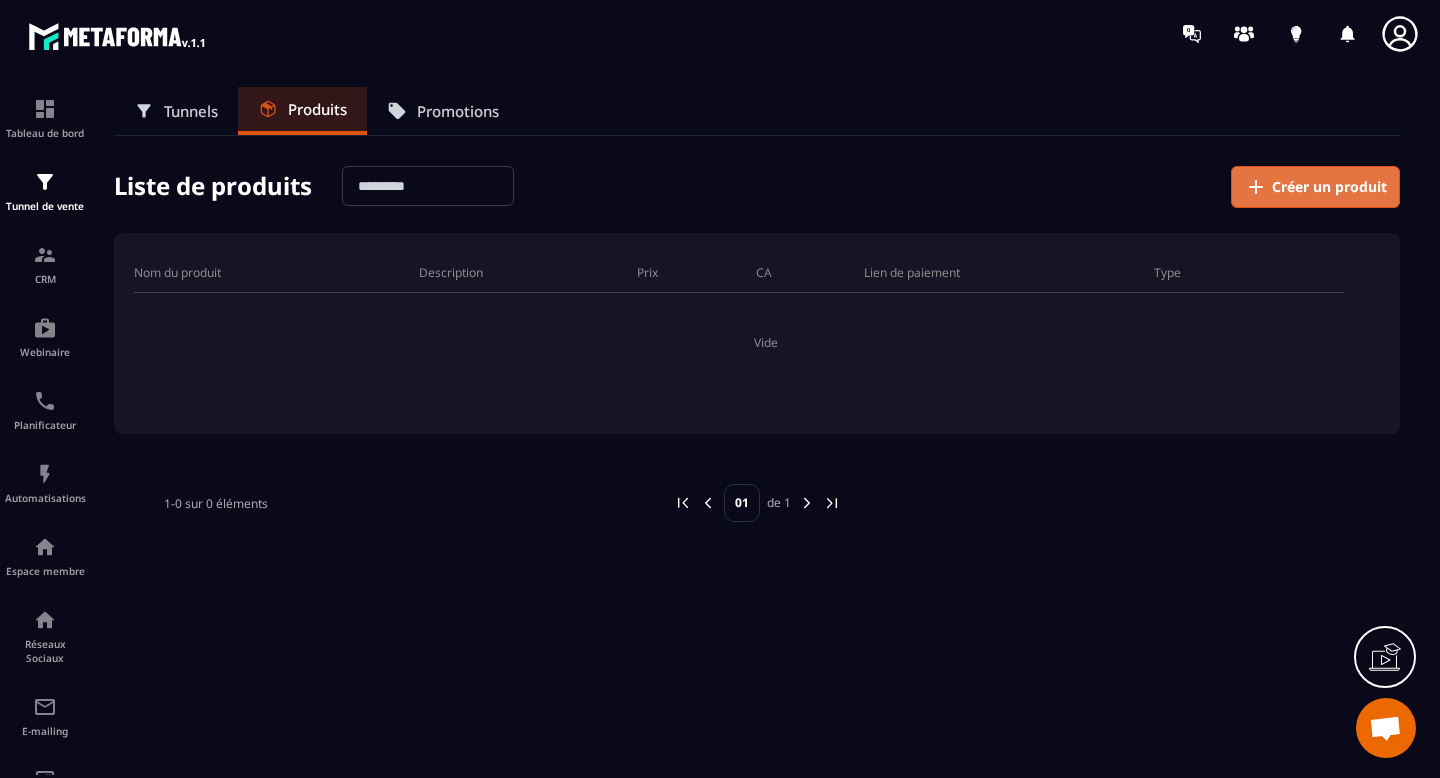 click on "Créer un produit" at bounding box center [1329, 187] 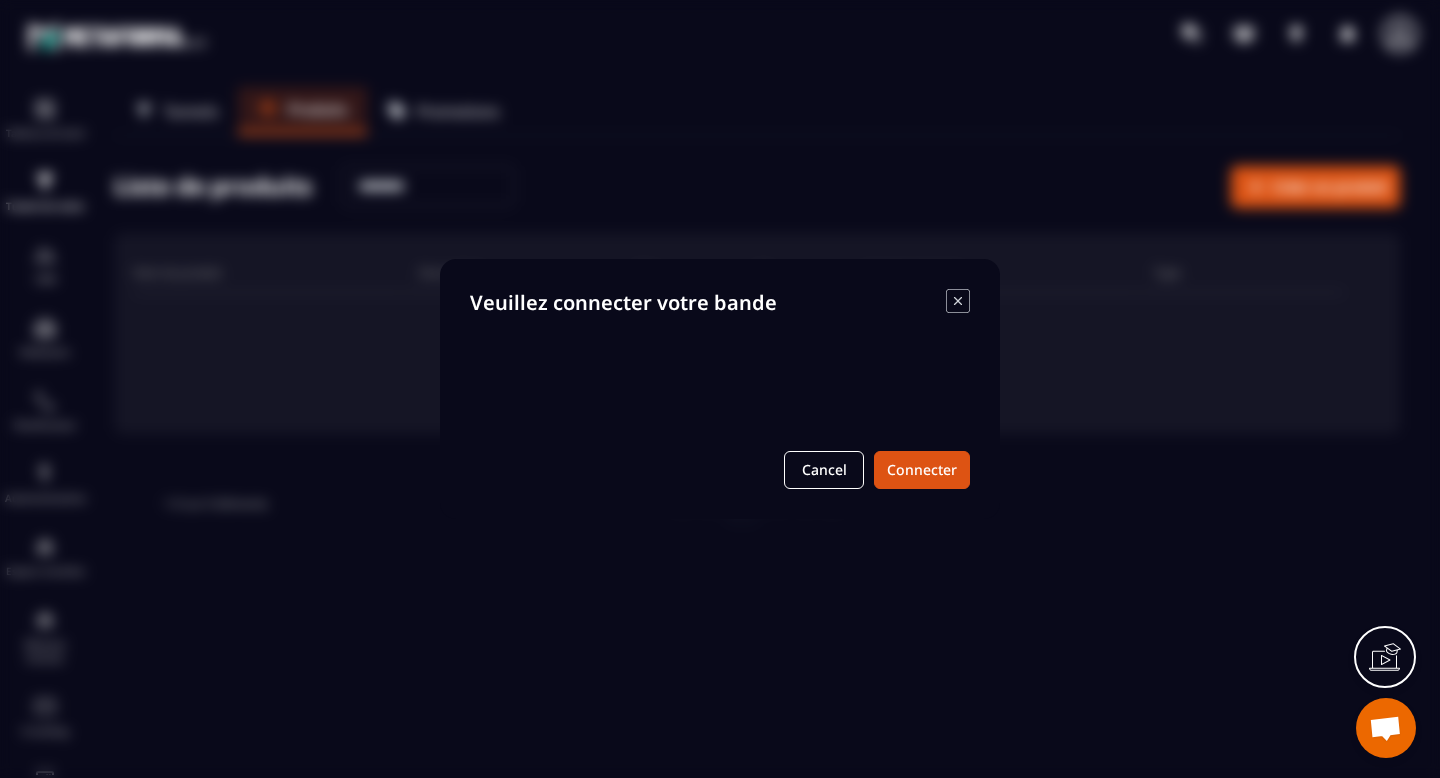 click 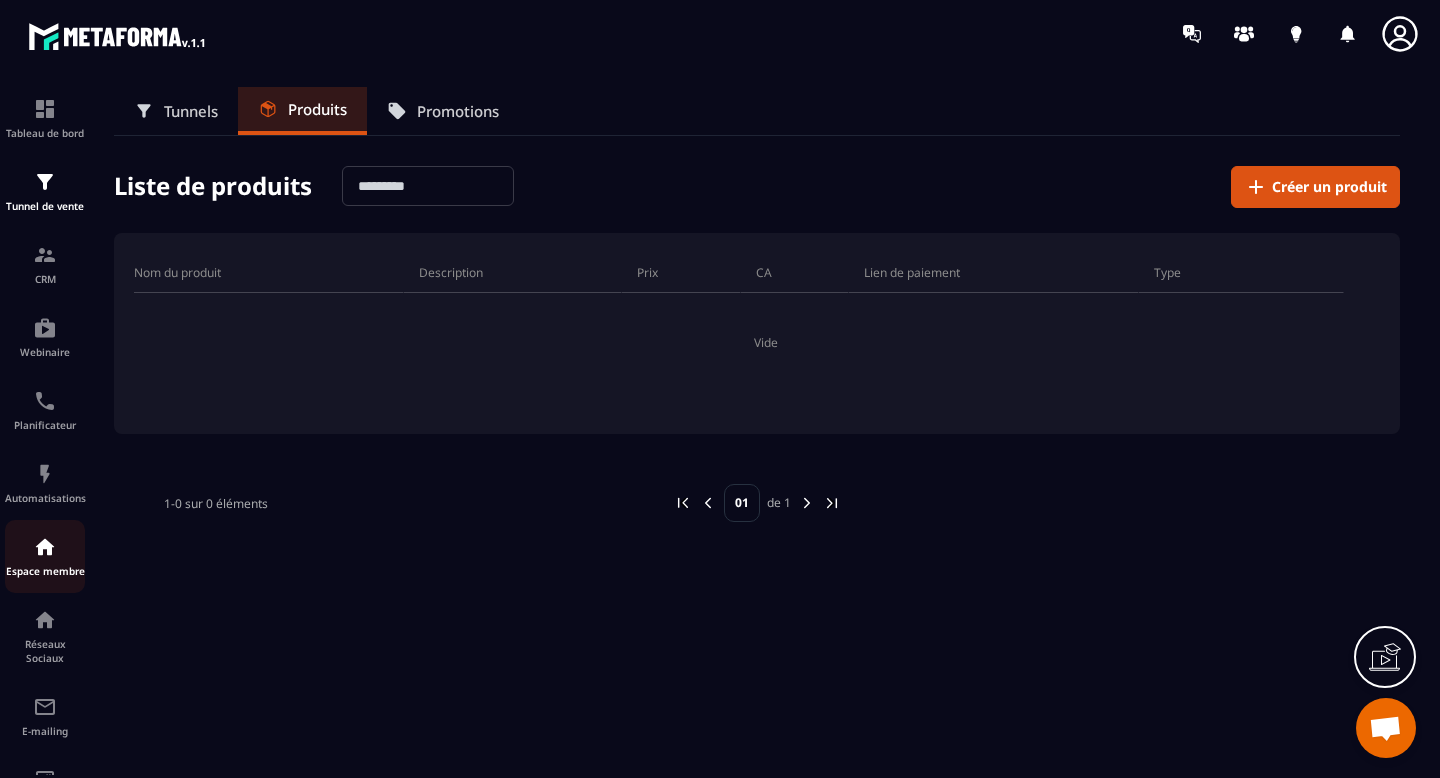 click at bounding box center [45, 547] 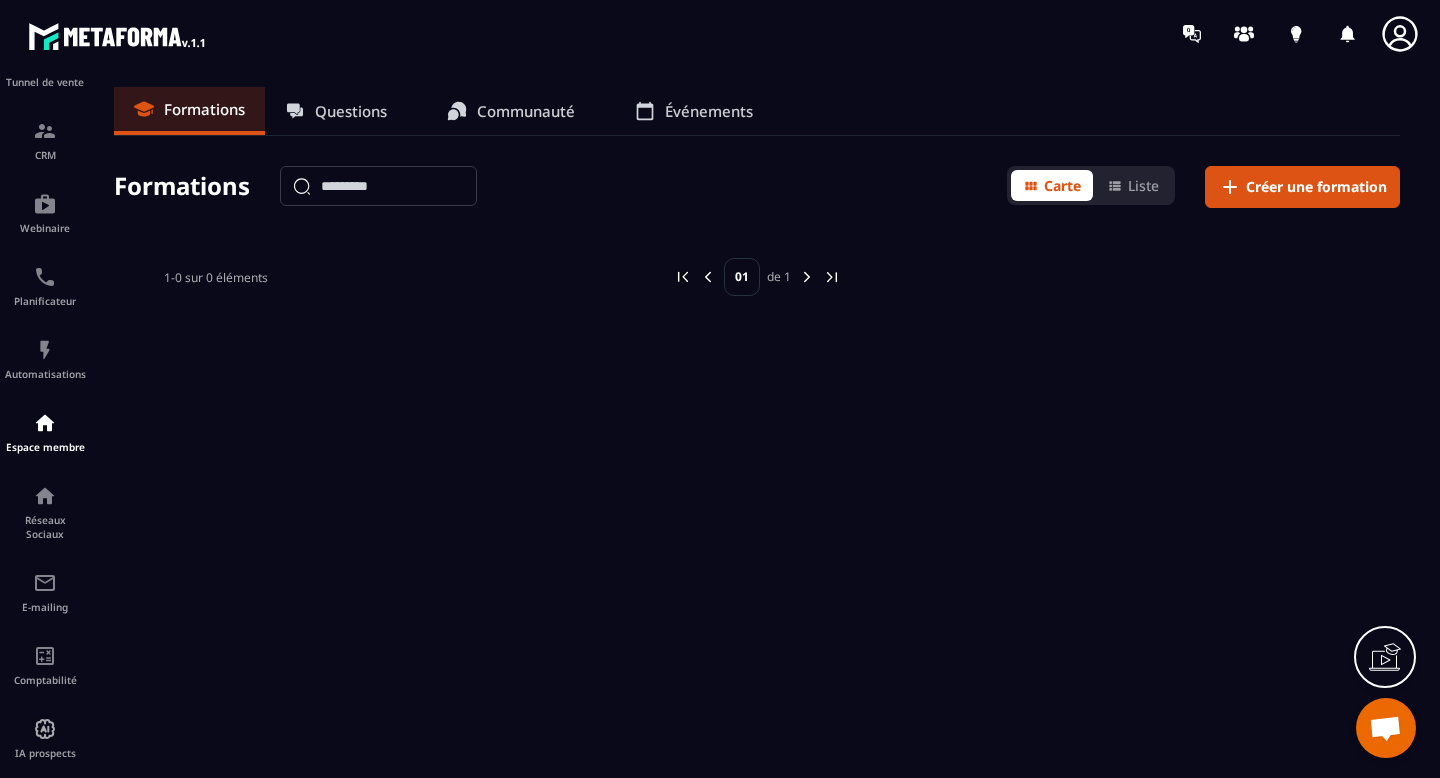 scroll, scrollTop: 148, scrollLeft: 0, axis: vertical 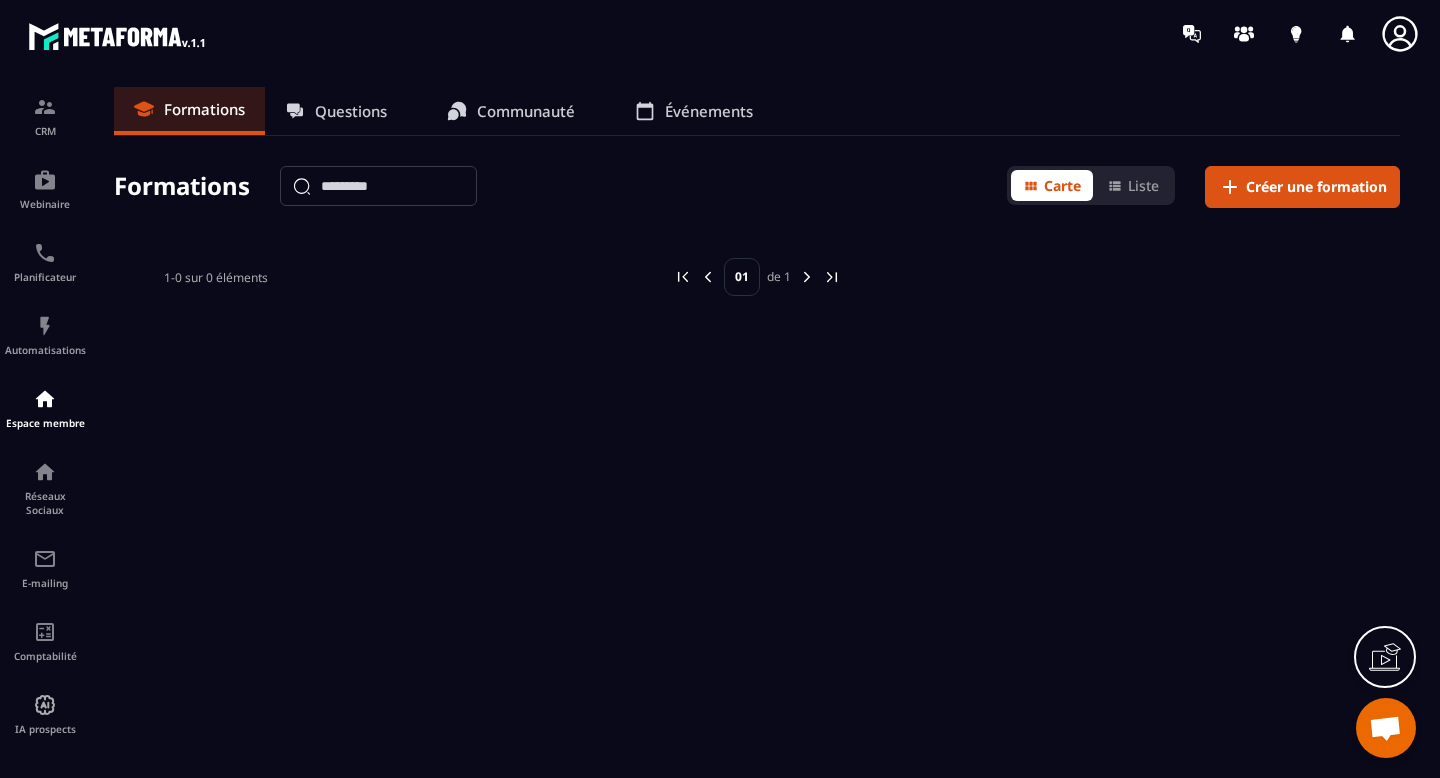 click at bounding box center [1385, 730] 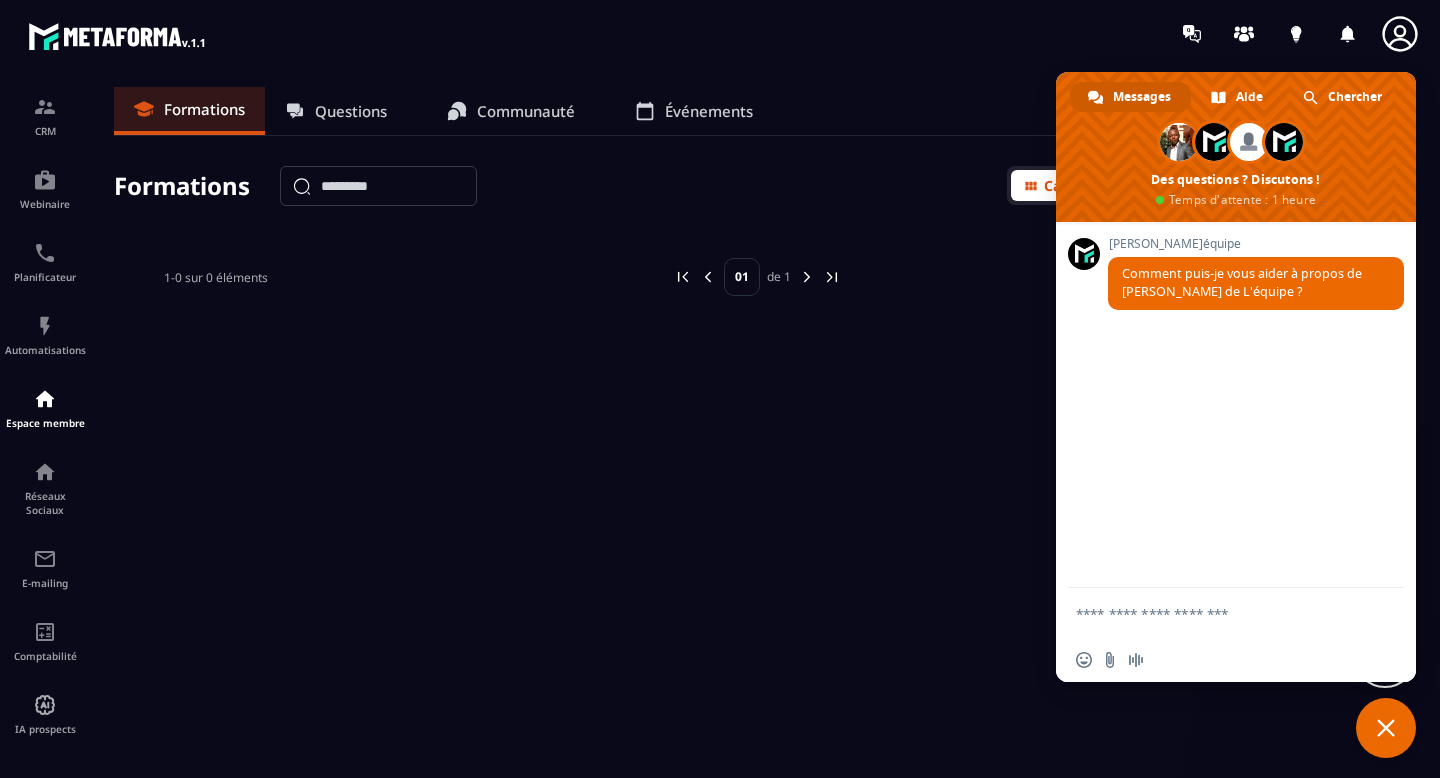 scroll, scrollTop: 0, scrollLeft: 0, axis: both 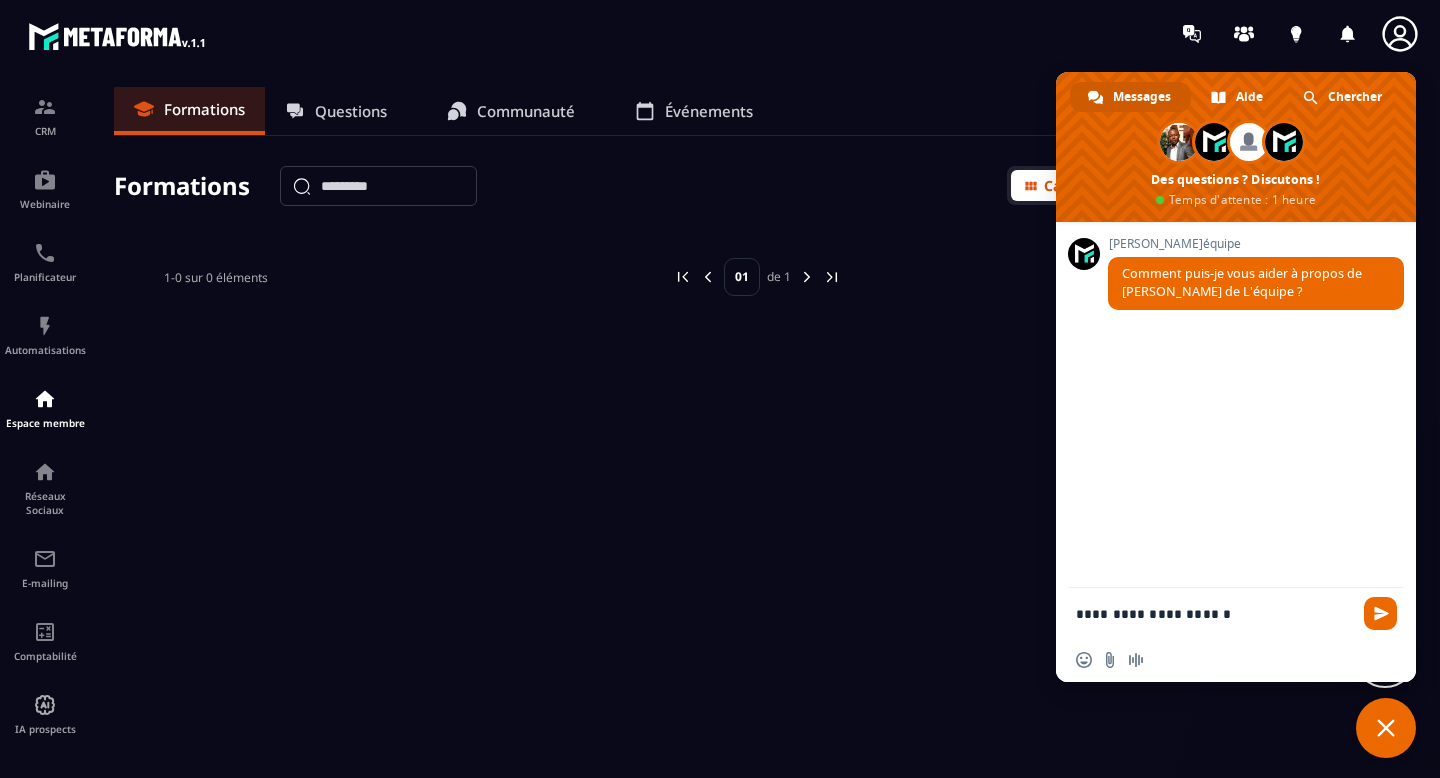 type on "**********" 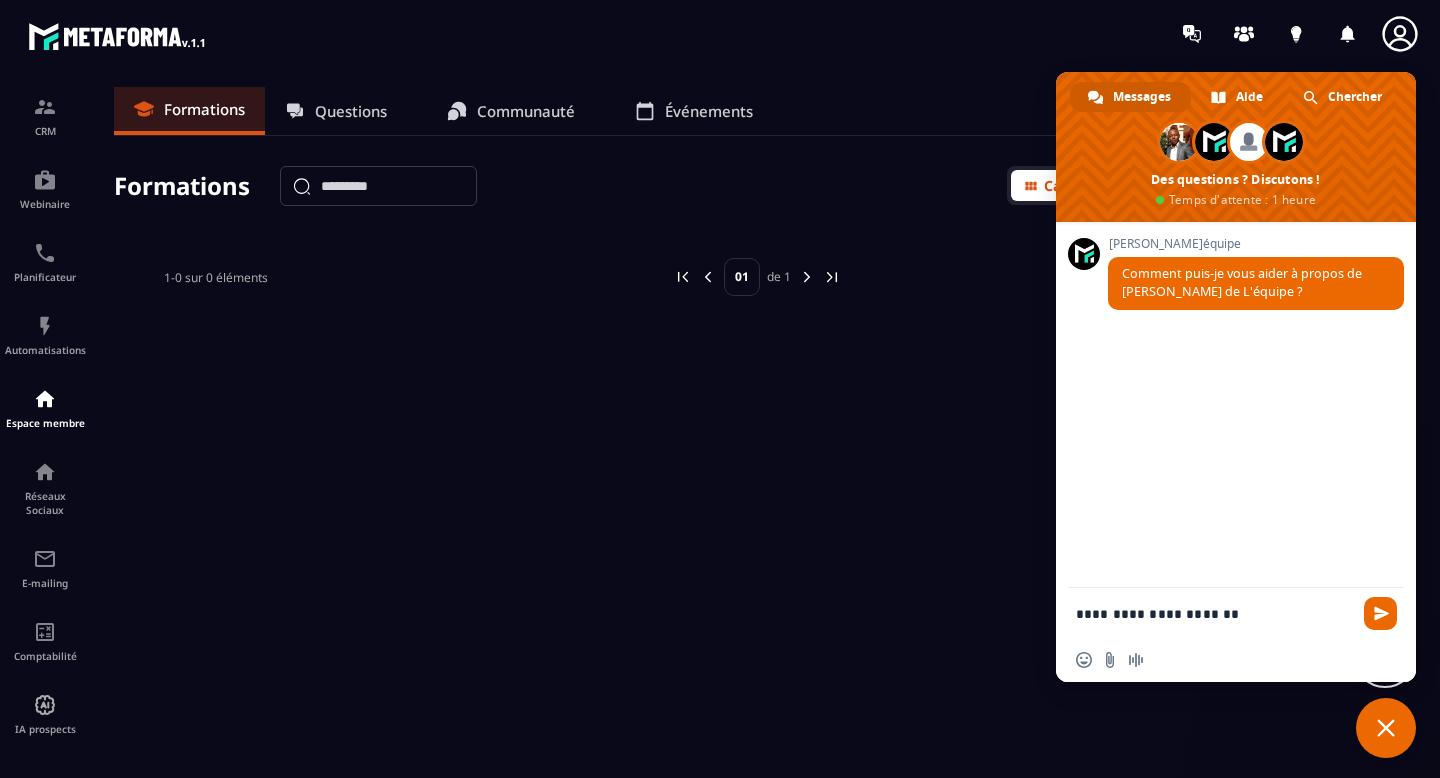type 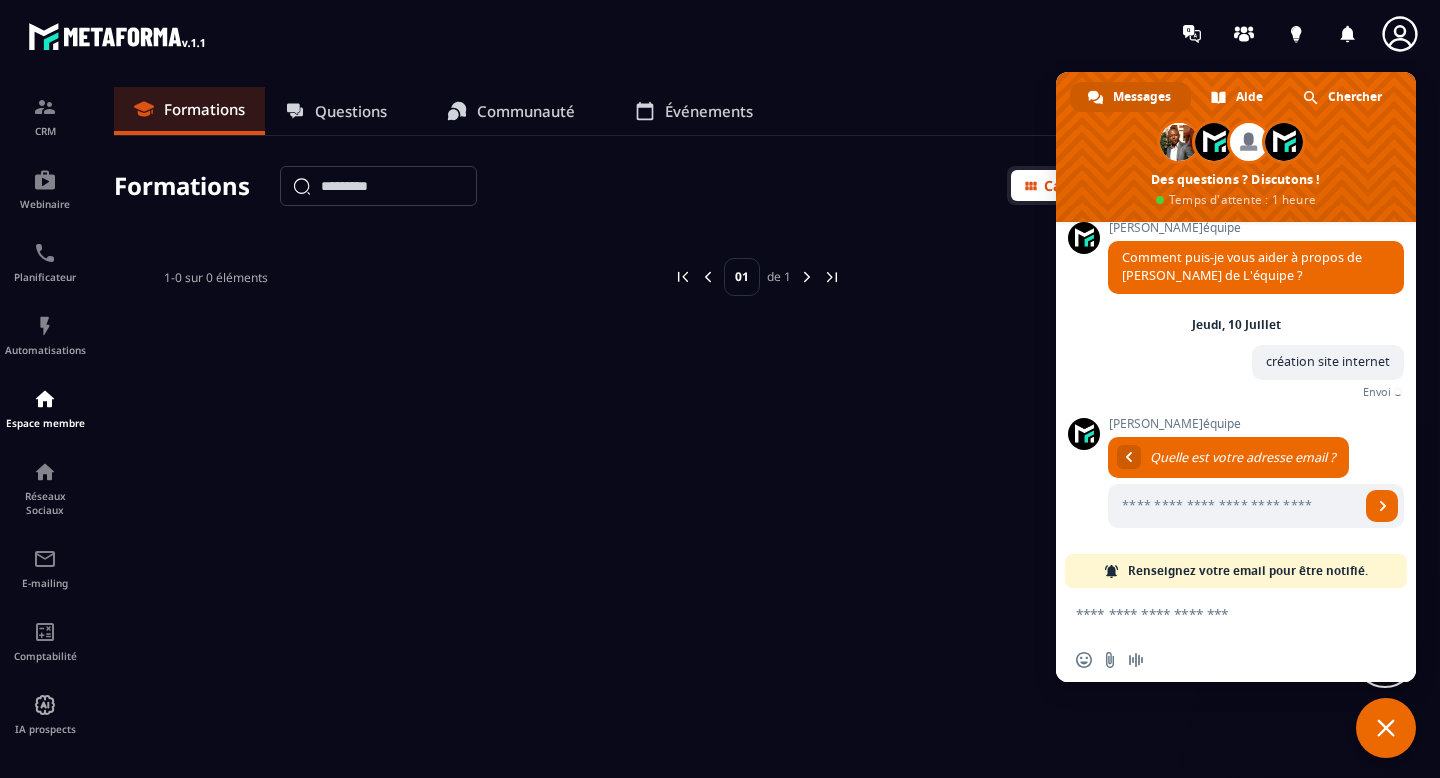 scroll, scrollTop: 17, scrollLeft: 0, axis: vertical 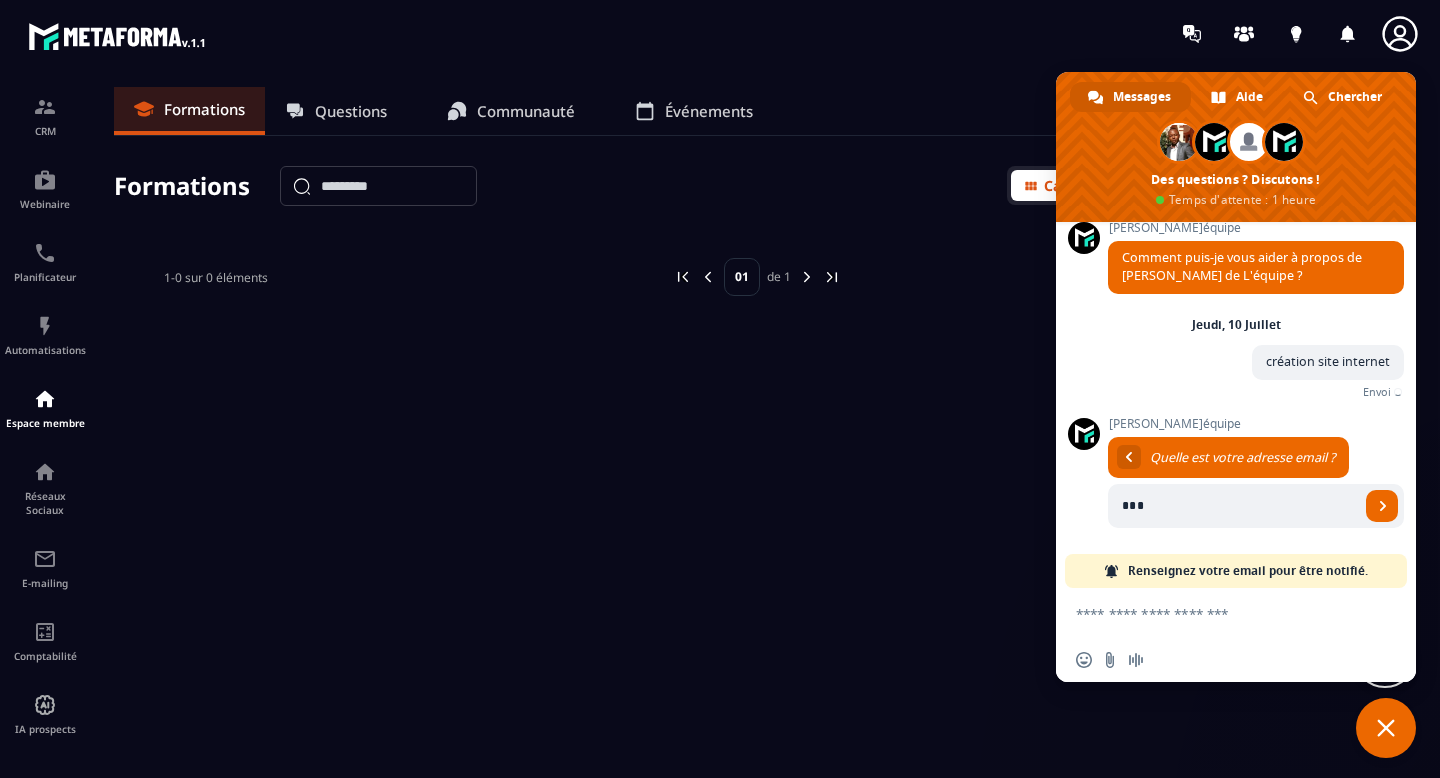 type on "**********" 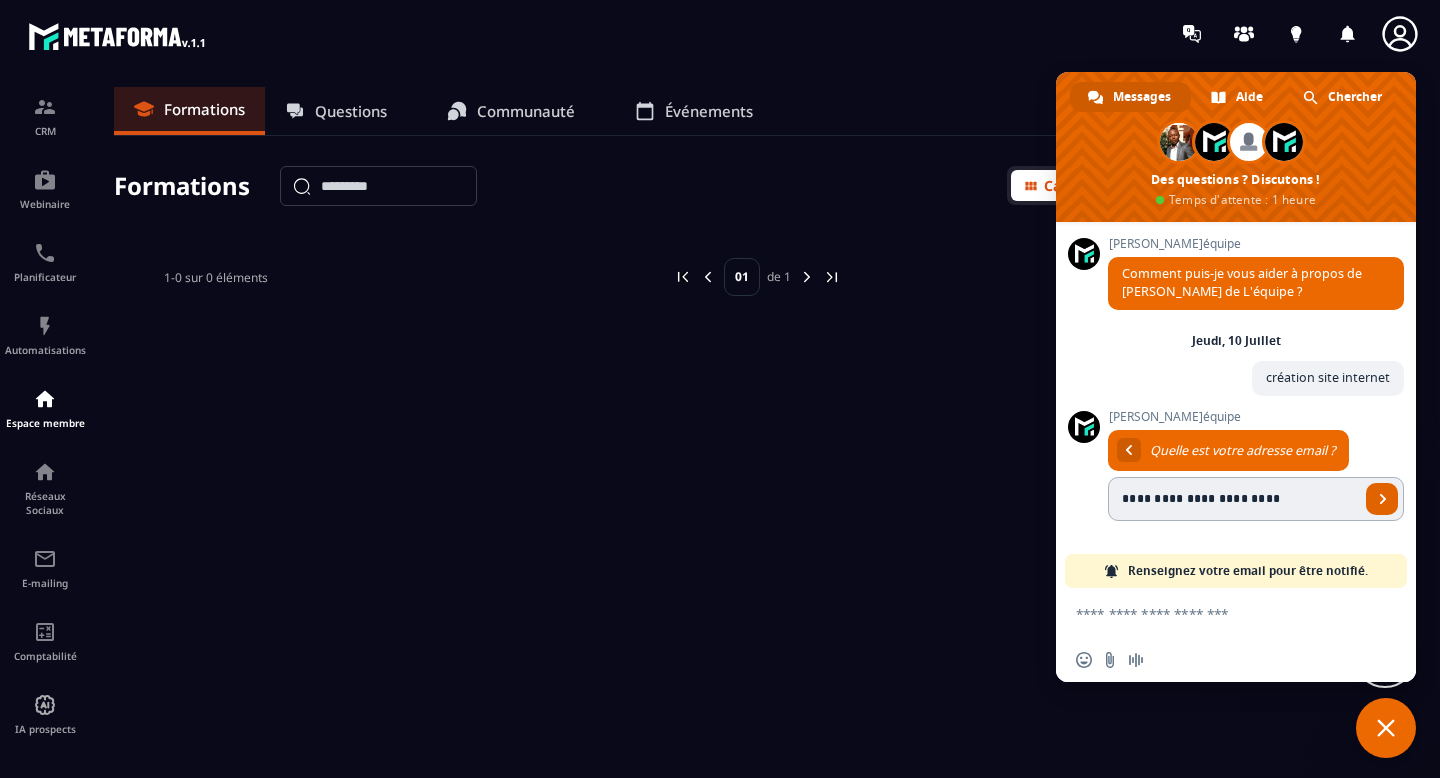 scroll, scrollTop: 0, scrollLeft: 0, axis: both 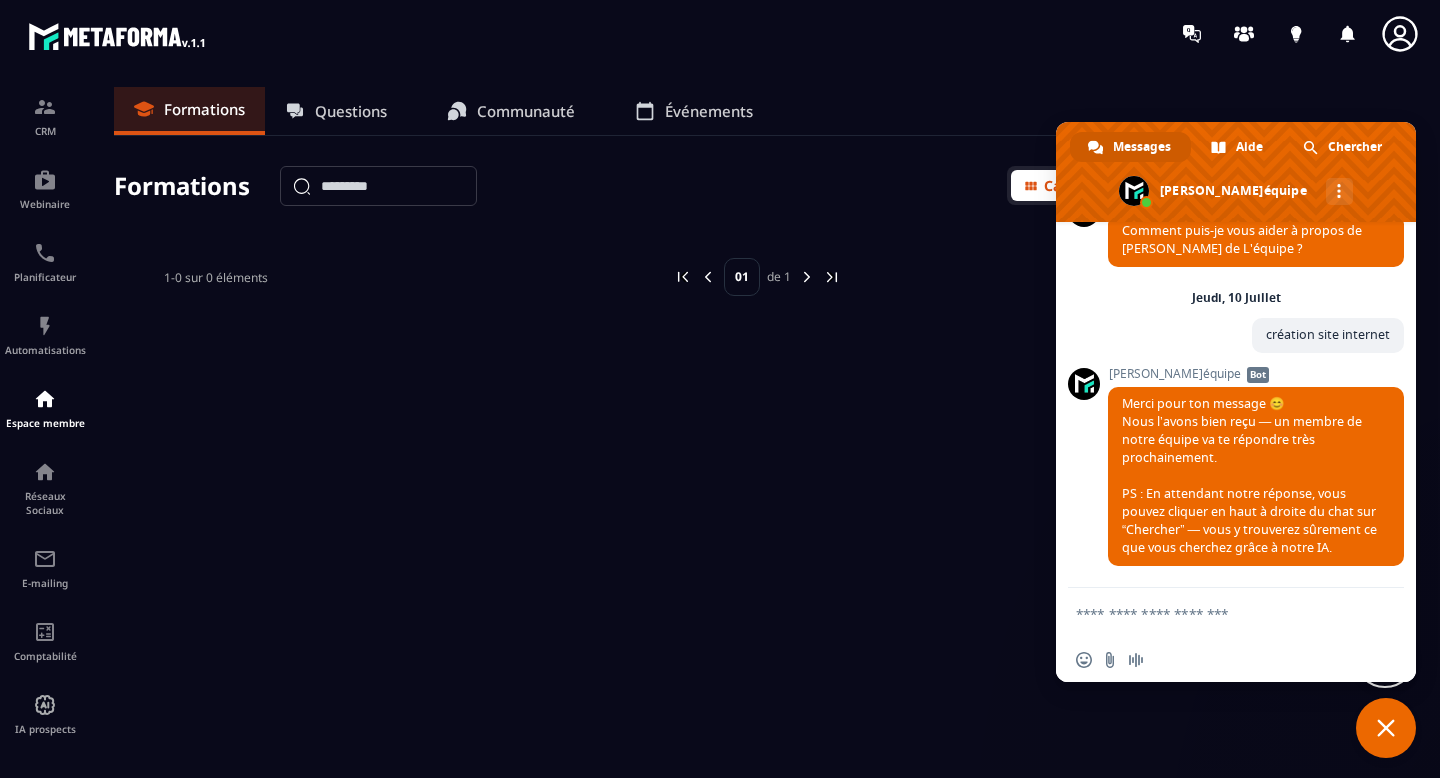 click on "Formations Questions Communauté Événements" at bounding box center [757, 111] 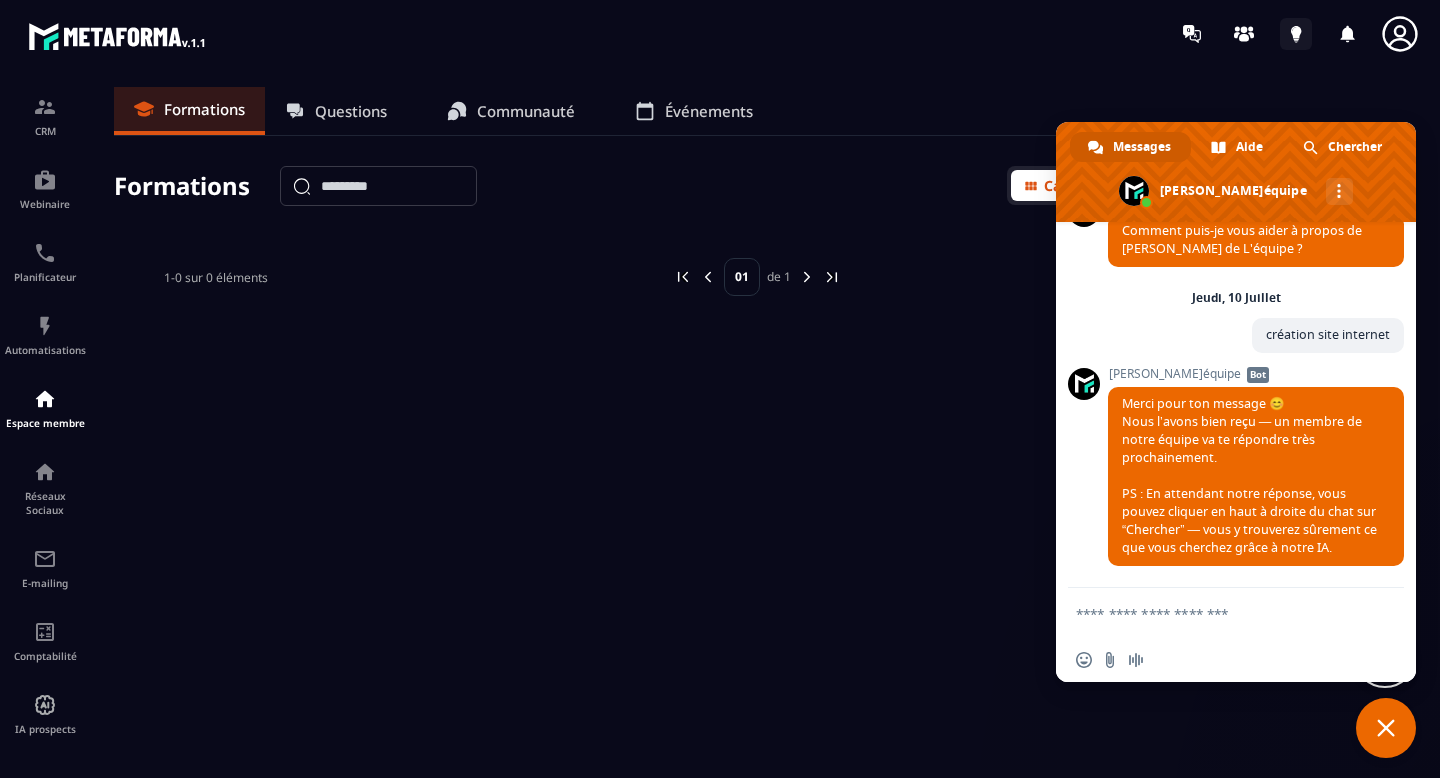 click 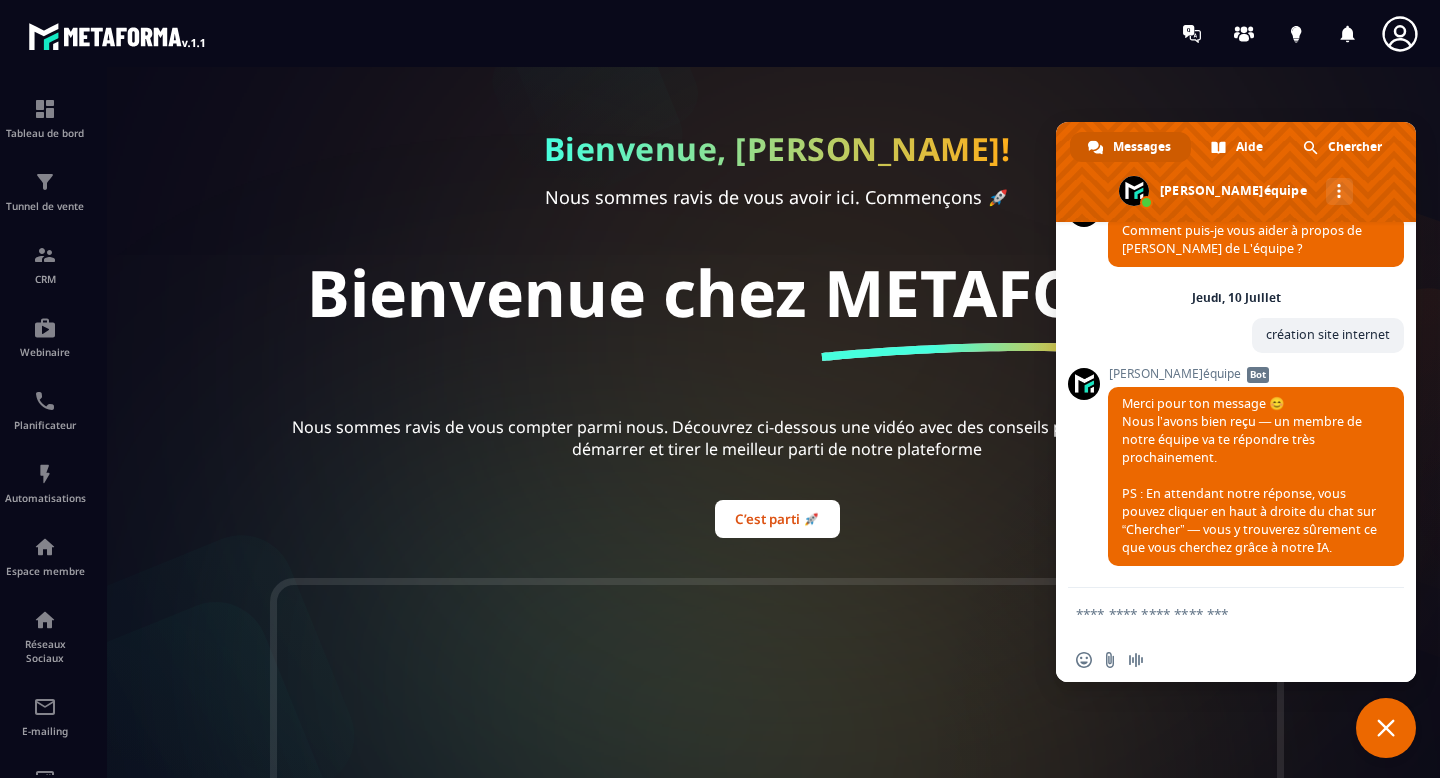 click at bounding box center (1386, 728) 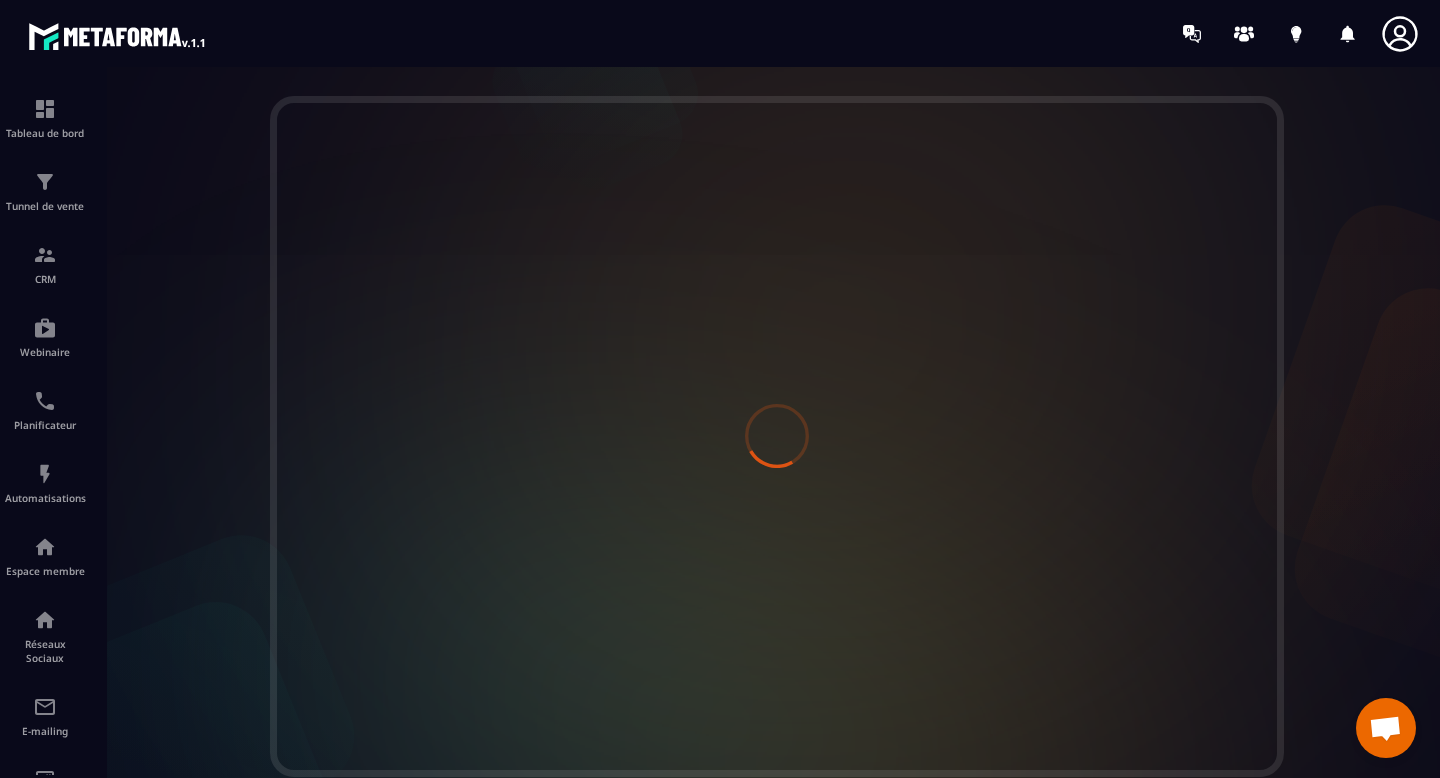 scroll, scrollTop: 493, scrollLeft: 0, axis: vertical 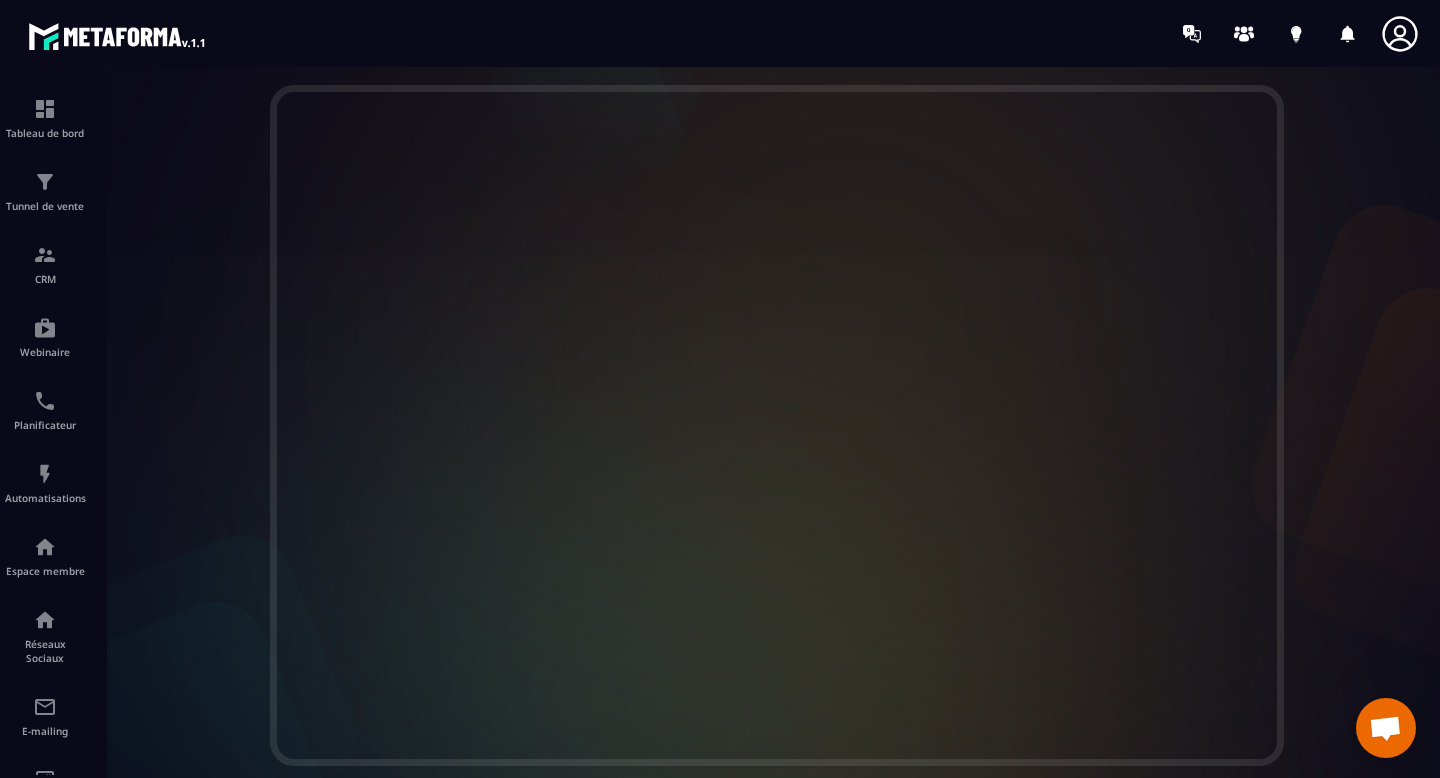 click at bounding box center [777, 425] 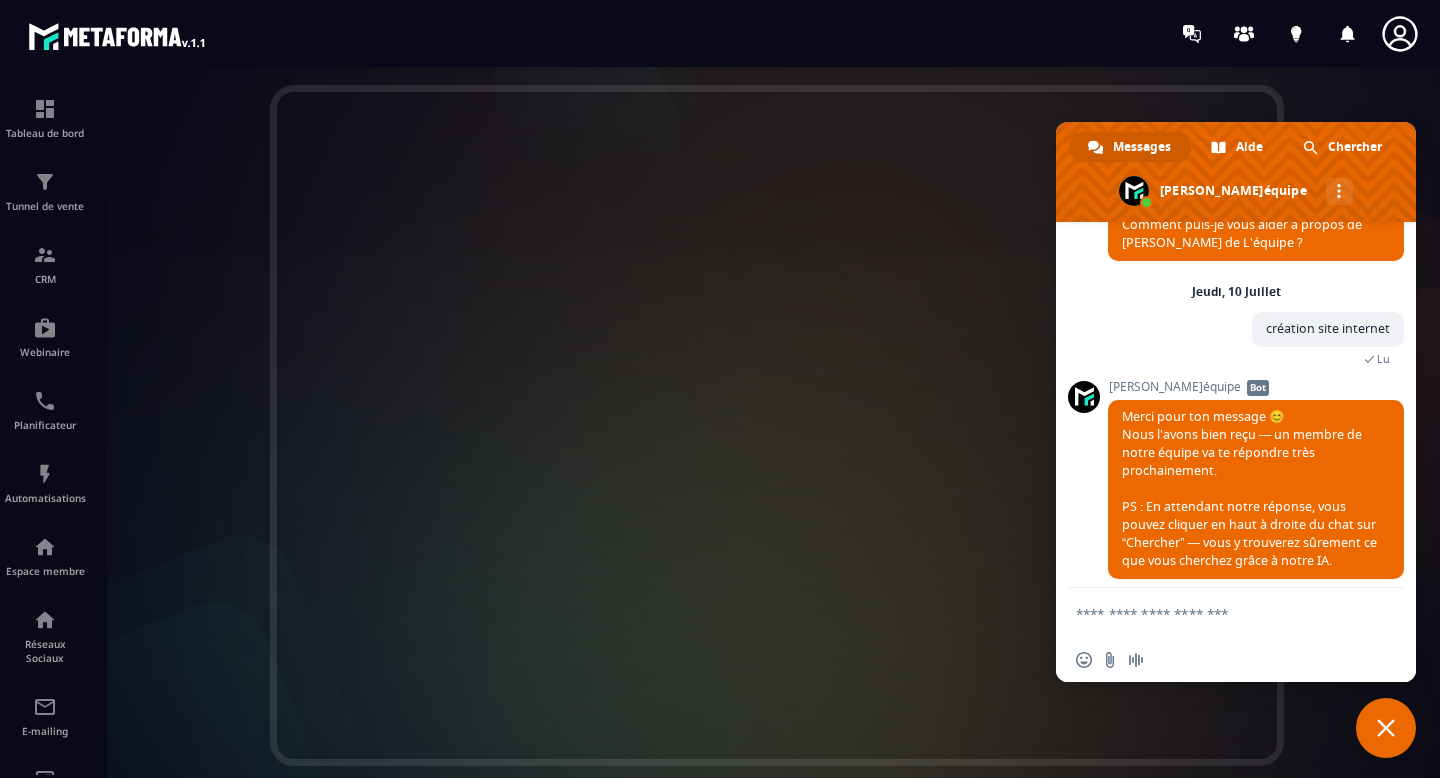 scroll, scrollTop: 68, scrollLeft: 0, axis: vertical 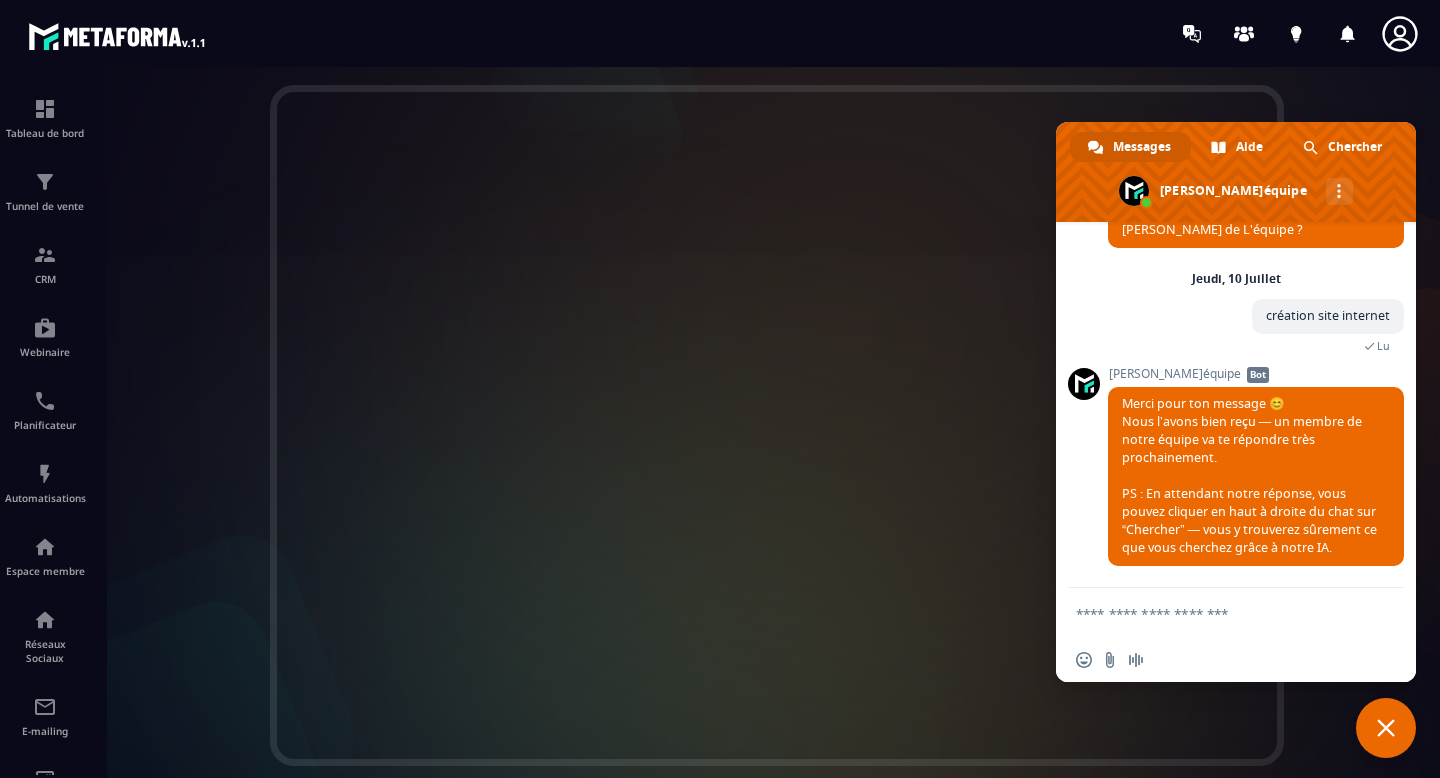 click at bounding box center (777, 425) 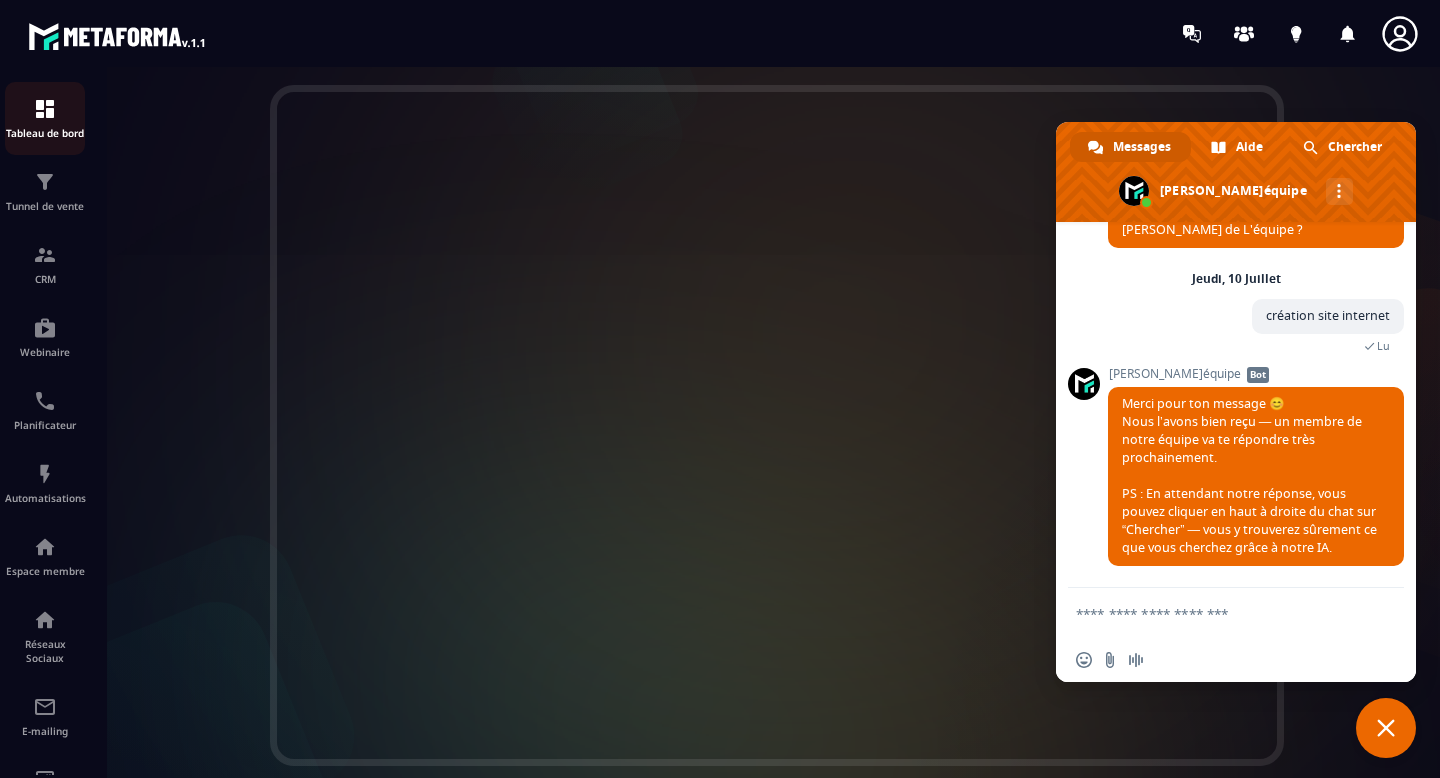 click at bounding box center (45, 109) 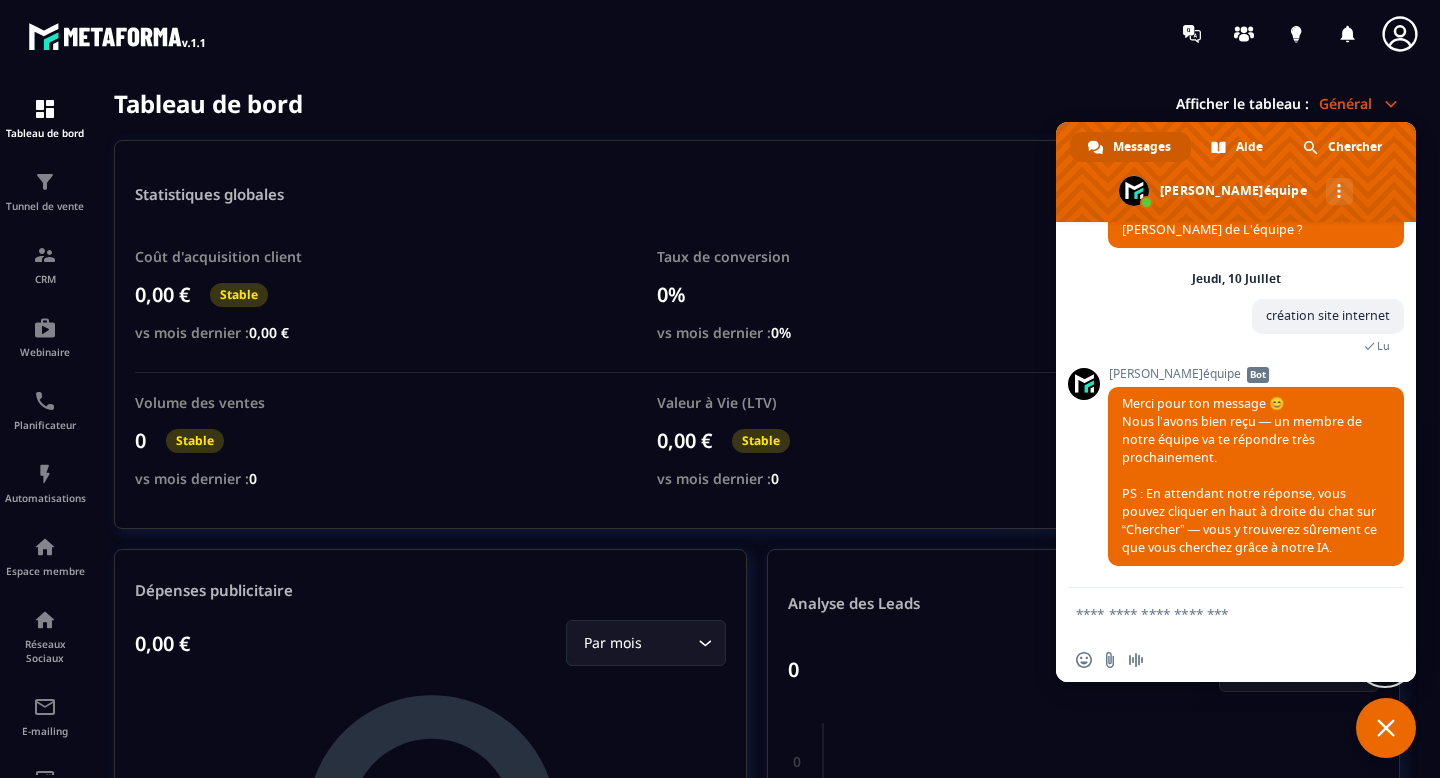click at bounding box center (1386, 728) 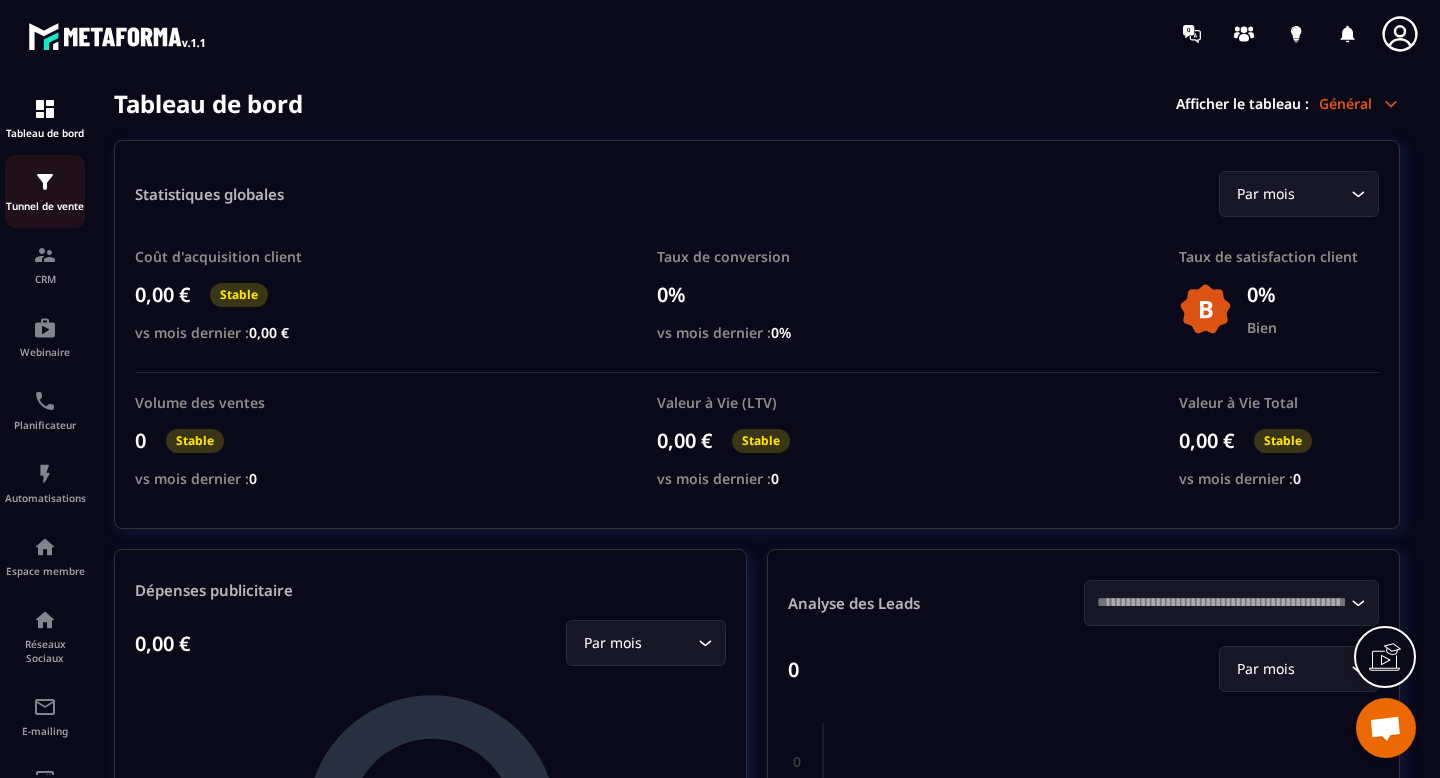 click at bounding box center [45, 182] 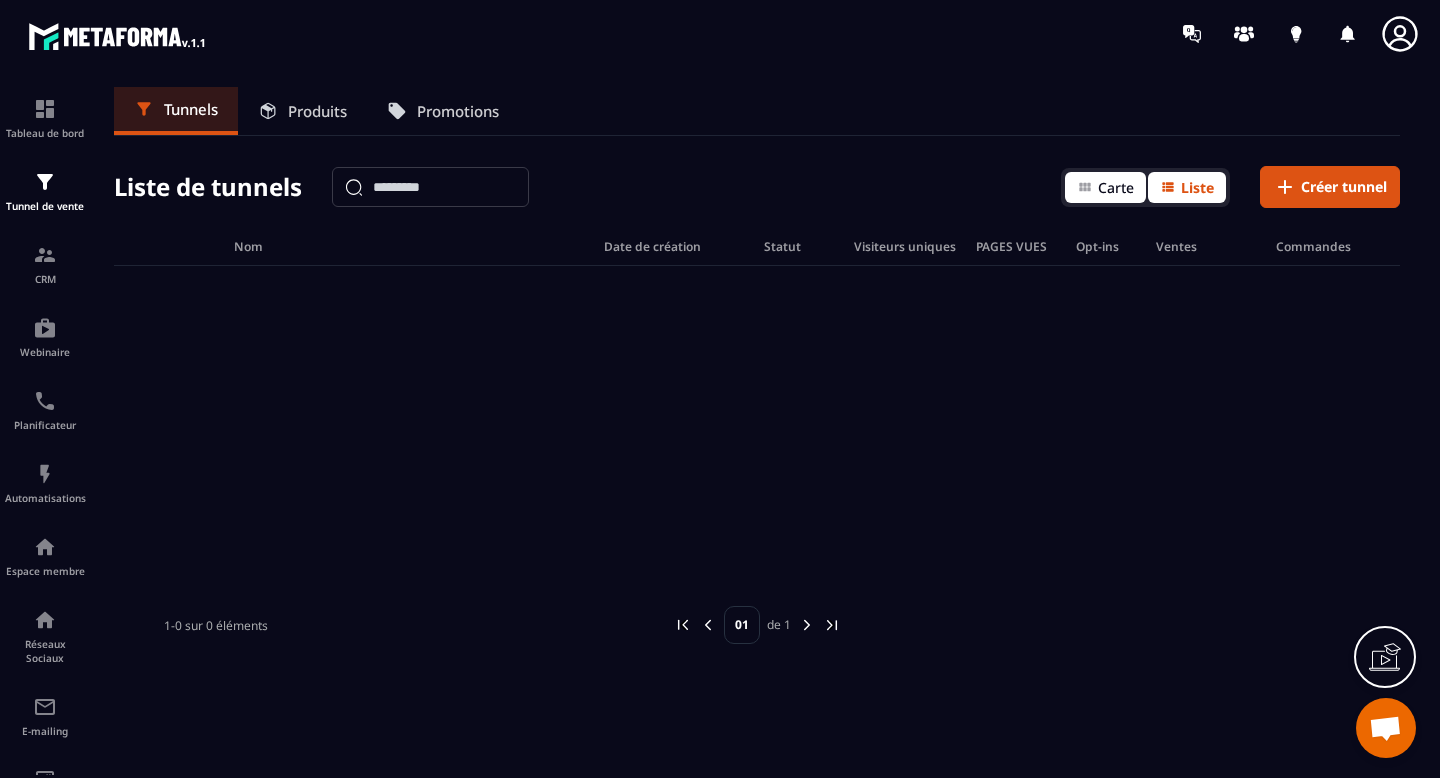 click on "Carte" at bounding box center (1116, 187) 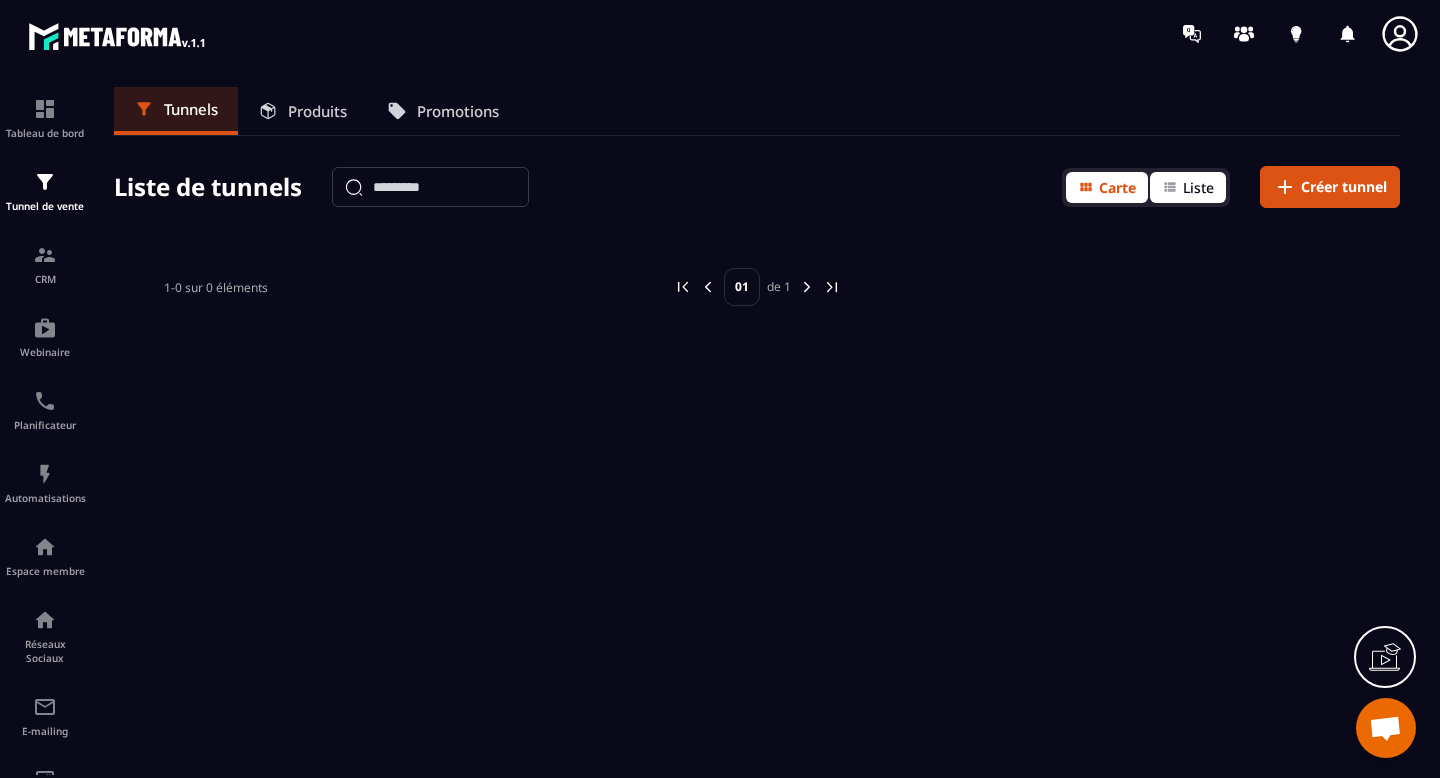click 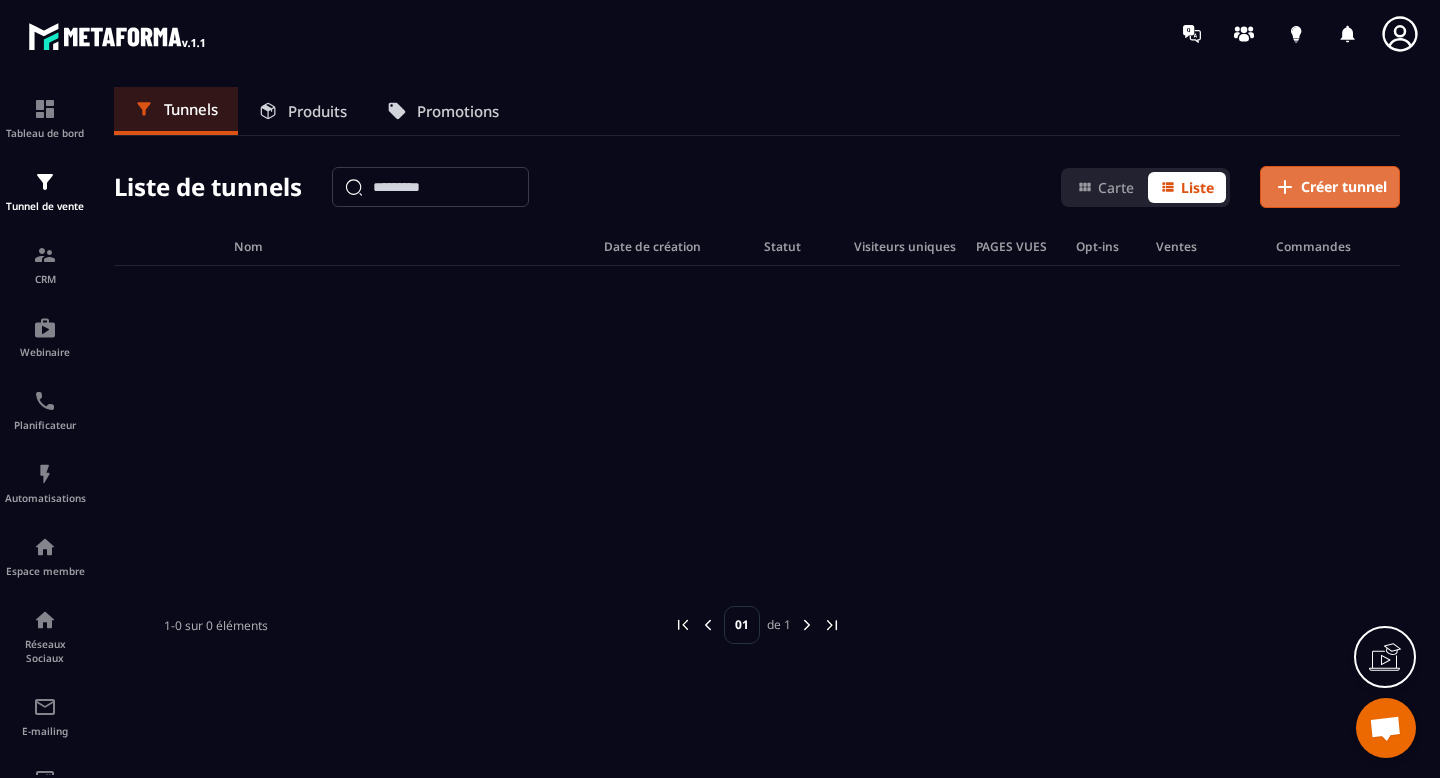 click on "Créer tunnel" 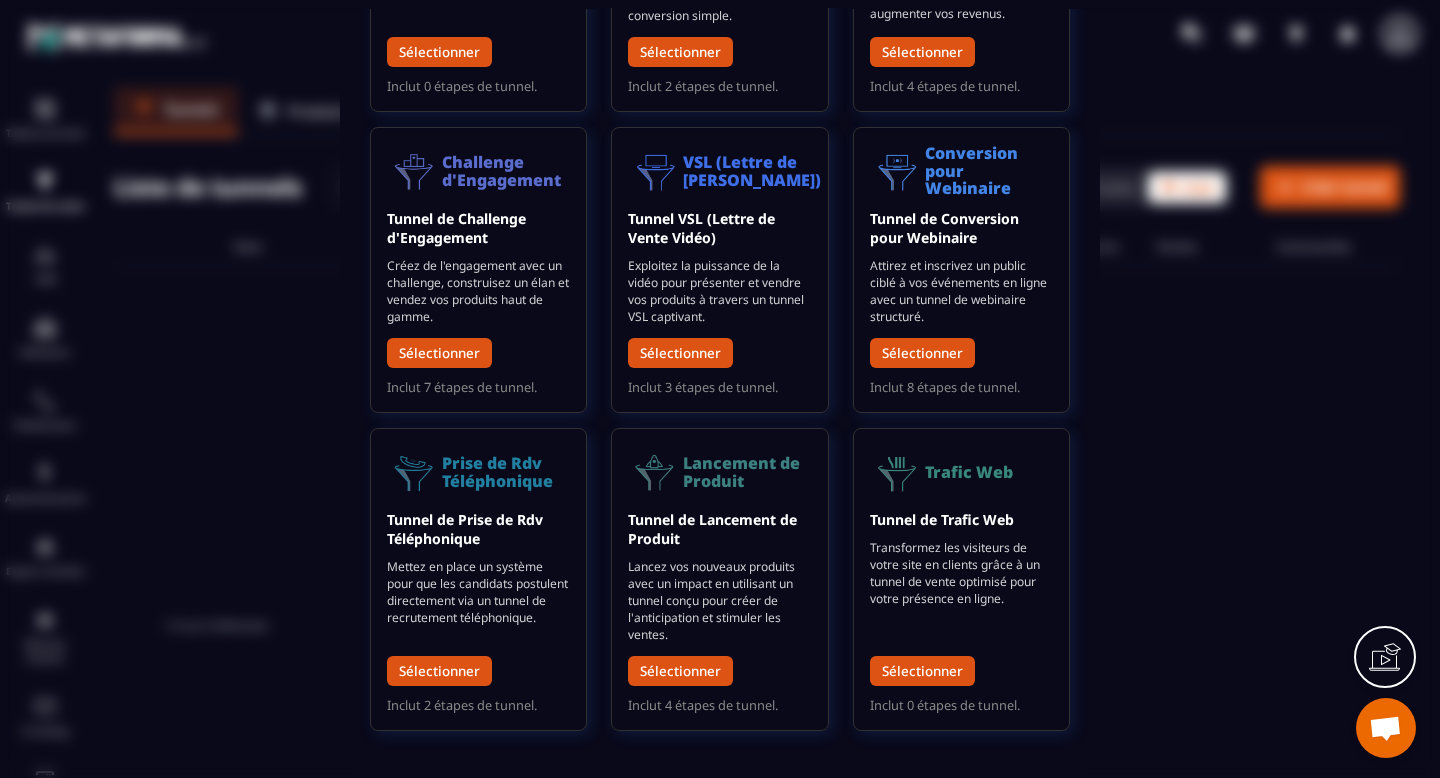 scroll, scrollTop: 0, scrollLeft: 0, axis: both 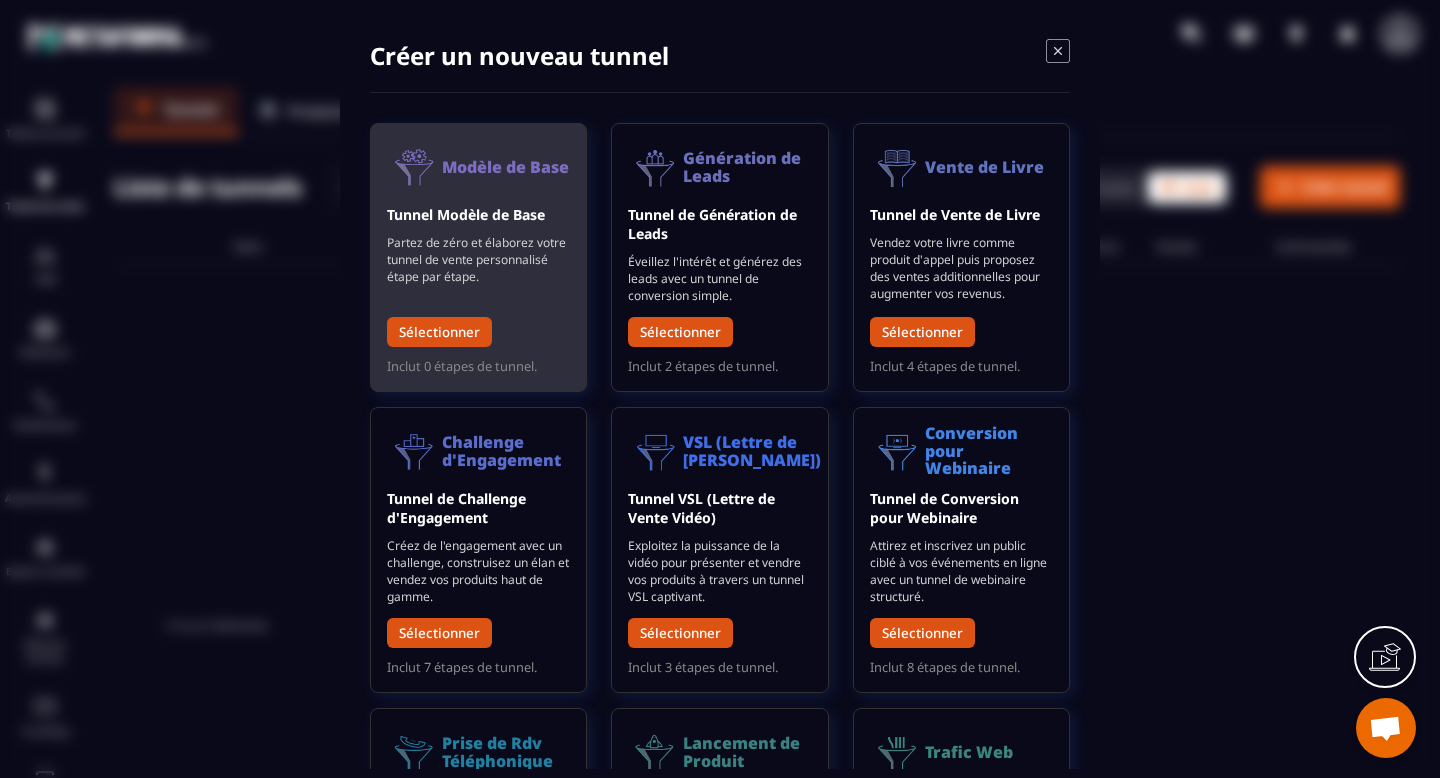 click at bounding box center (414, 167) 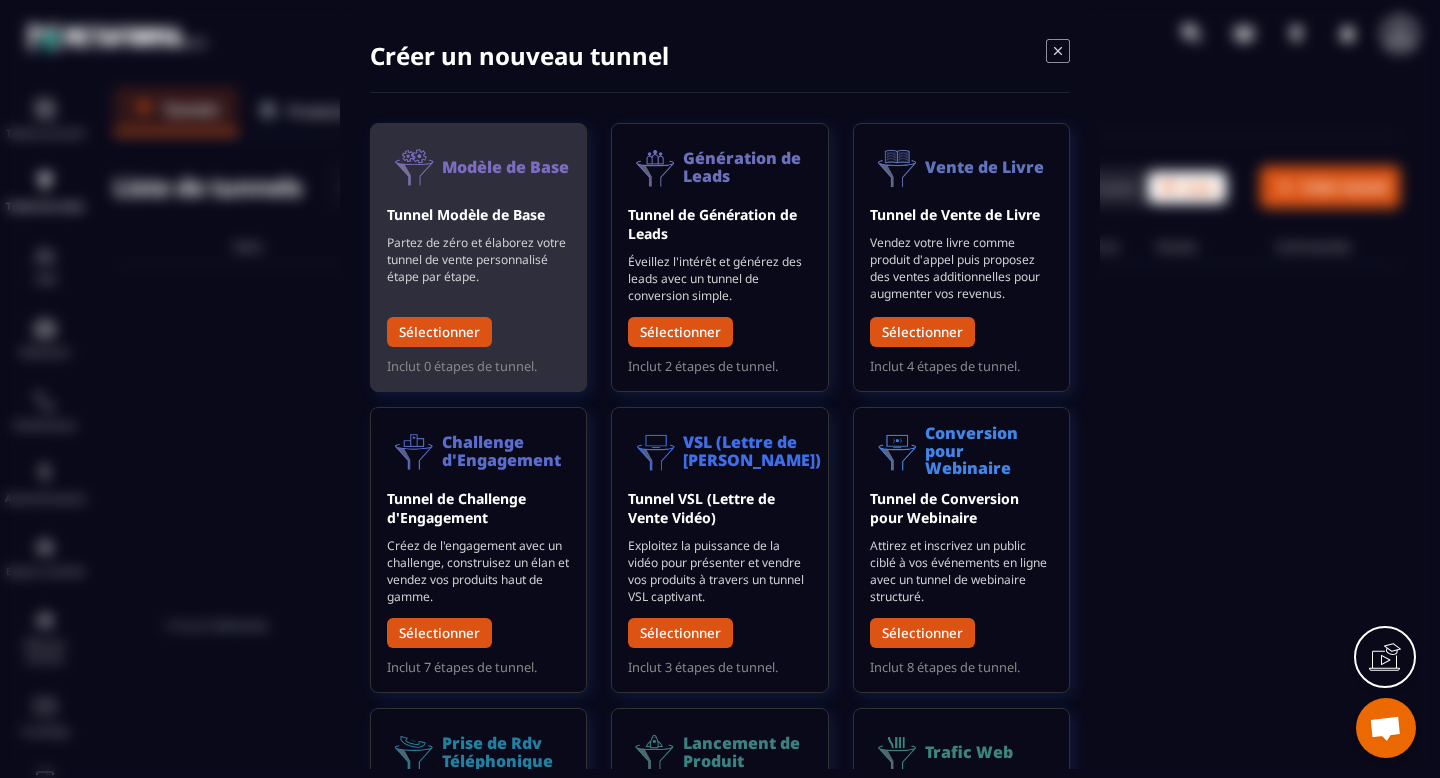 click on "Tunnel Modèle de Base Partez de zéro et élaborez votre tunnel de vente personnalisé étape par étape. Sélectionner" at bounding box center [478, 281] 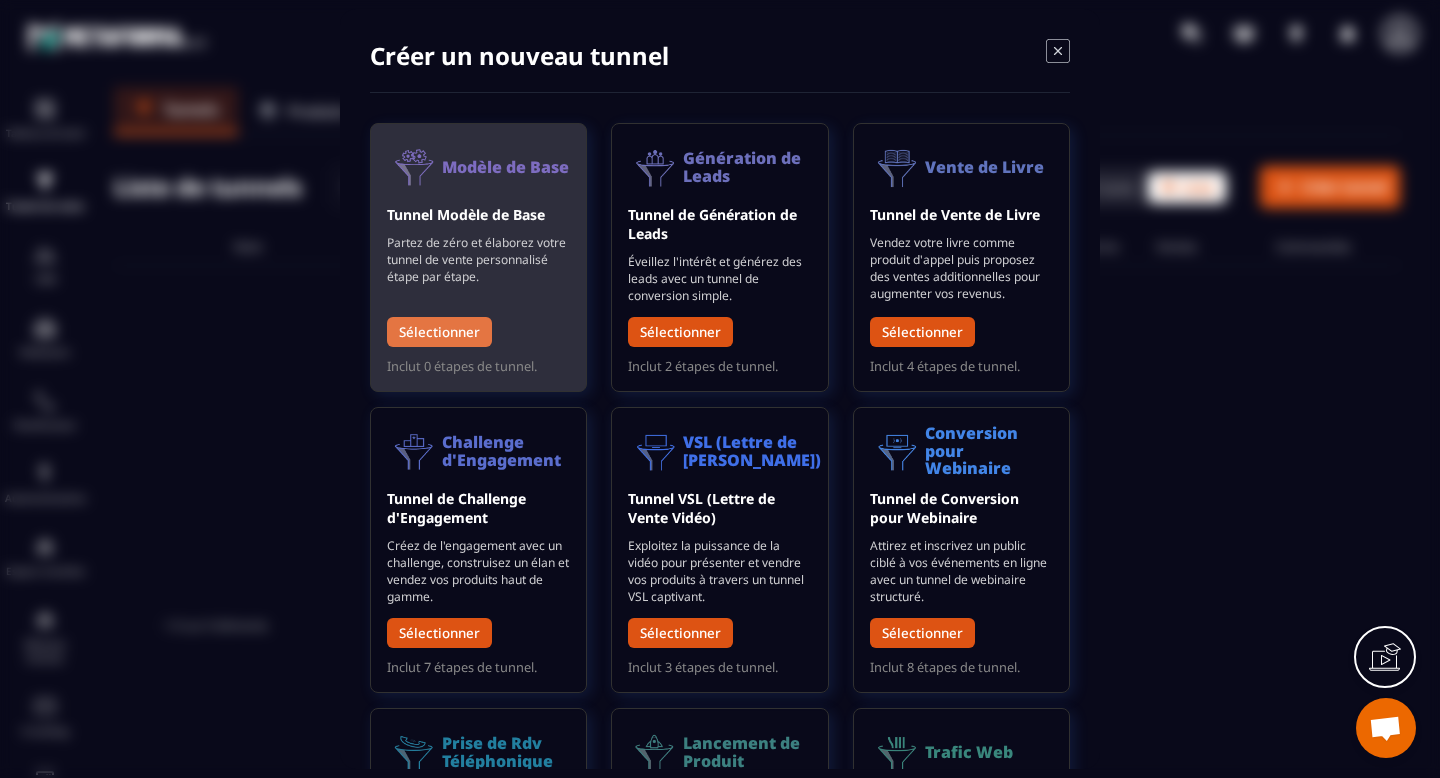 click on "Sélectionner" at bounding box center [439, 332] 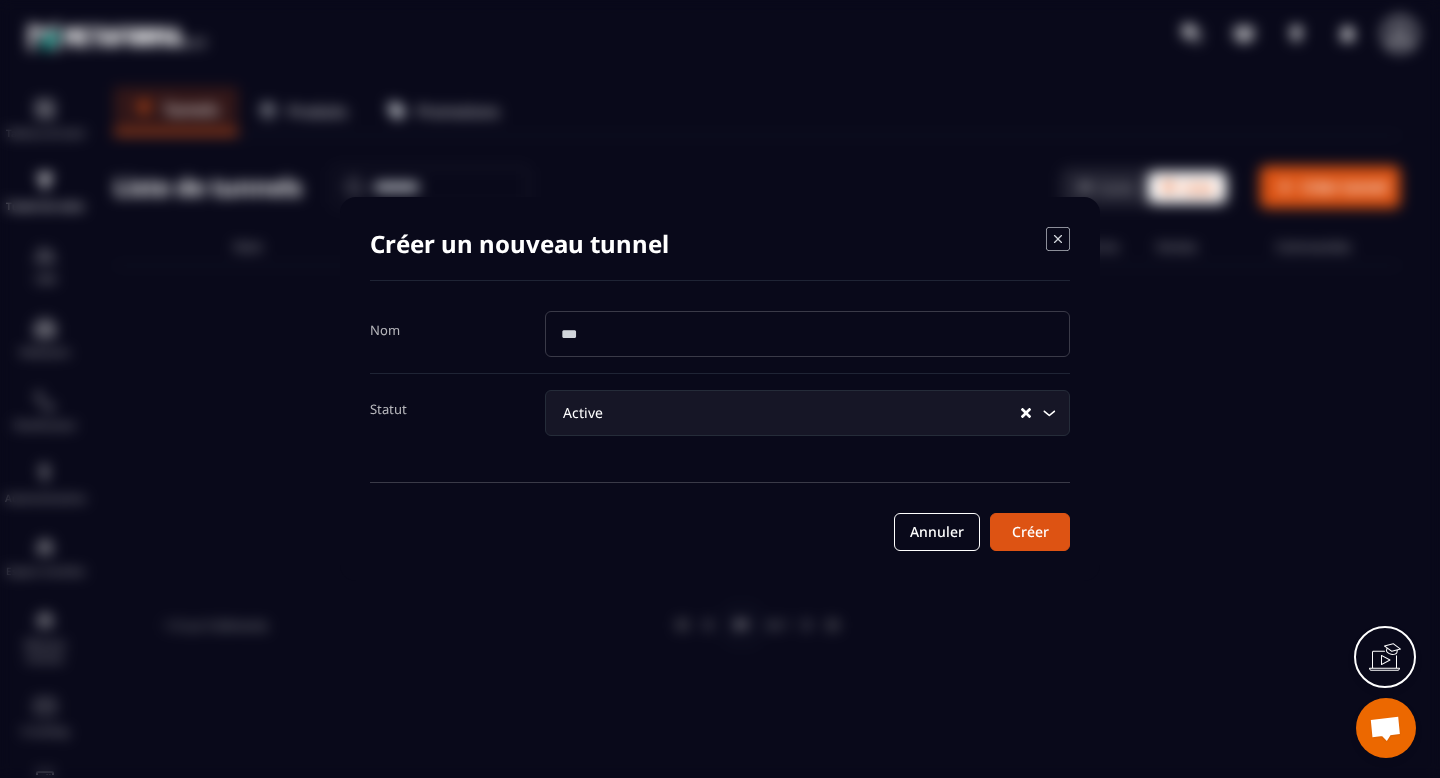 click at bounding box center [807, 334] 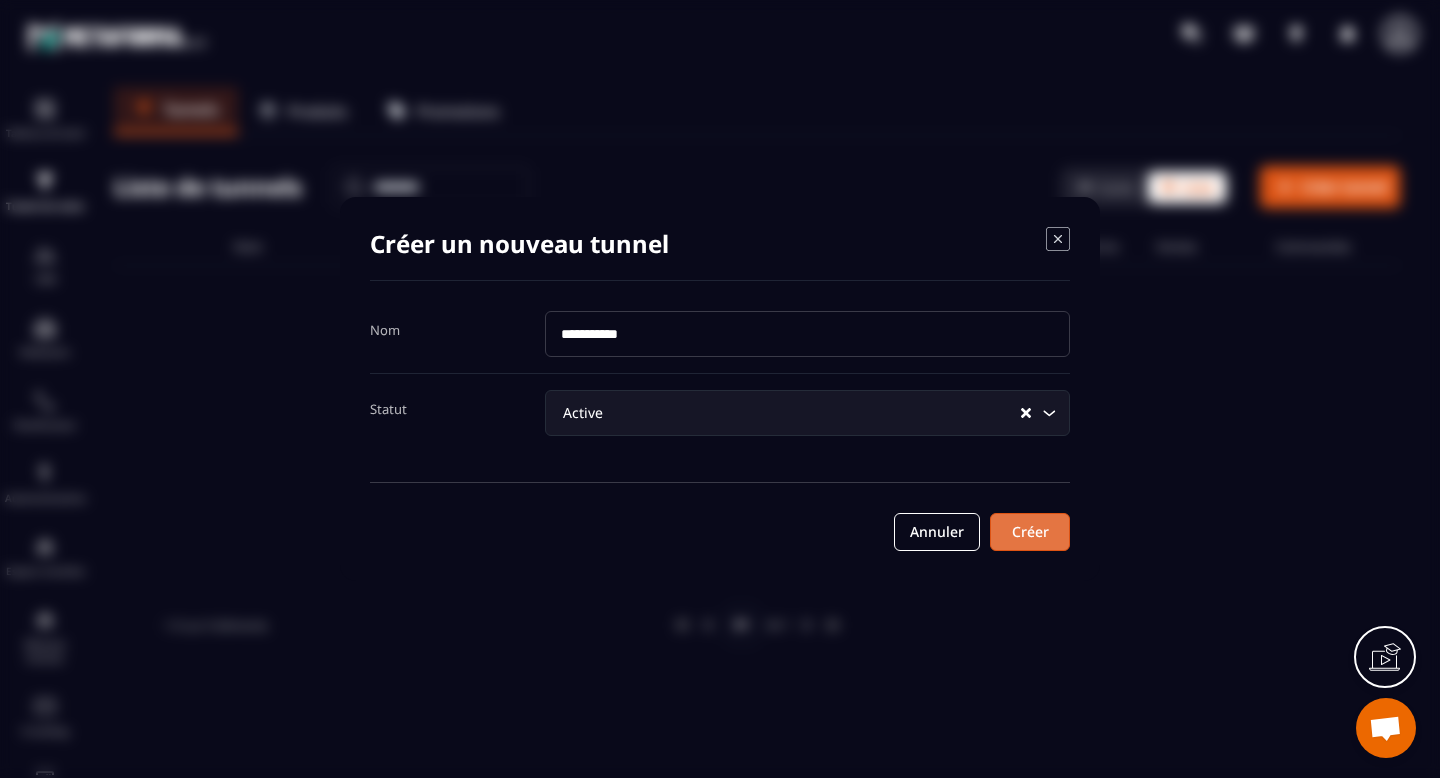 click on "Créer" at bounding box center [1030, 532] 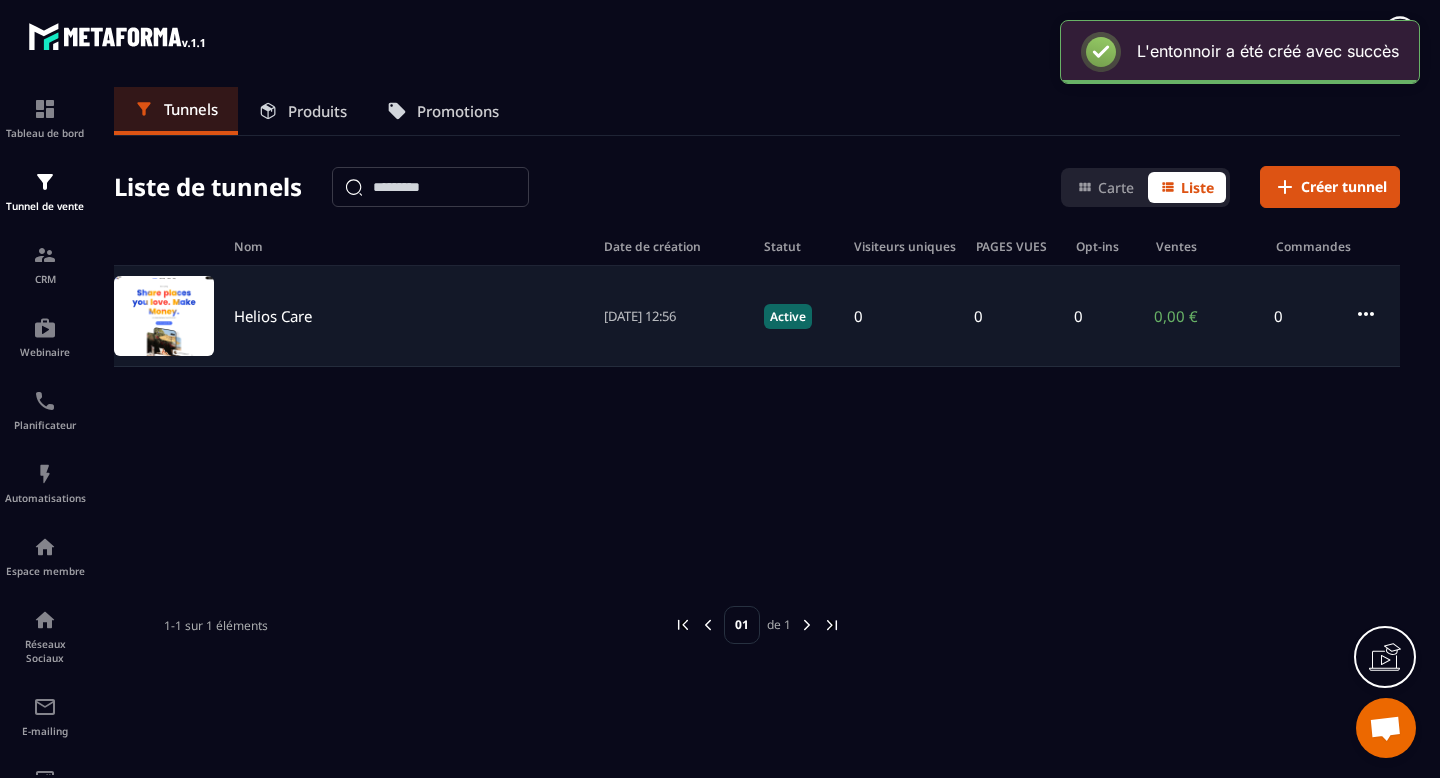 click on "Active" at bounding box center (788, 316) 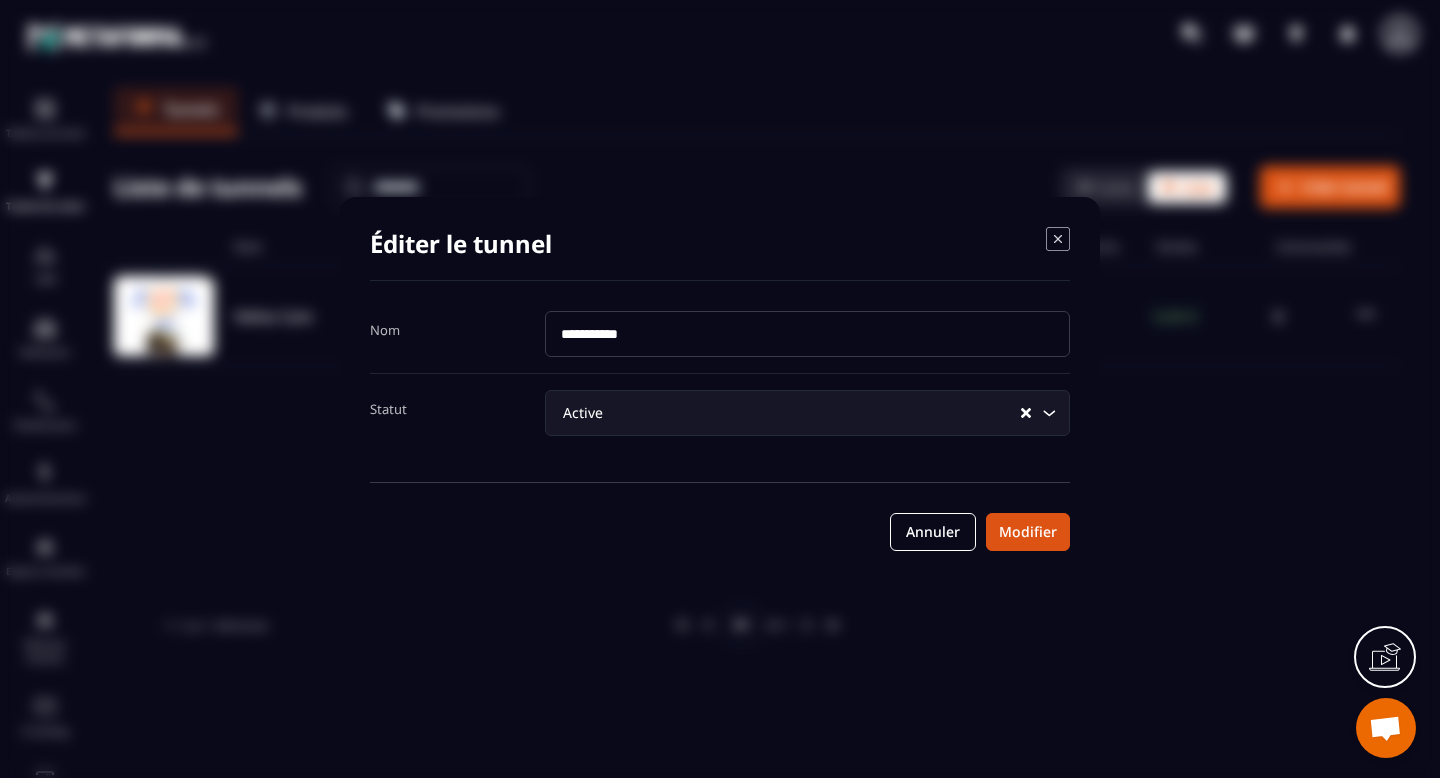 click 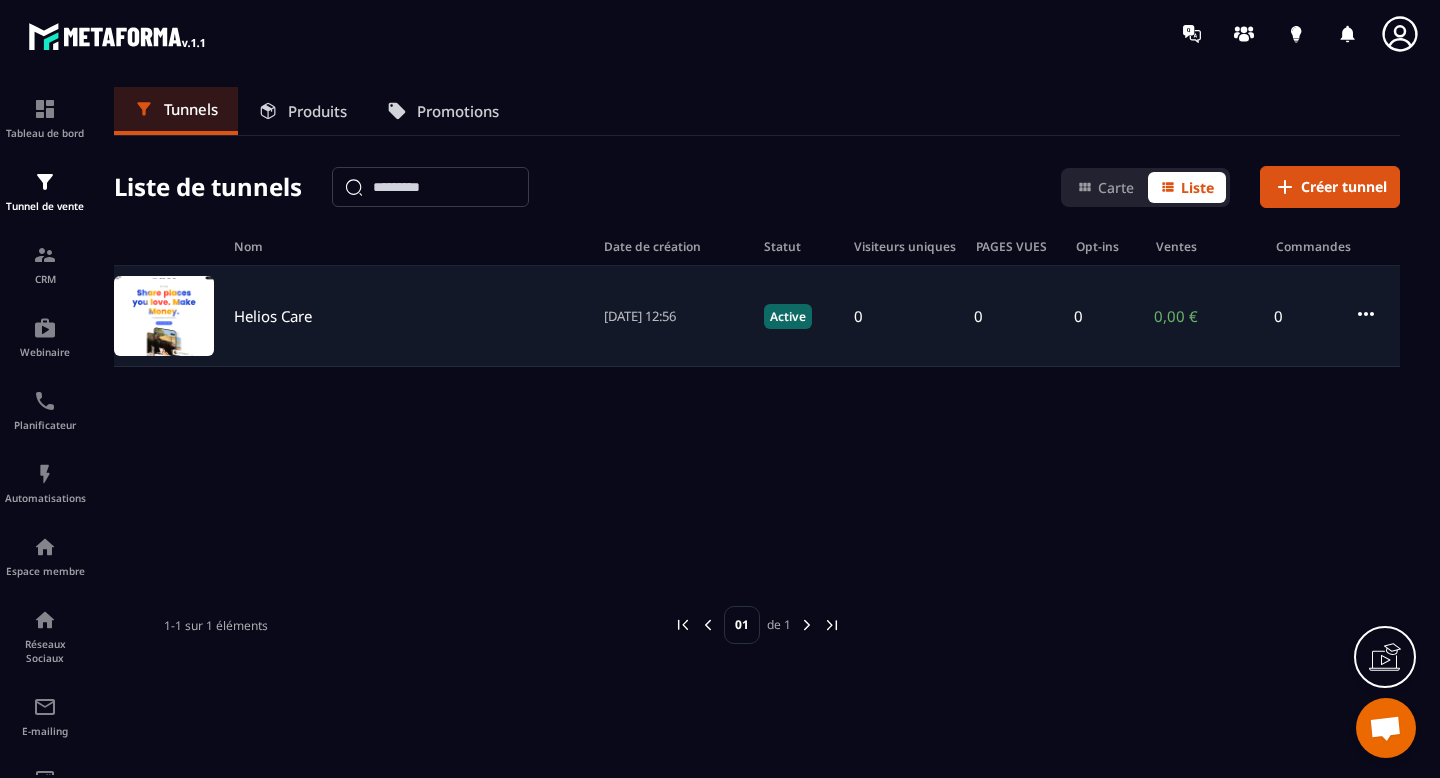 click 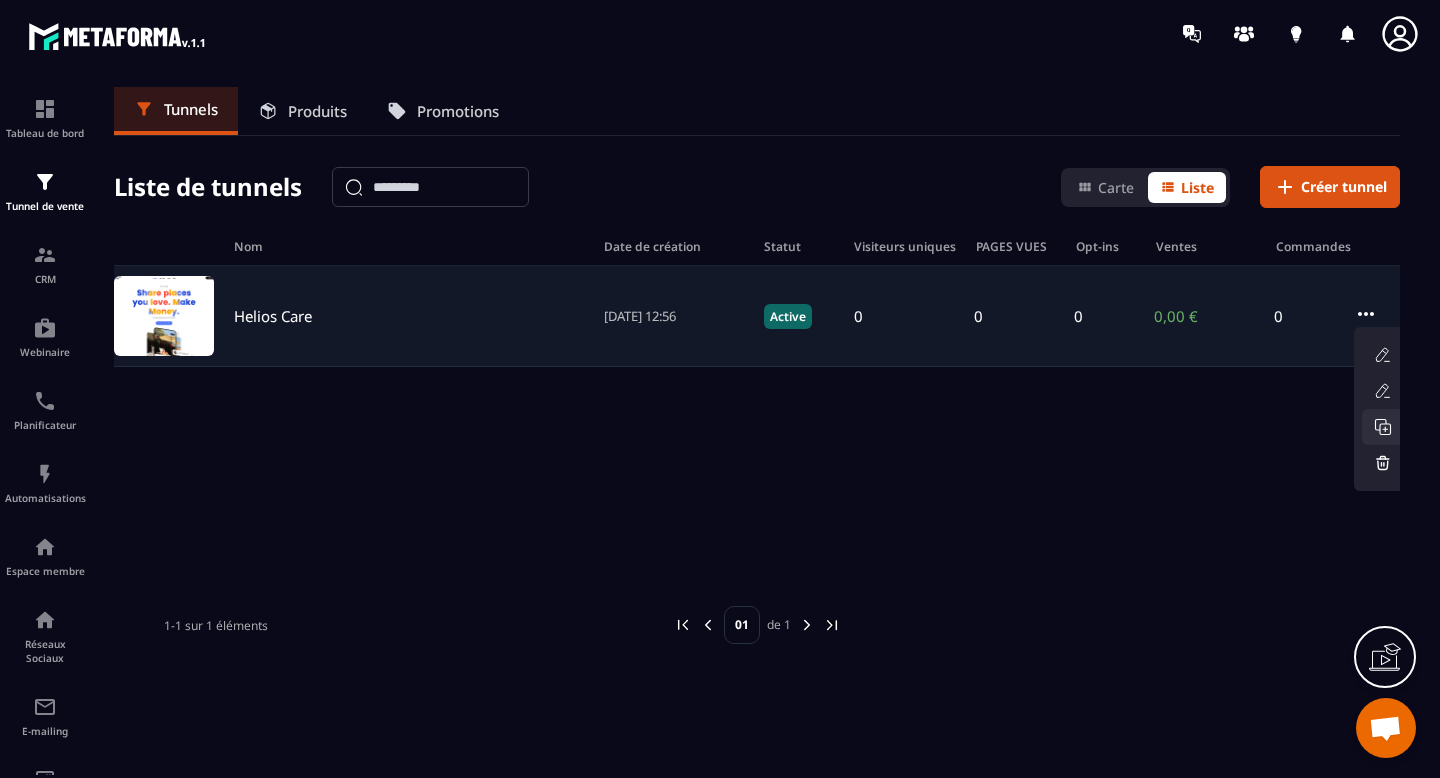 click 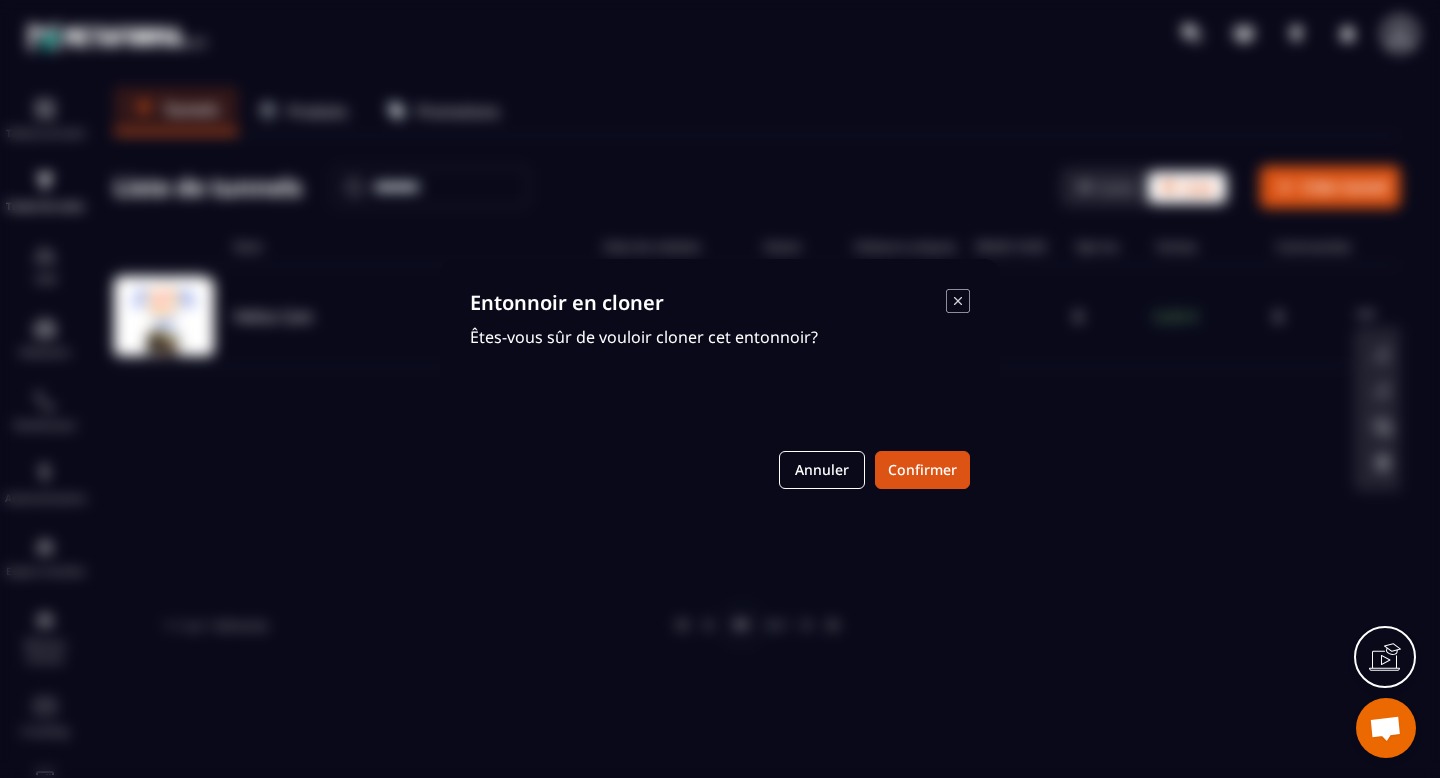 click 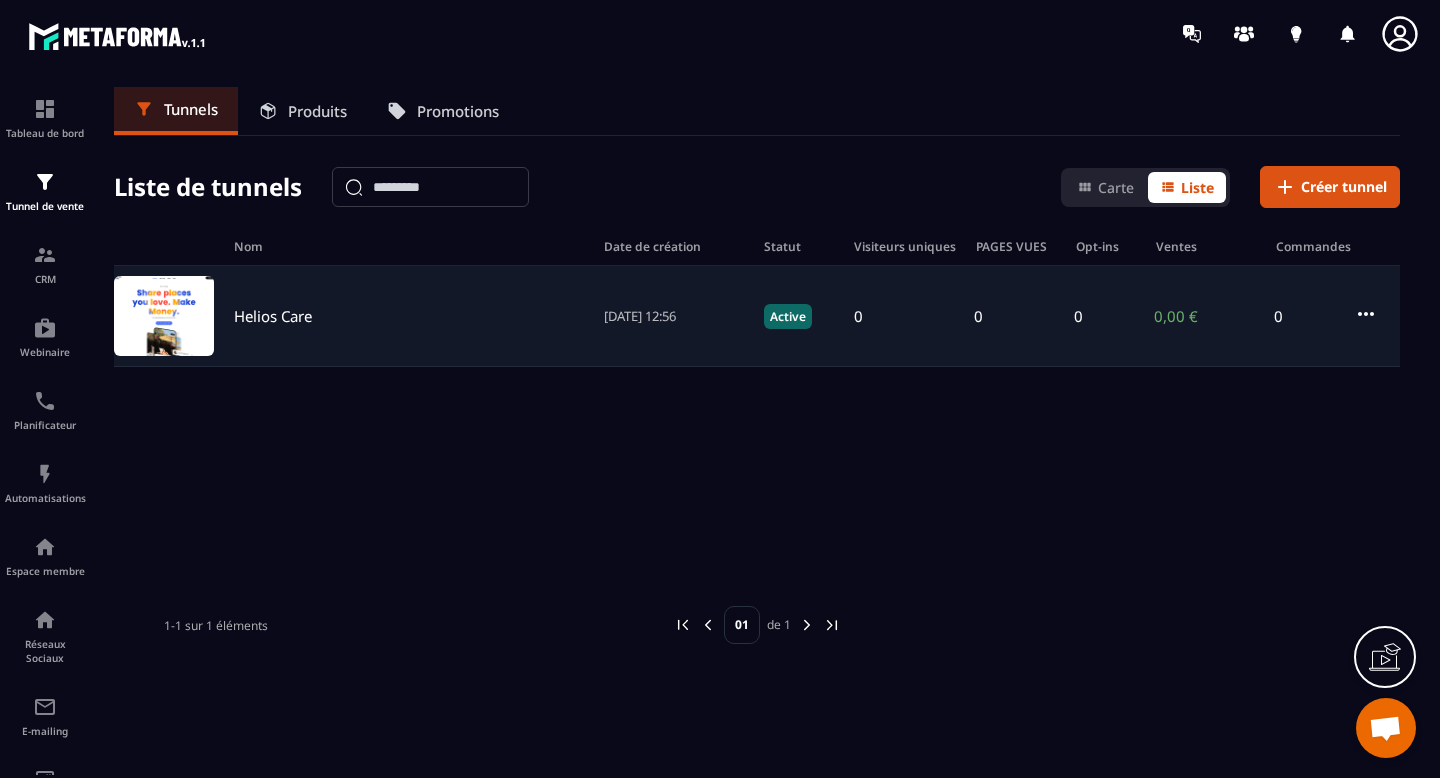 click on "Helios Care [DATE] 12:56 Active 0 0 0 0,00 € 0" 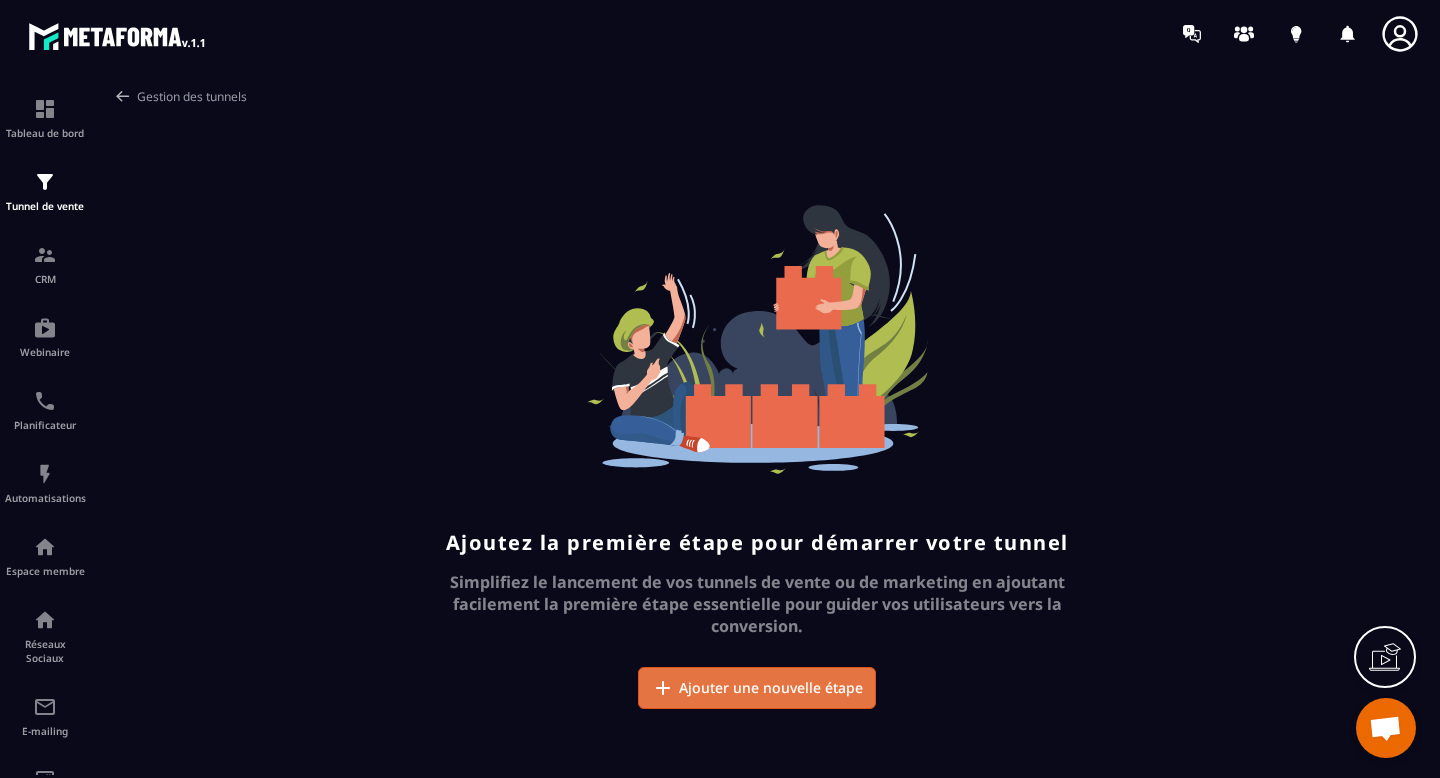click on "Ajouter une nouvelle étape" at bounding box center [771, 688] 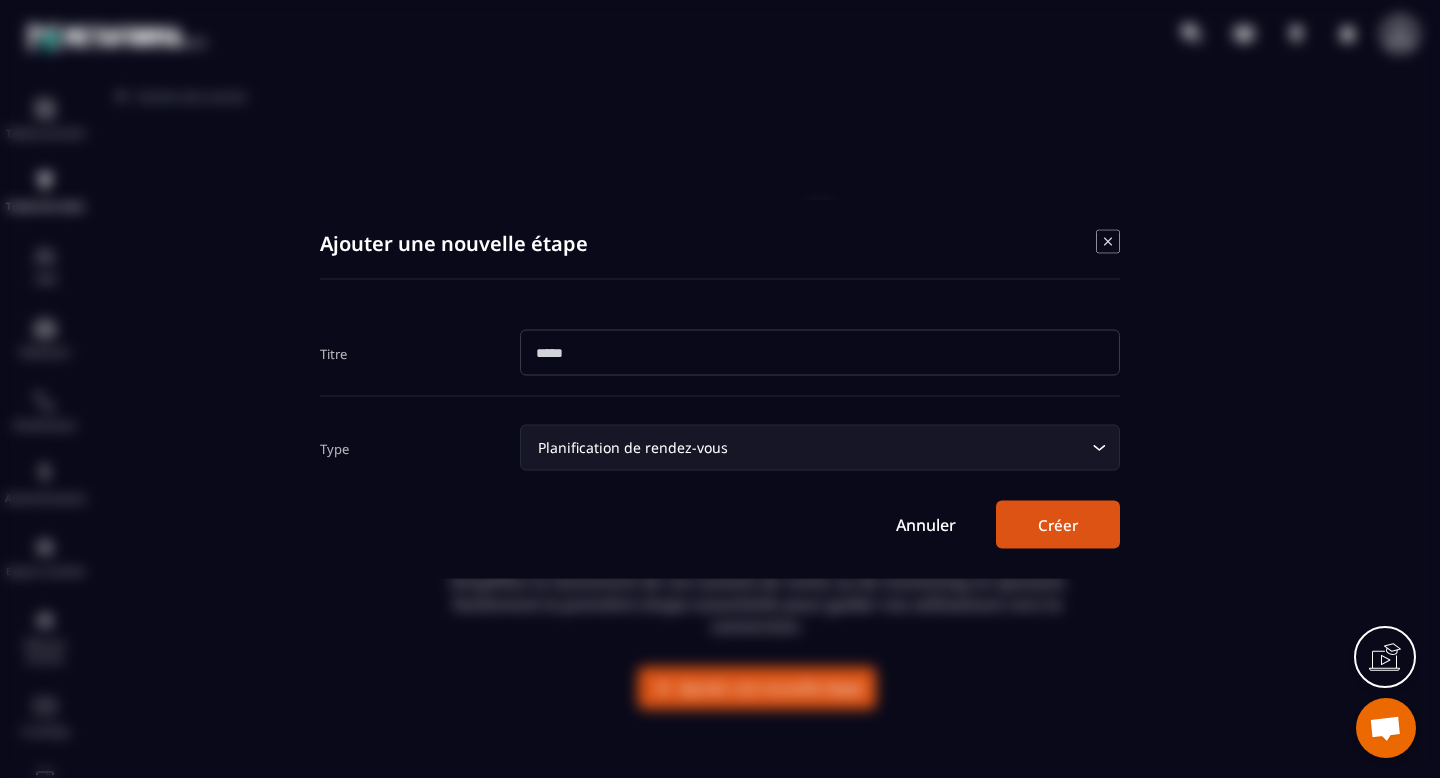click 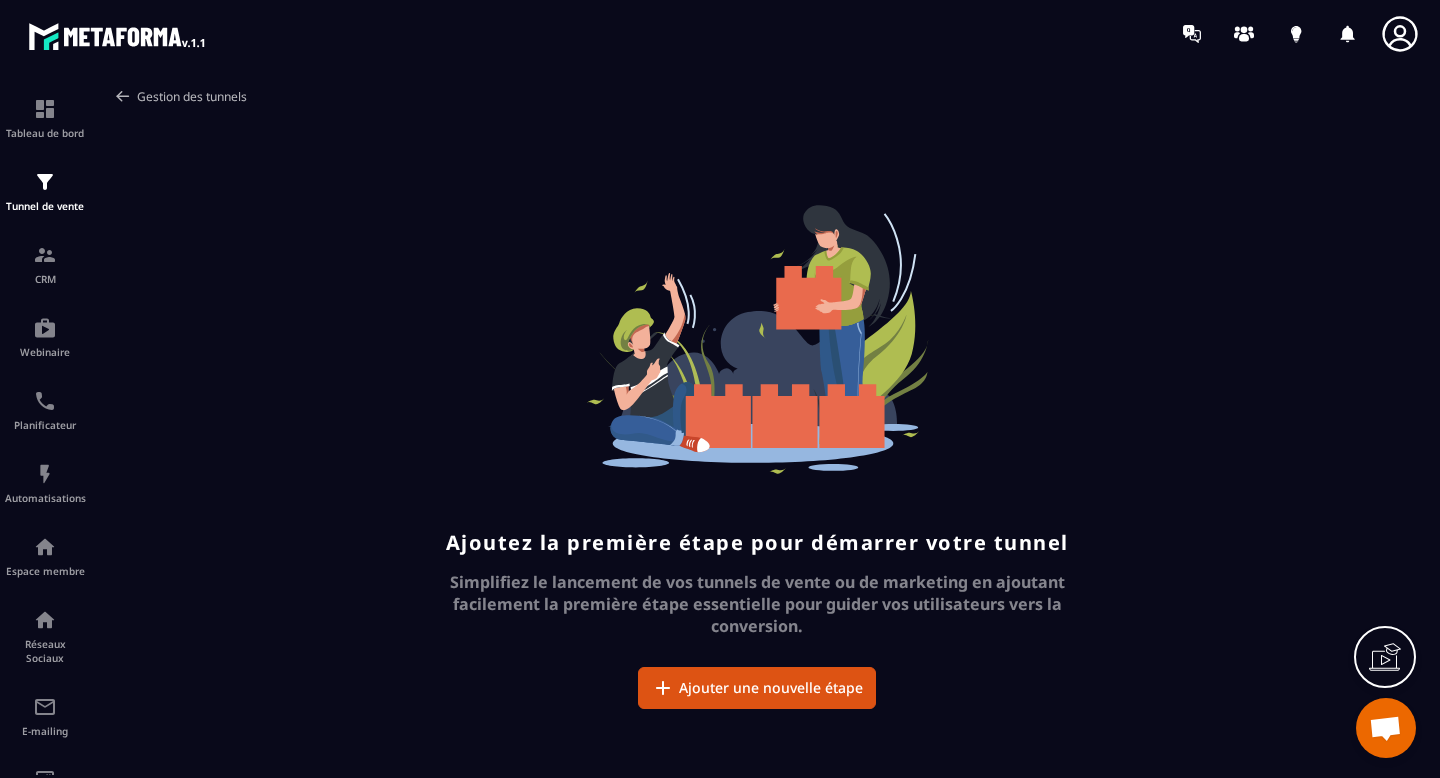 click on "Gestion des tunnels" at bounding box center [180, 96] 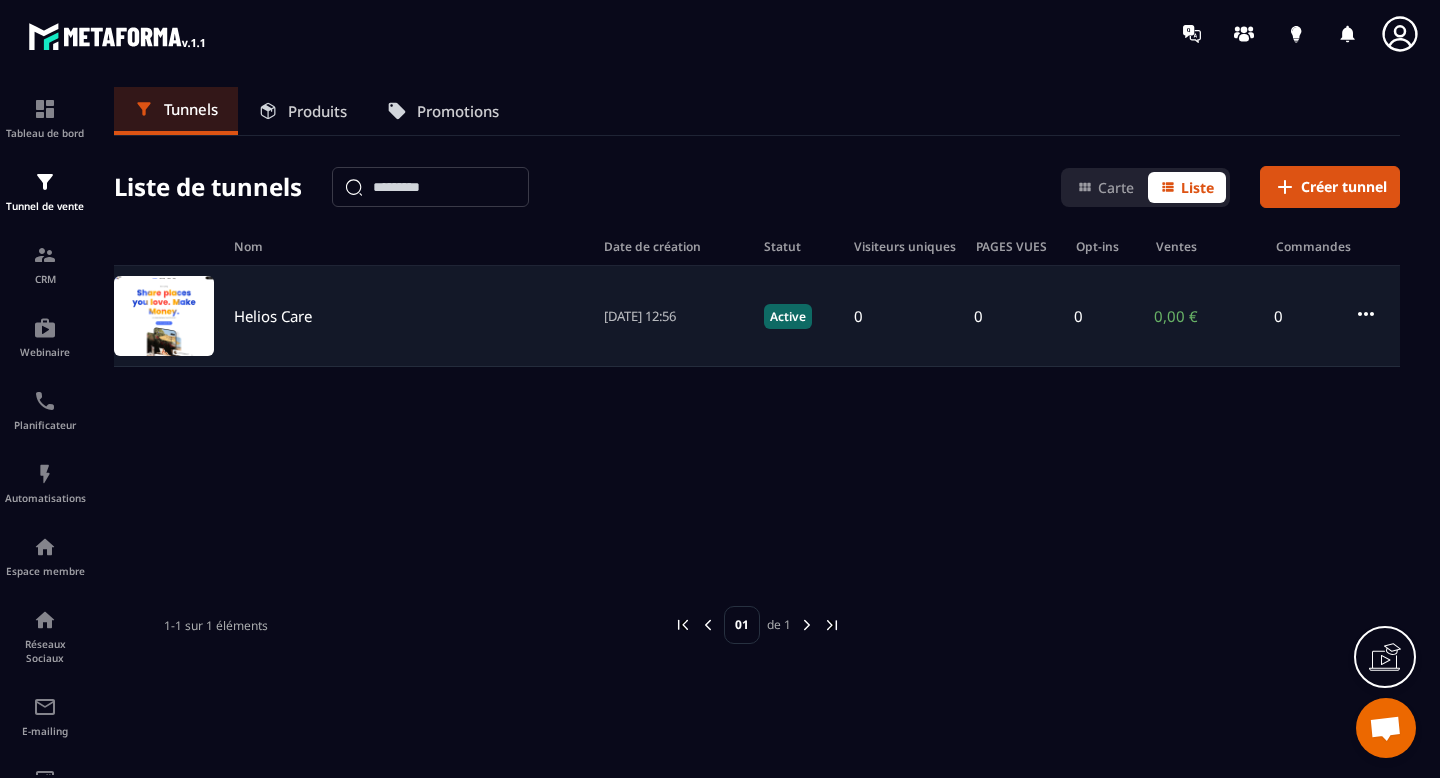 click at bounding box center (164, 316) 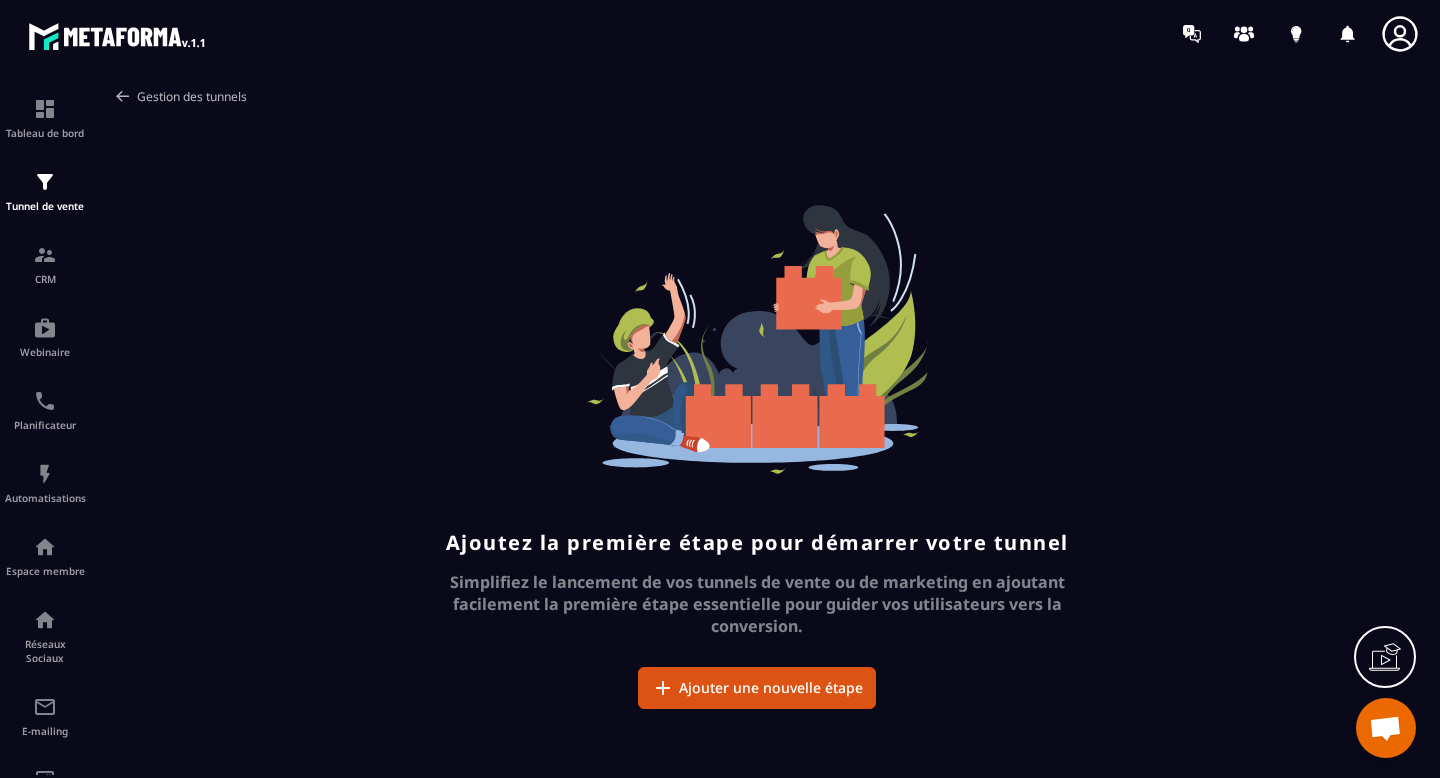 click on "Gestion des tunnels" at bounding box center (180, 96) 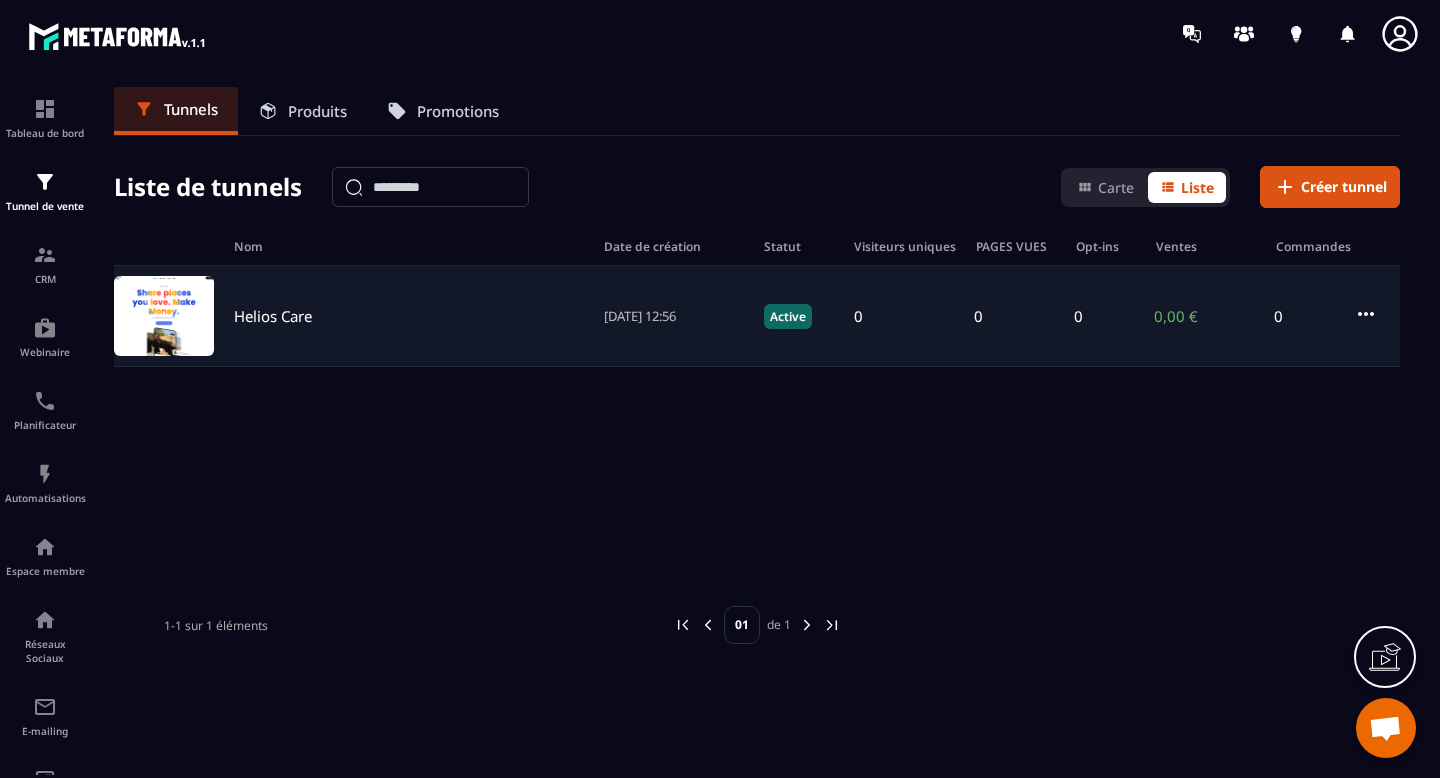 click on "Active" at bounding box center (799, 316) 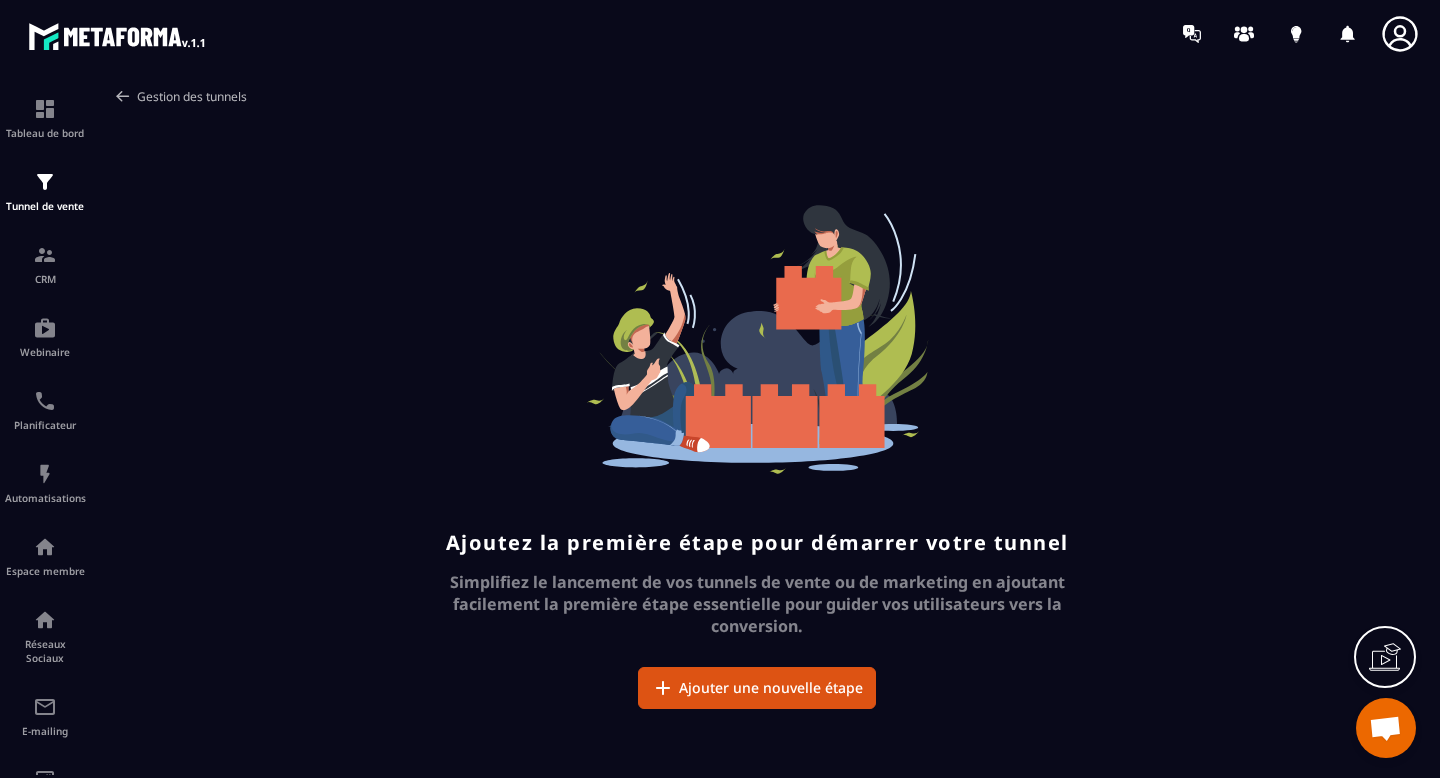 click at bounding box center (123, 96) 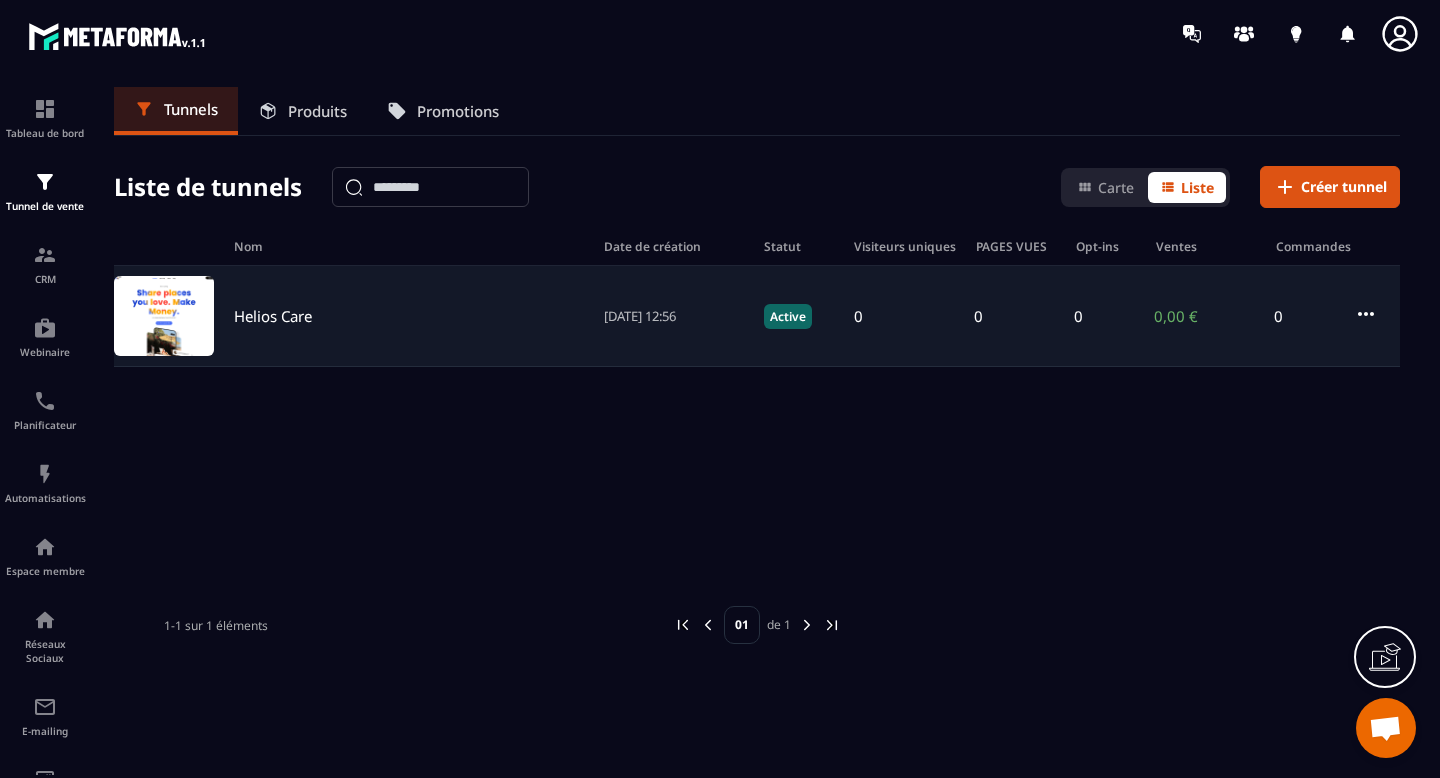 click 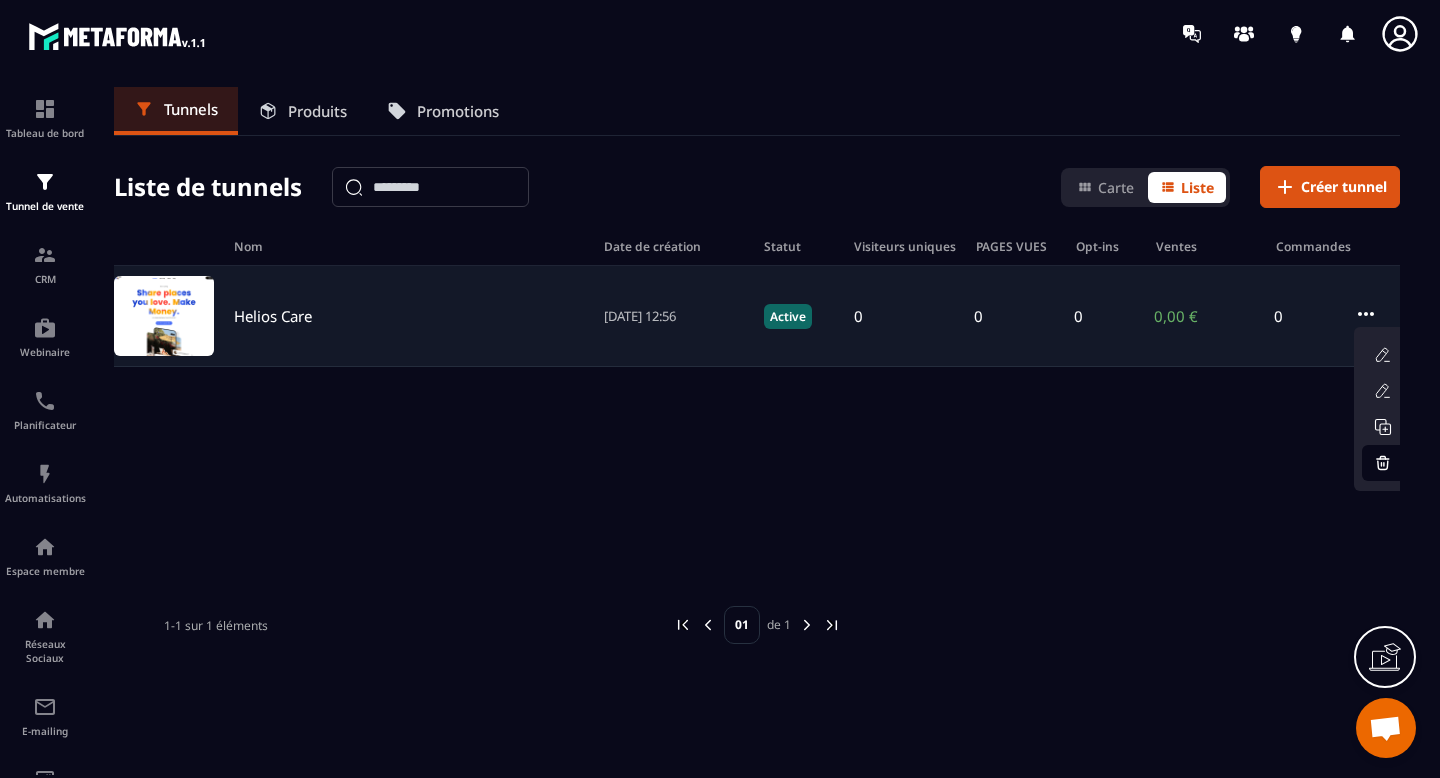 click 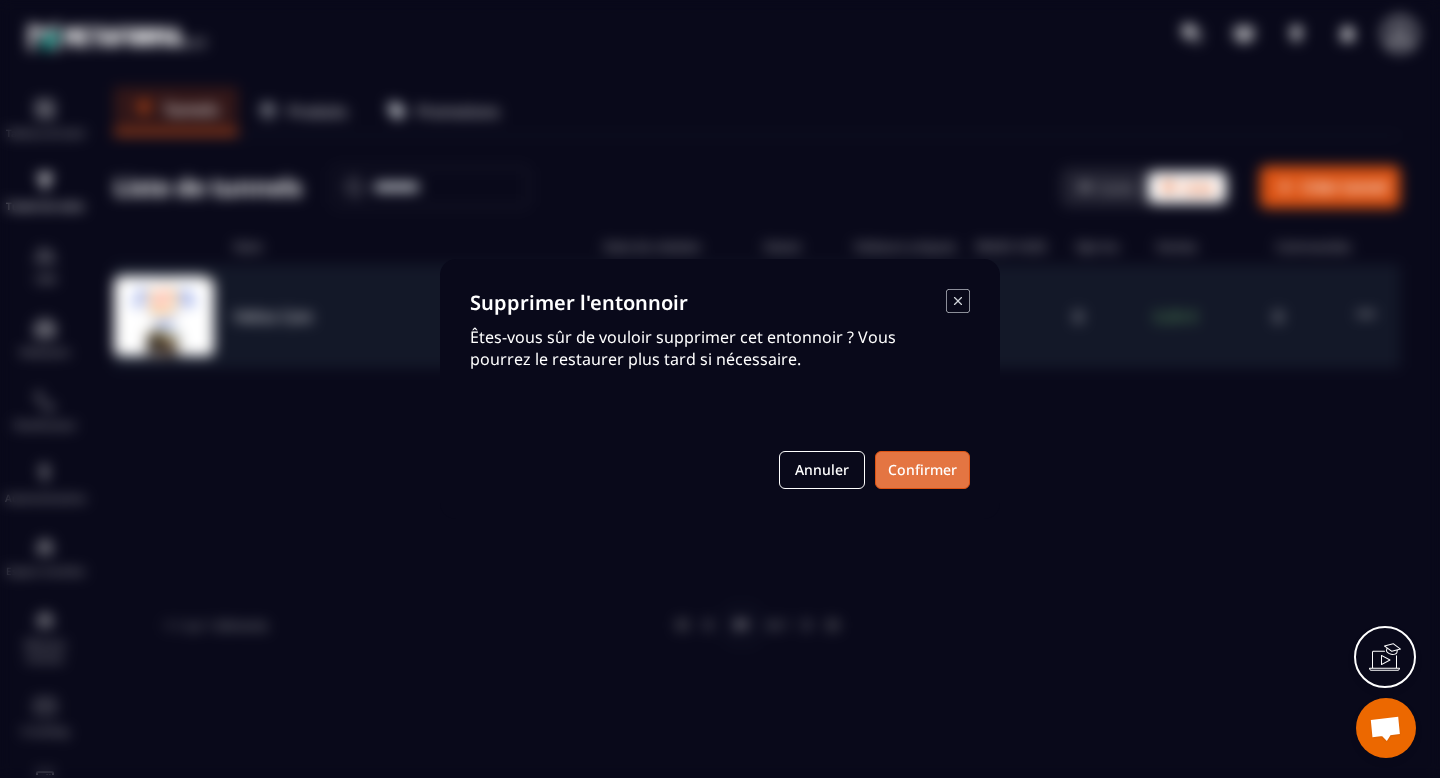 click on "Confirmer" at bounding box center (922, 470) 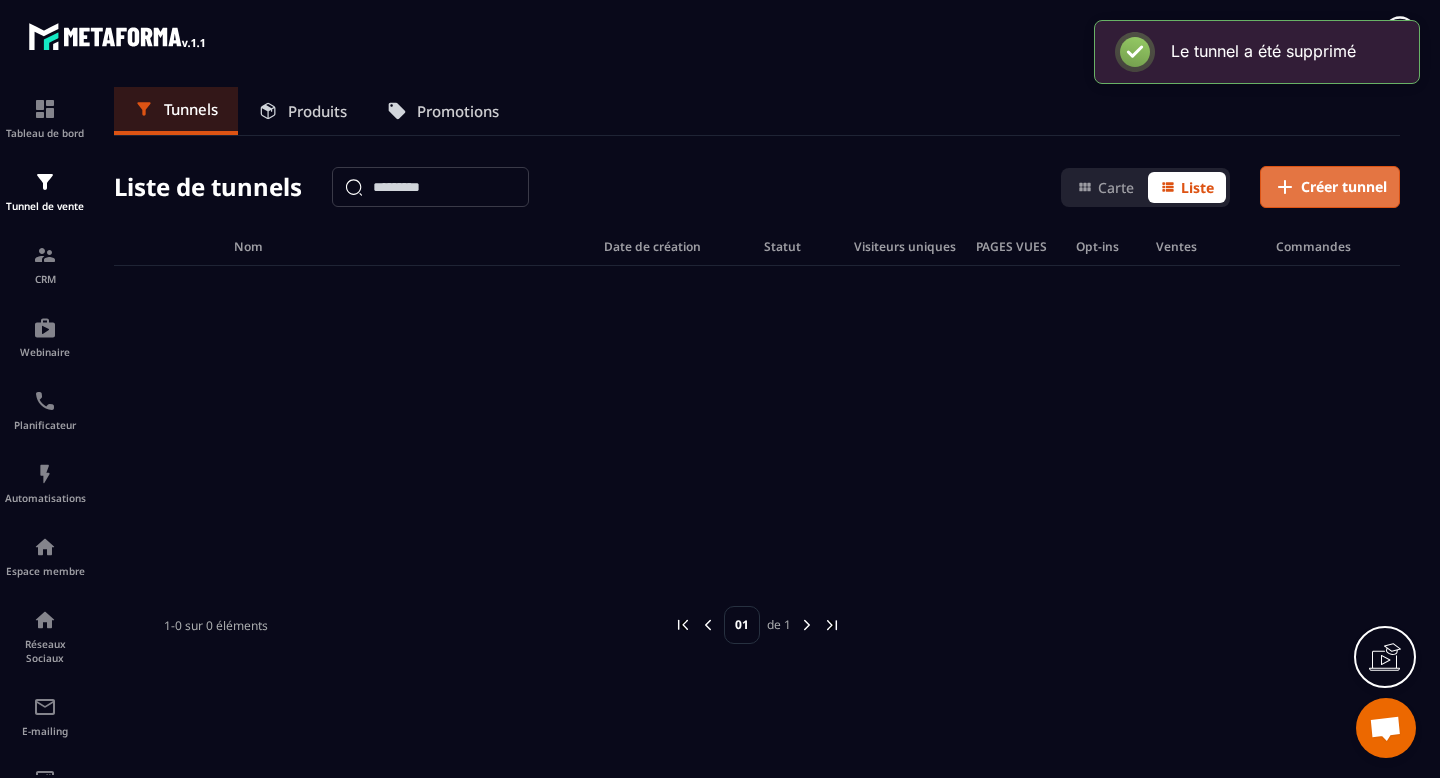 click on "Créer tunnel" 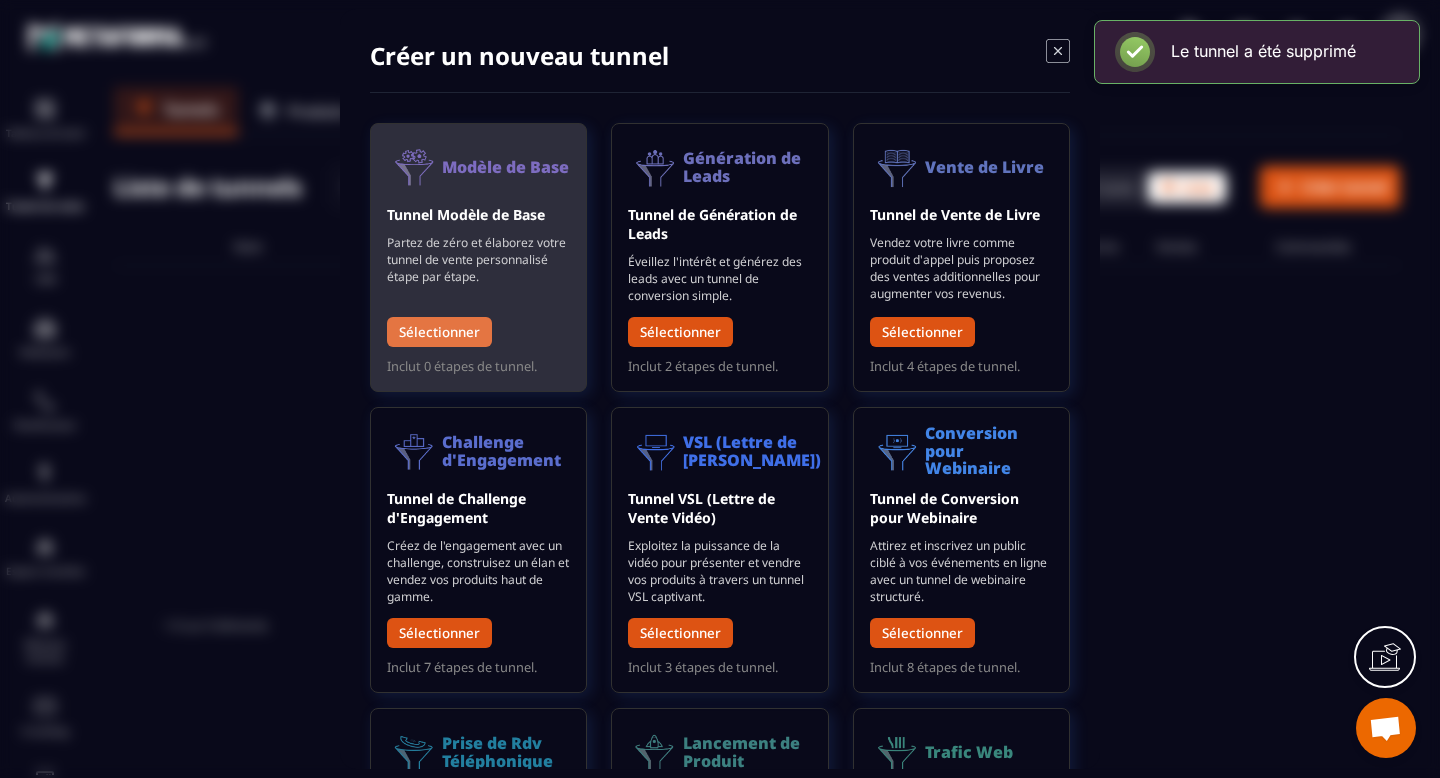 click on "Sélectionner" at bounding box center (439, 332) 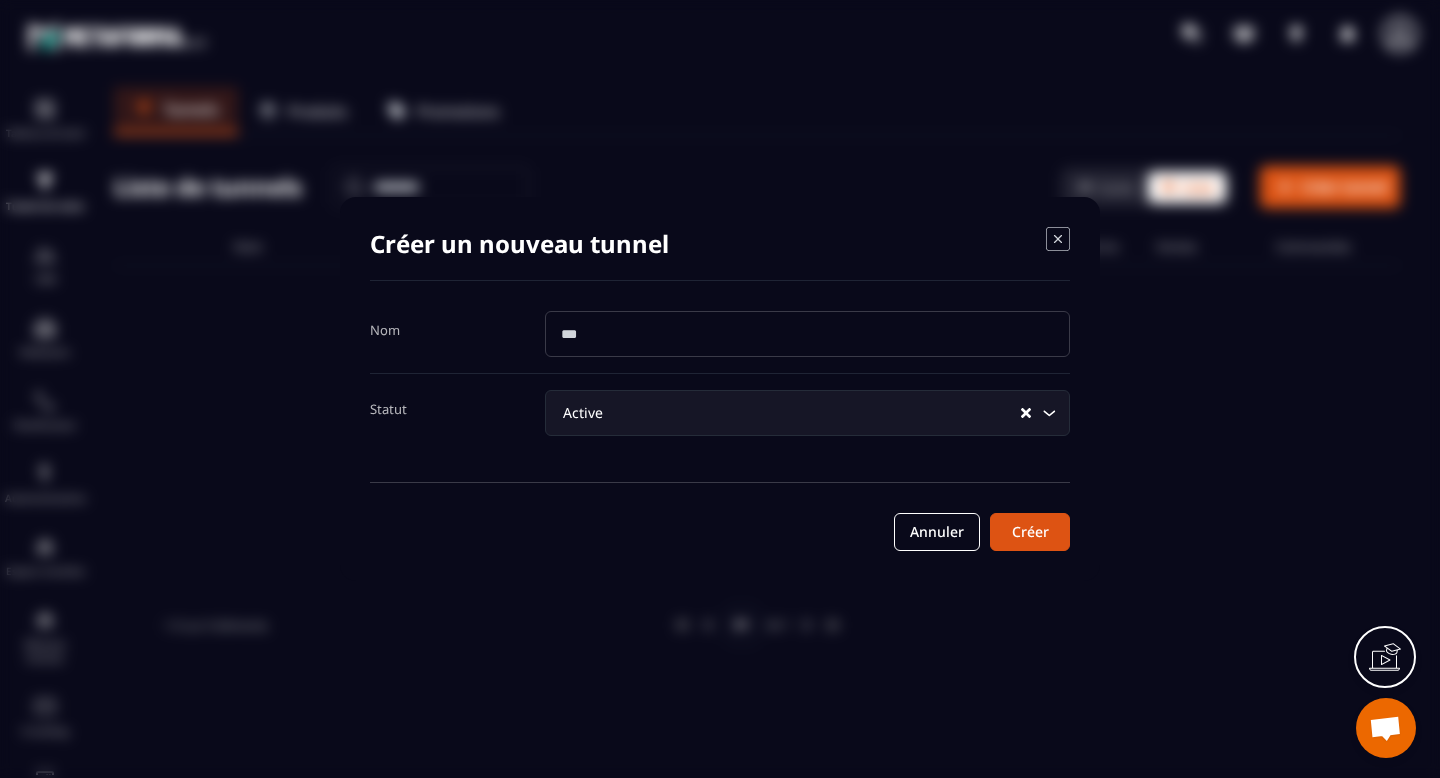 click at bounding box center [807, 334] 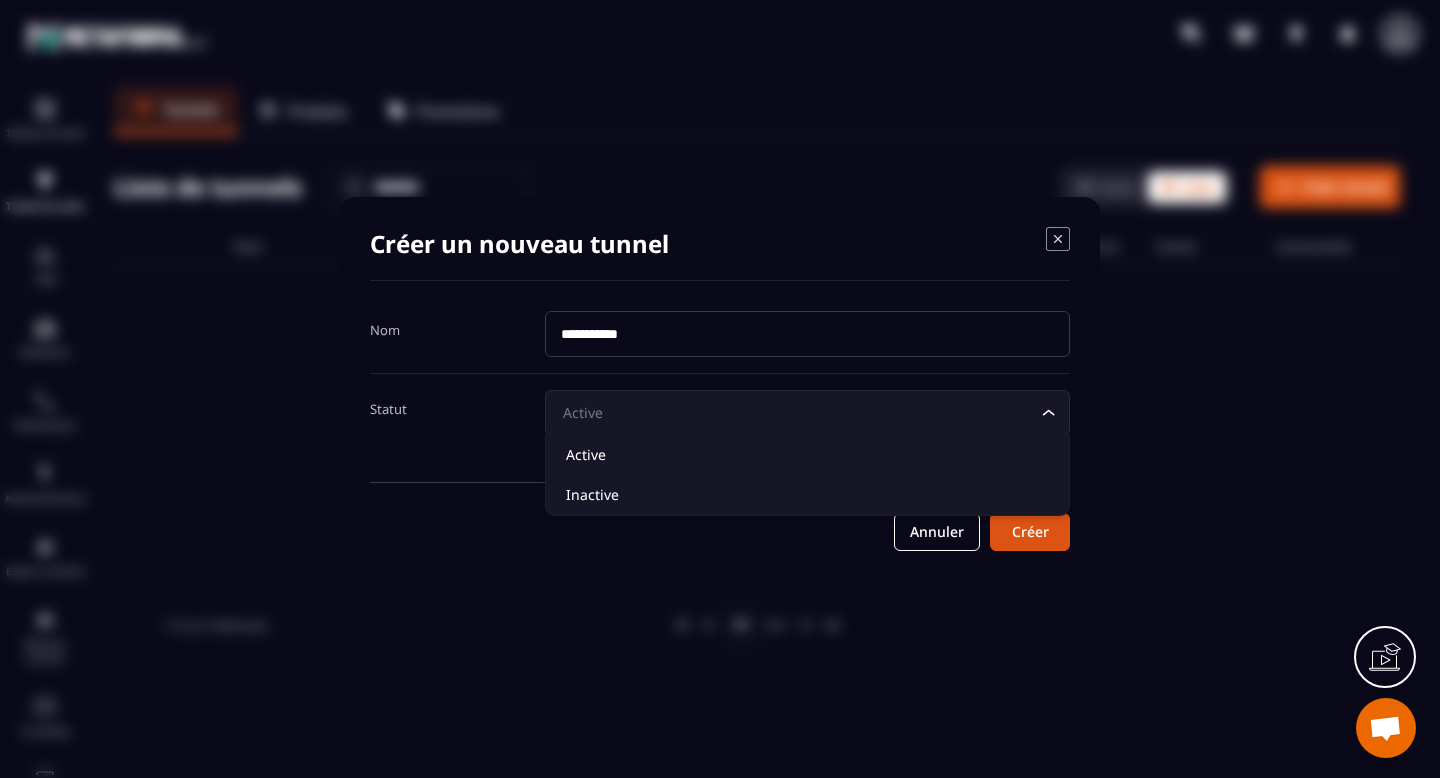 click 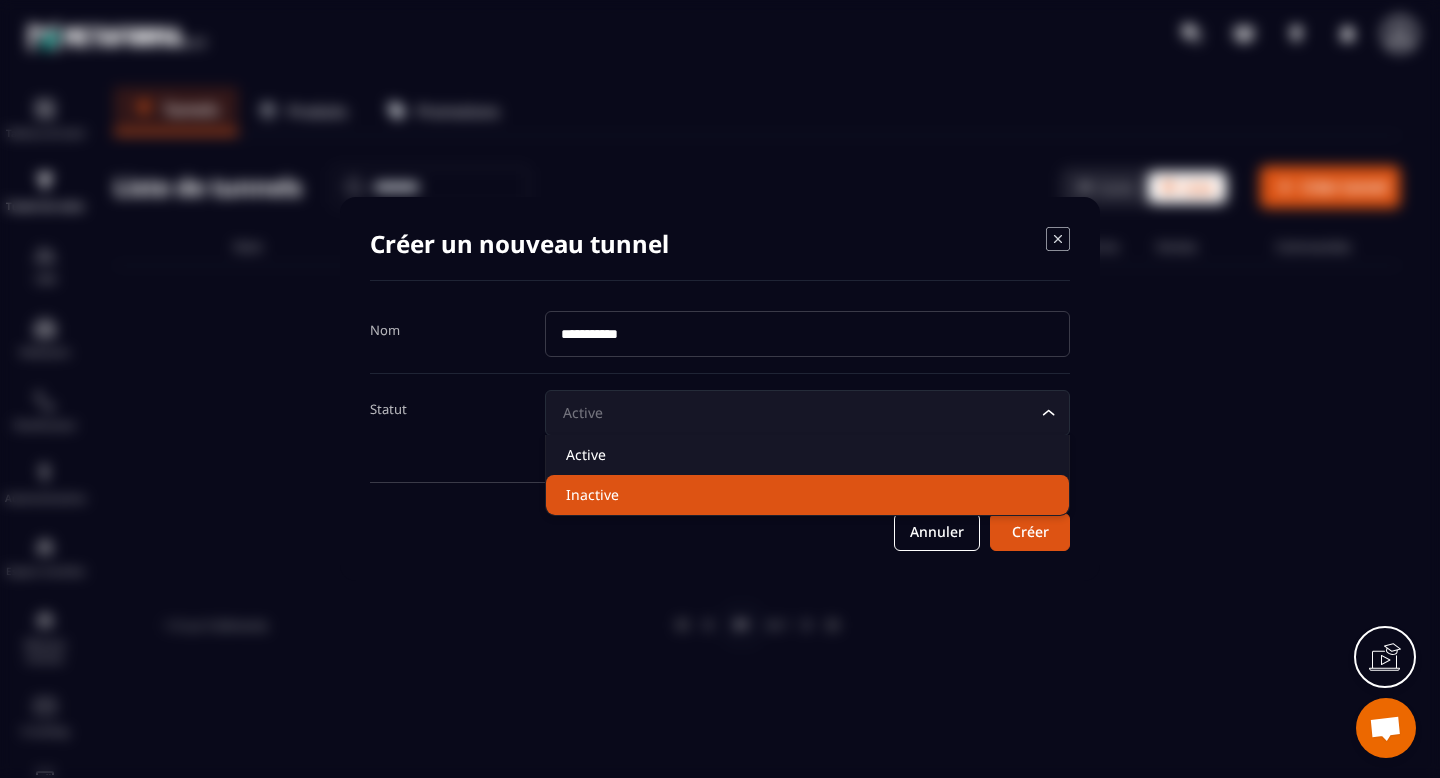 click on "Inactive" 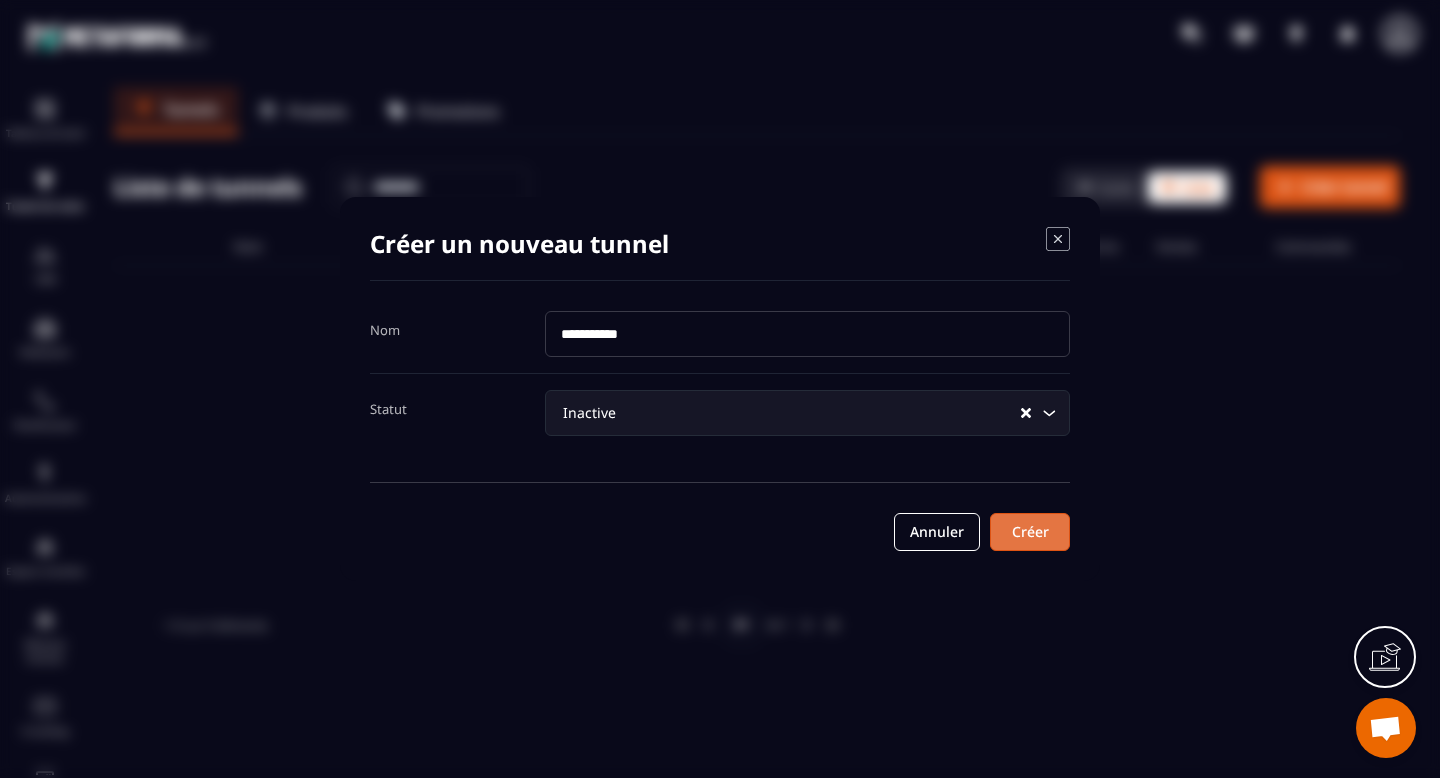 click on "Créer" at bounding box center (1030, 532) 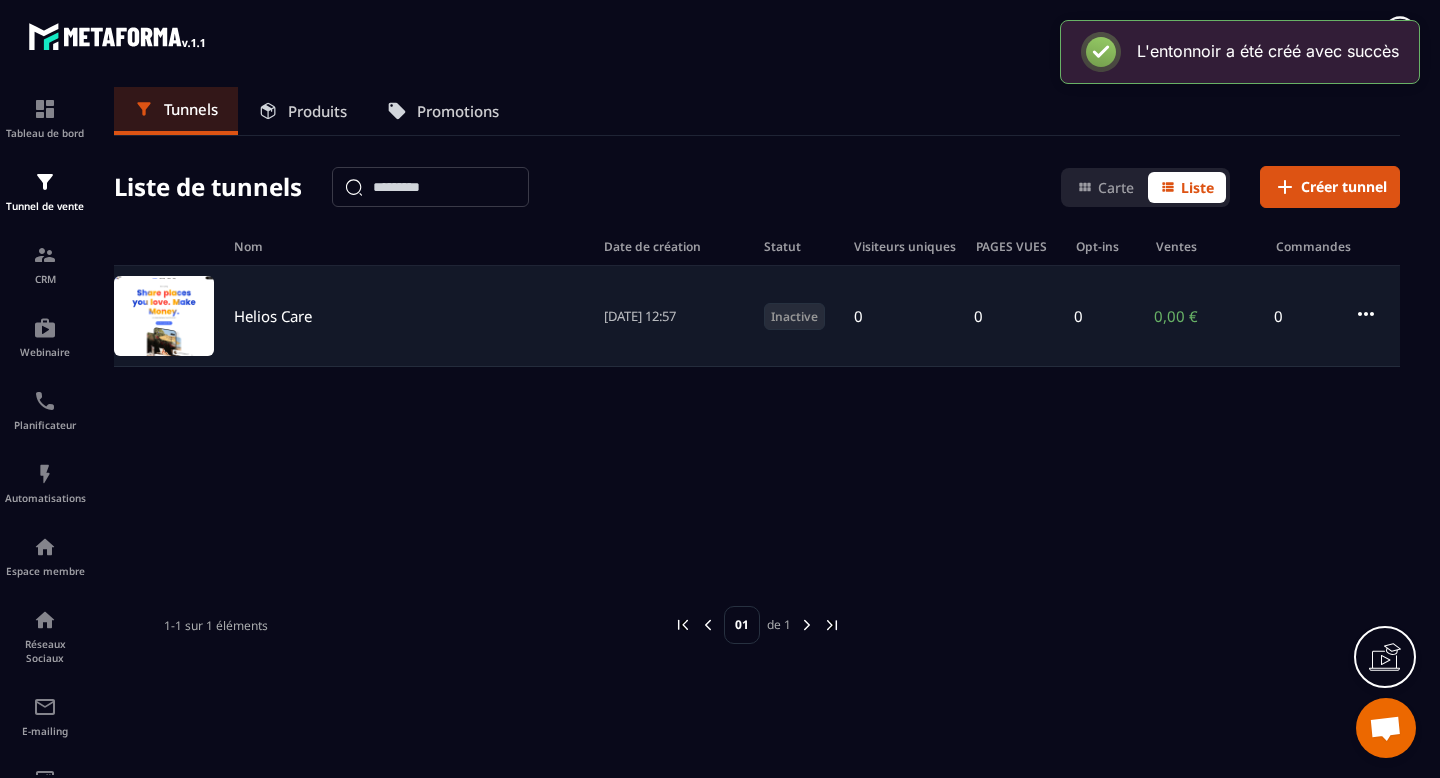 click on "Helios Care" at bounding box center (273, 316) 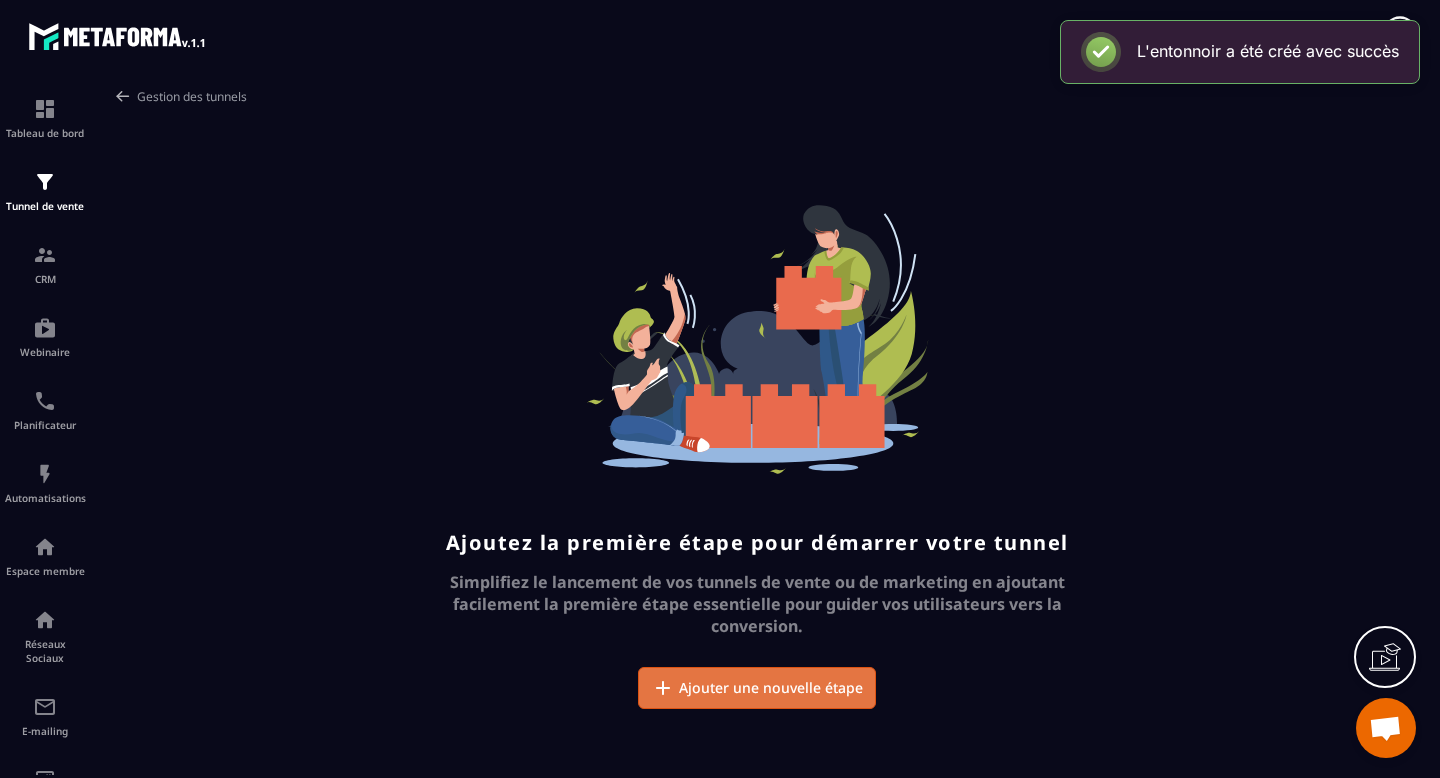click on "Ajouter une nouvelle étape" at bounding box center (771, 688) 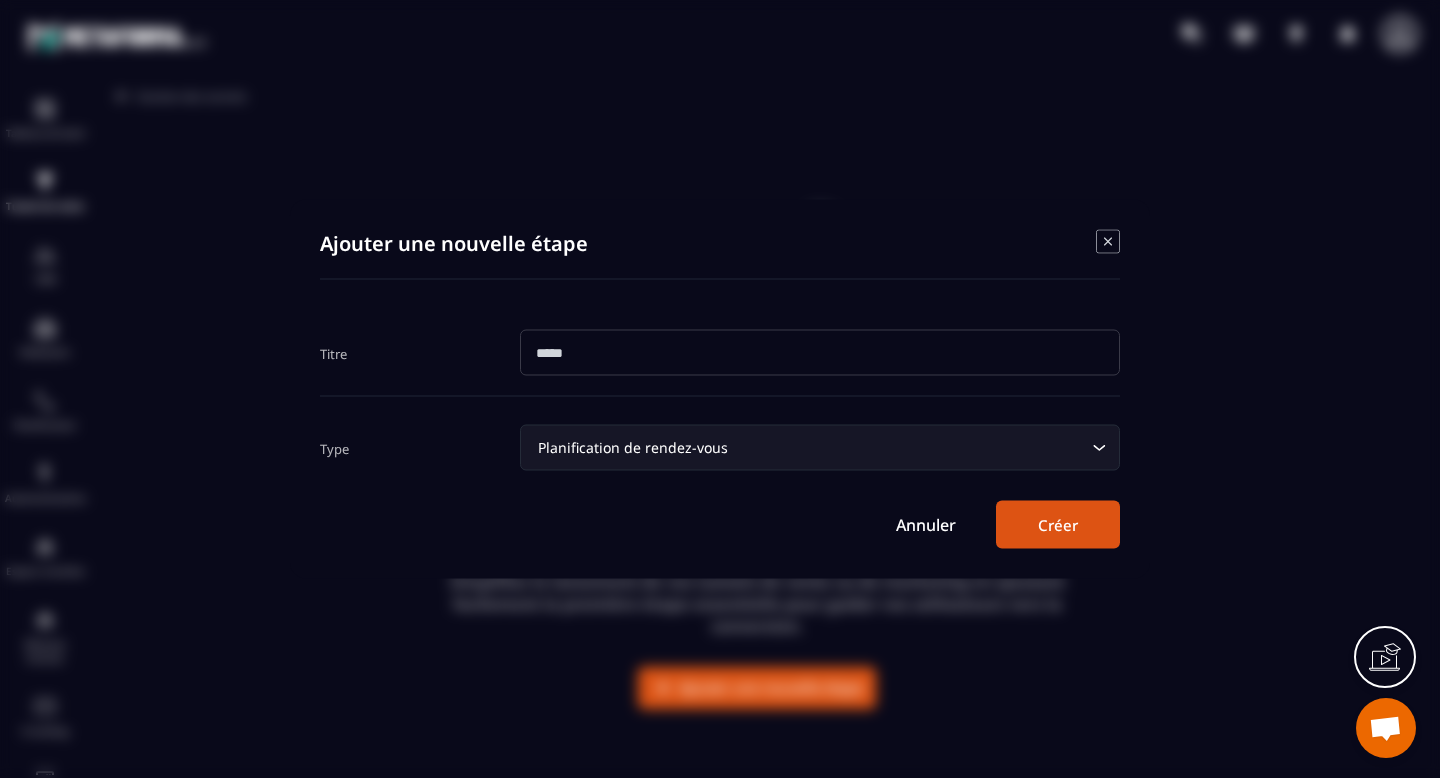 click at bounding box center [820, 353] 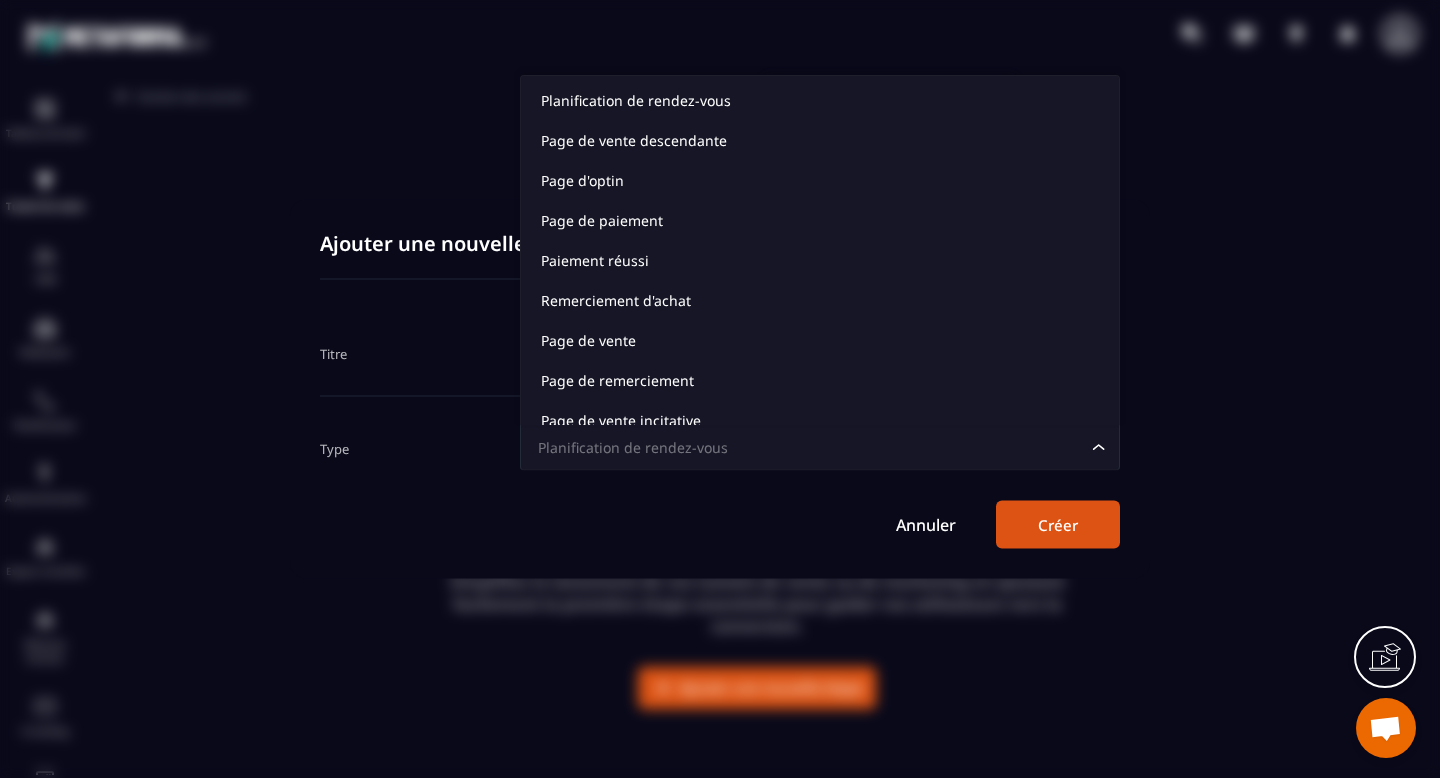 click 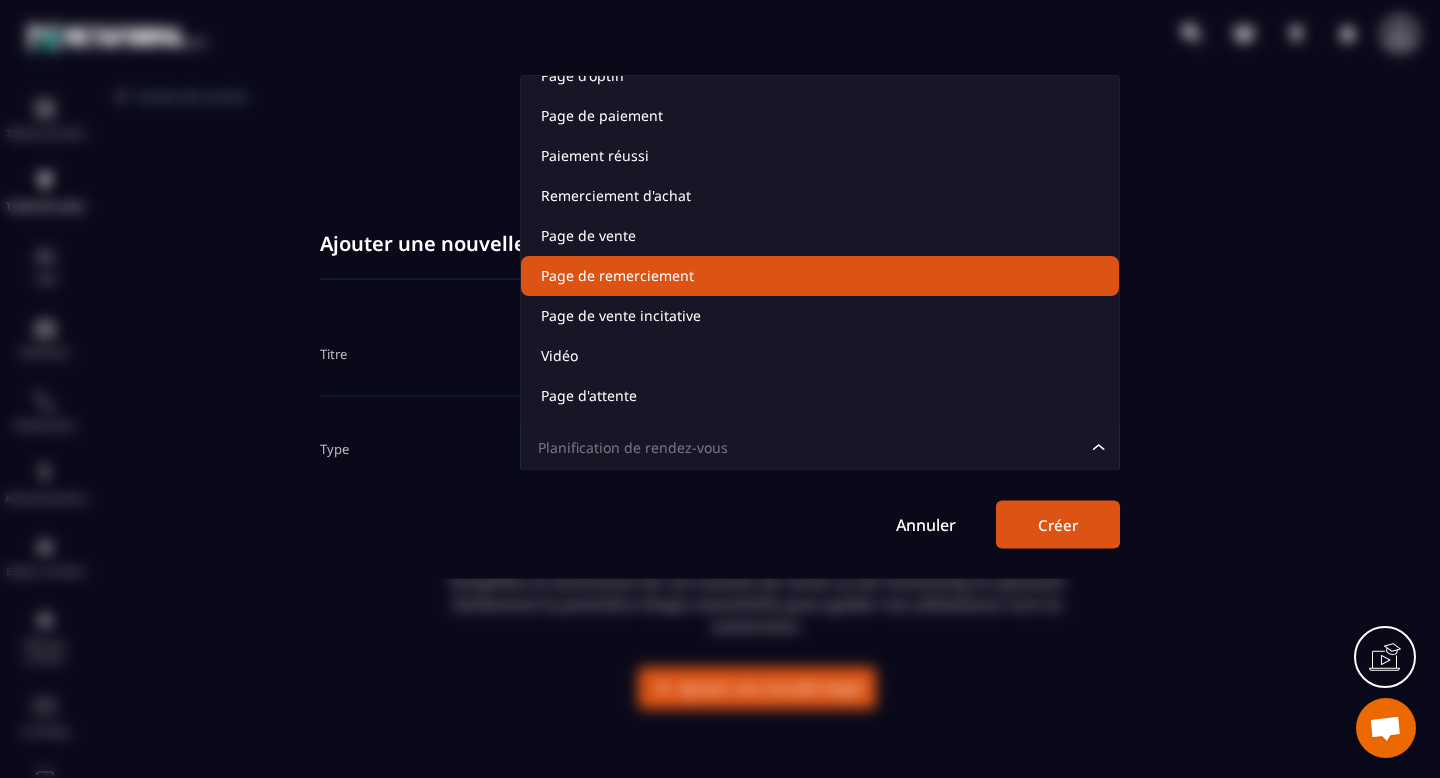 scroll, scrollTop: 141, scrollLeft: 0, axis: vertical 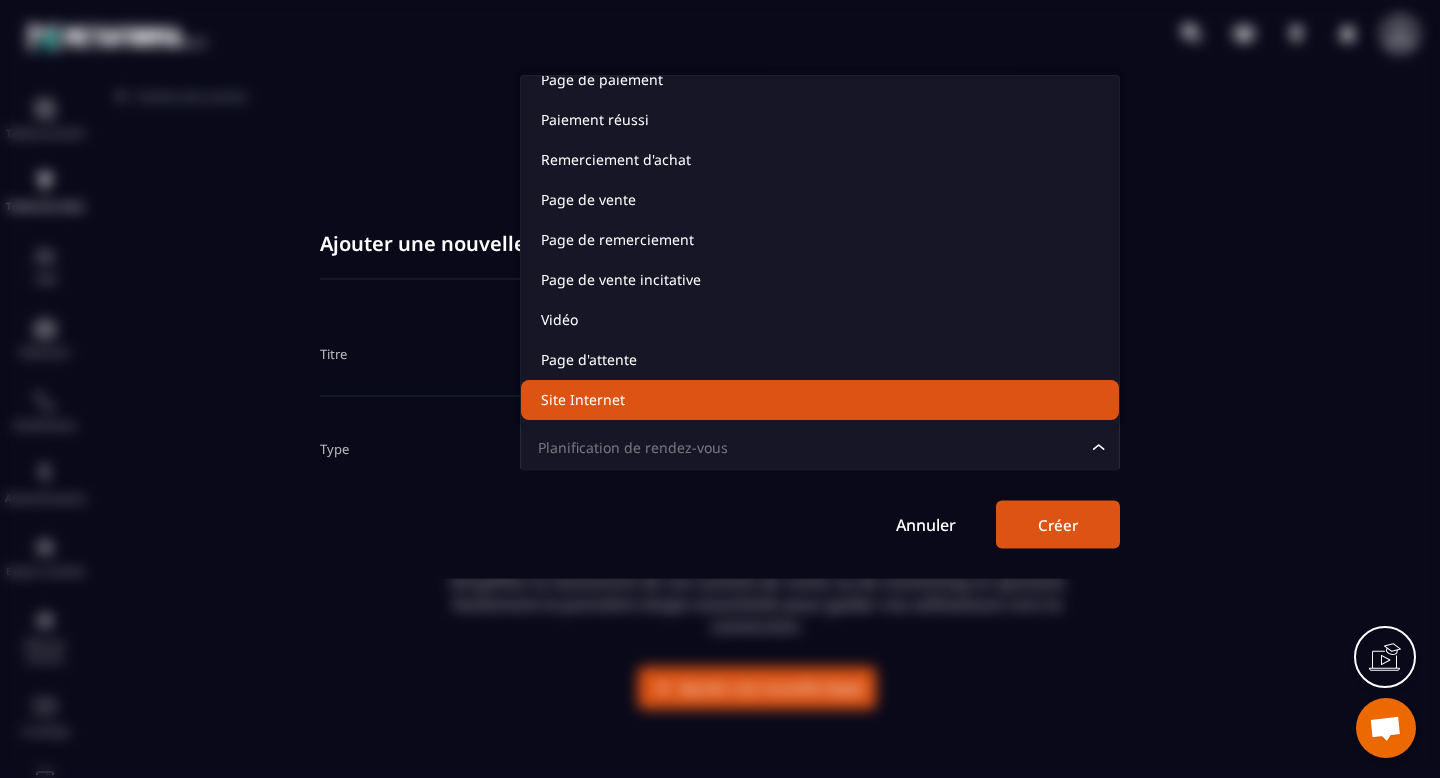 click on "Site Internet" 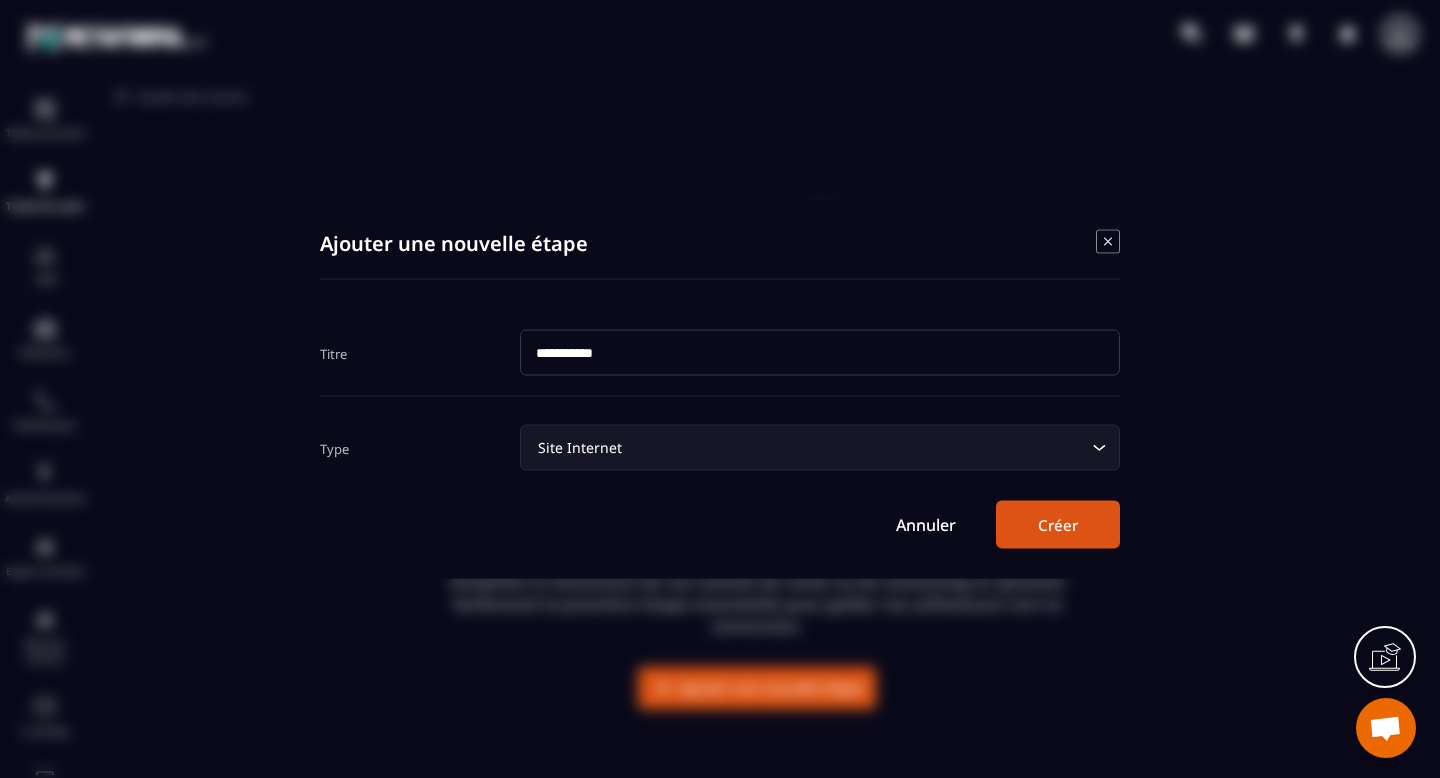 click on "Créer" at bounding box center (1058, 525) 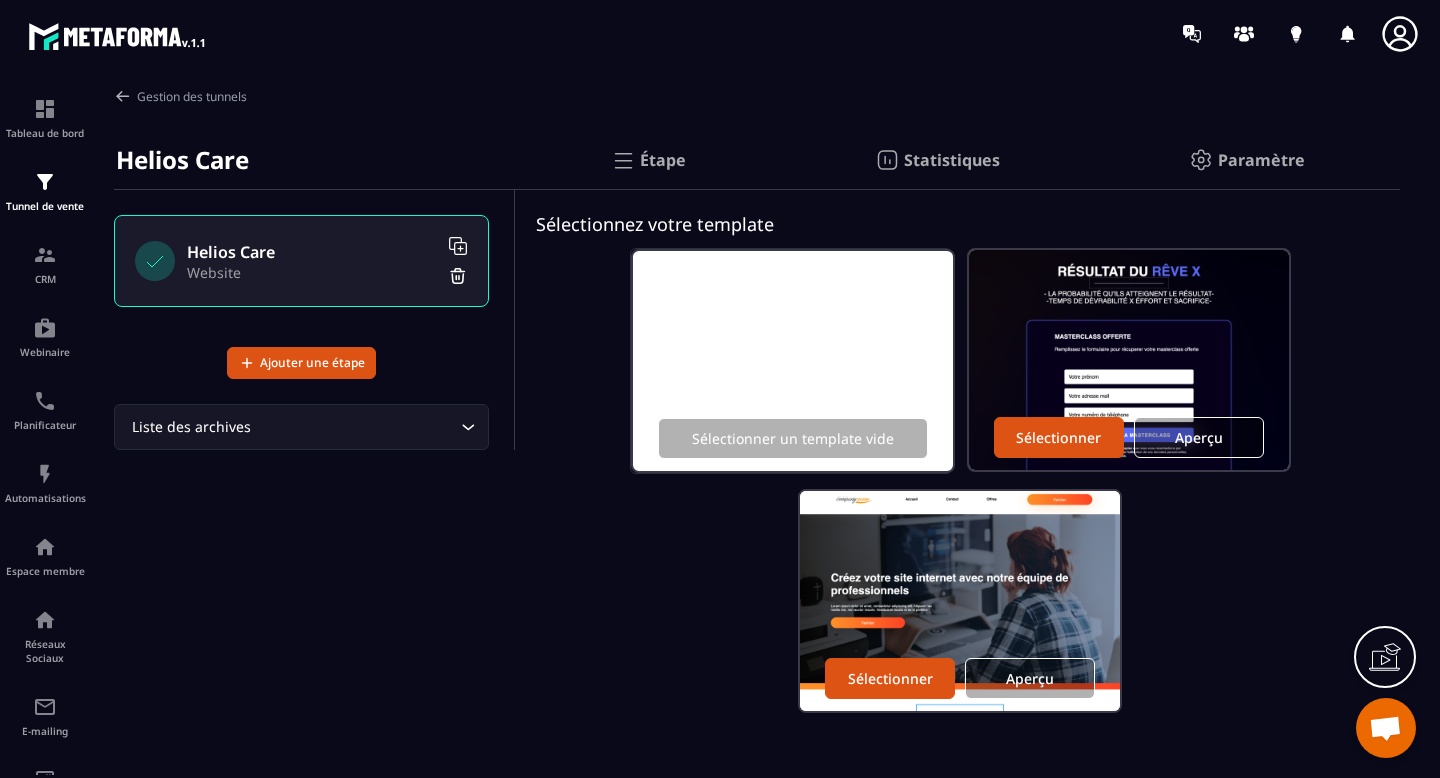 click on "Helios Care" at bounding box center (312, 252) 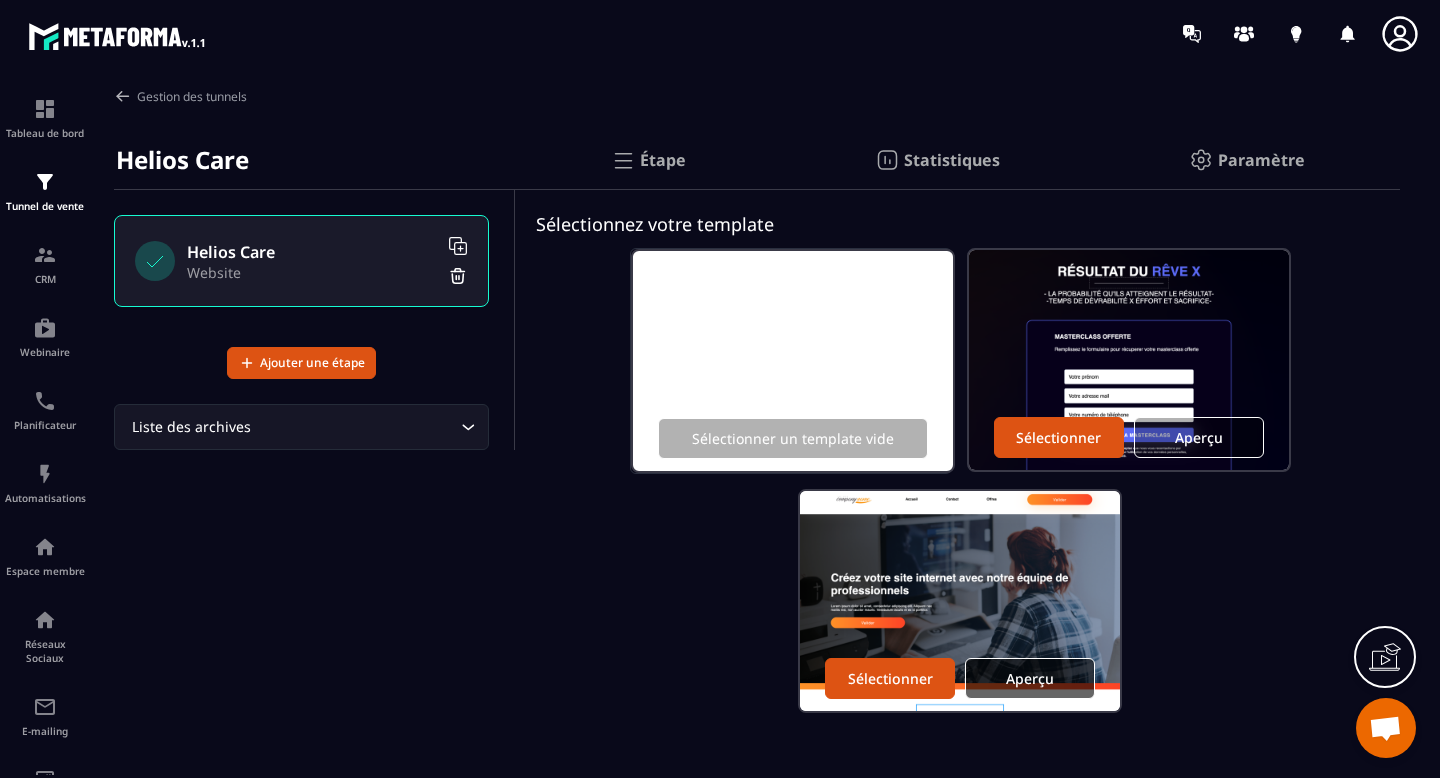 click on "Aperçu" at bounding box center (1030, 678) 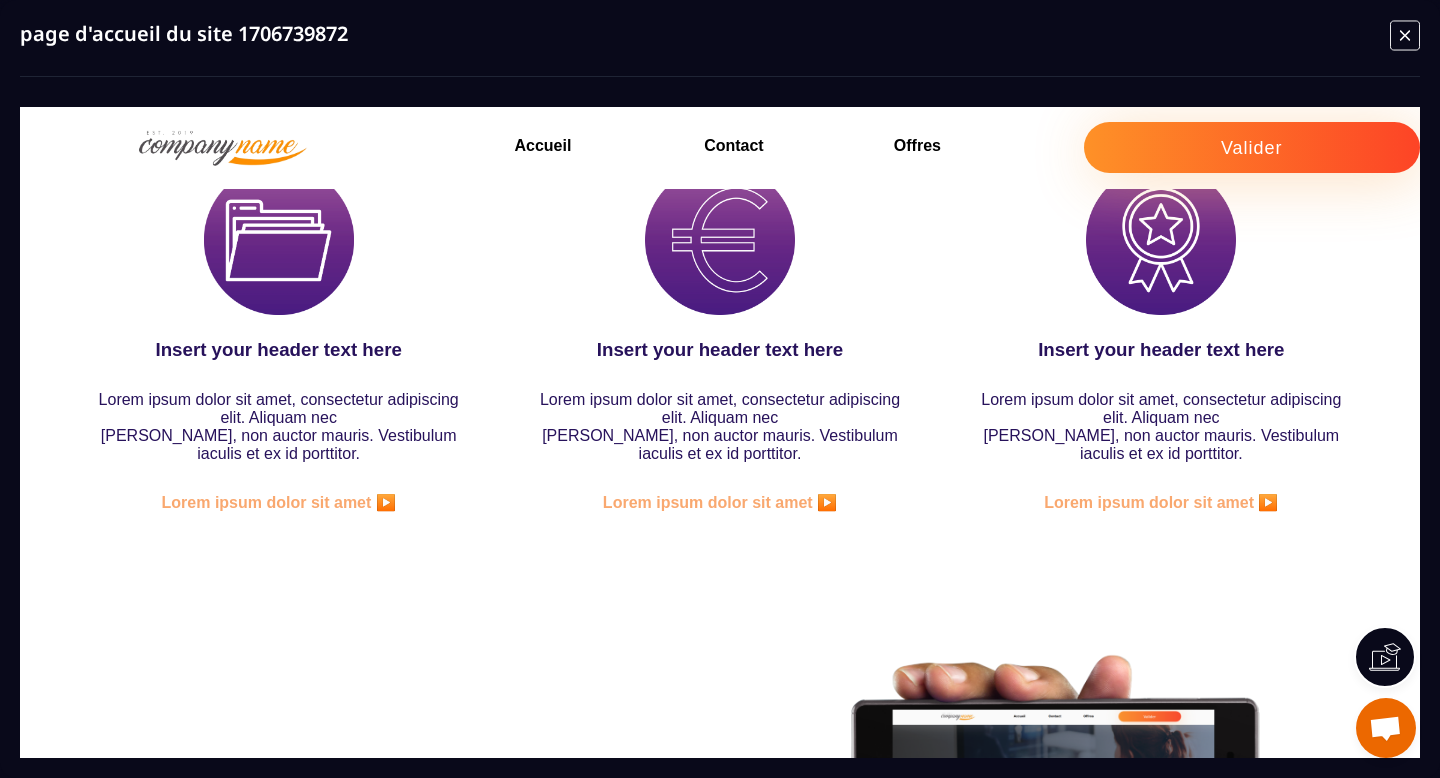 scroll, scrollTop: 0, scrollLeft: 0, axis: both 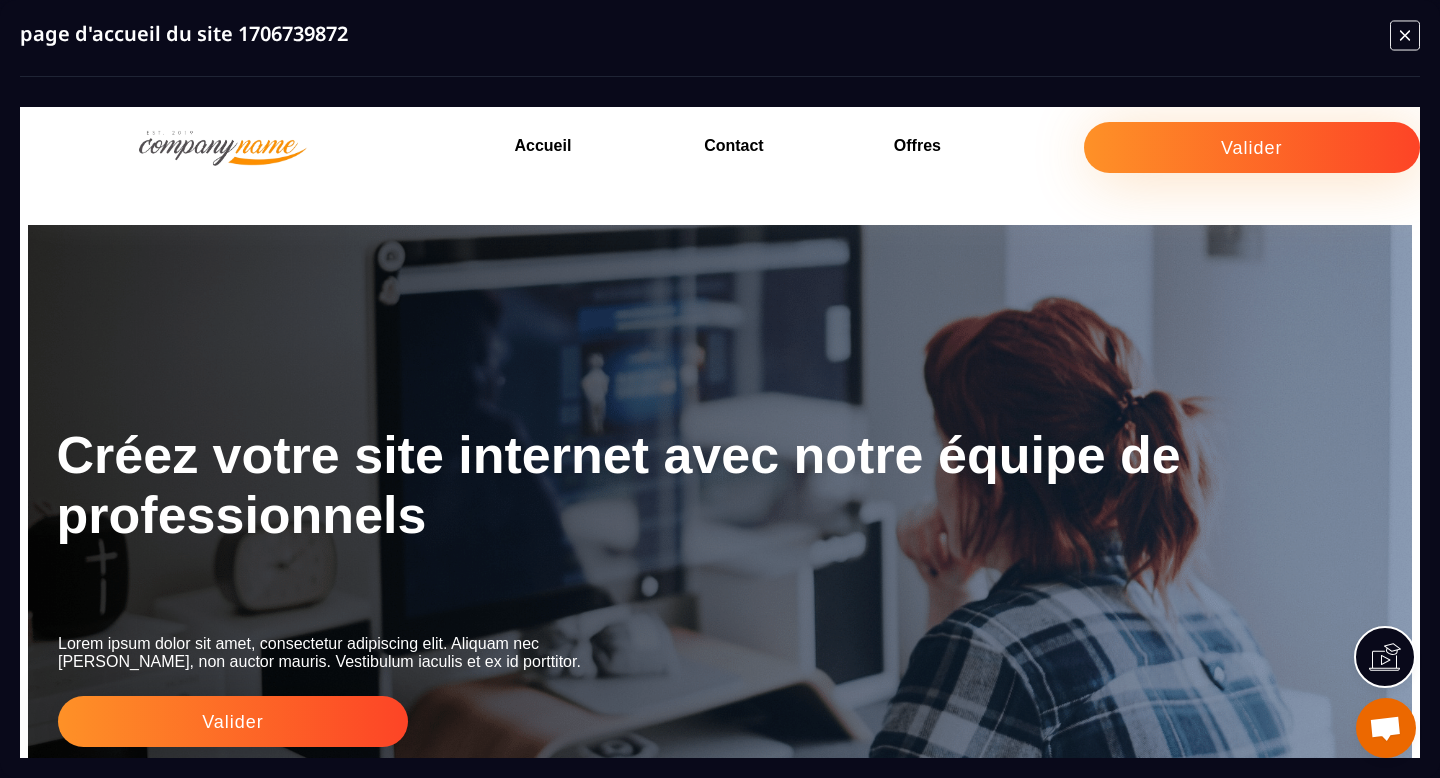 click 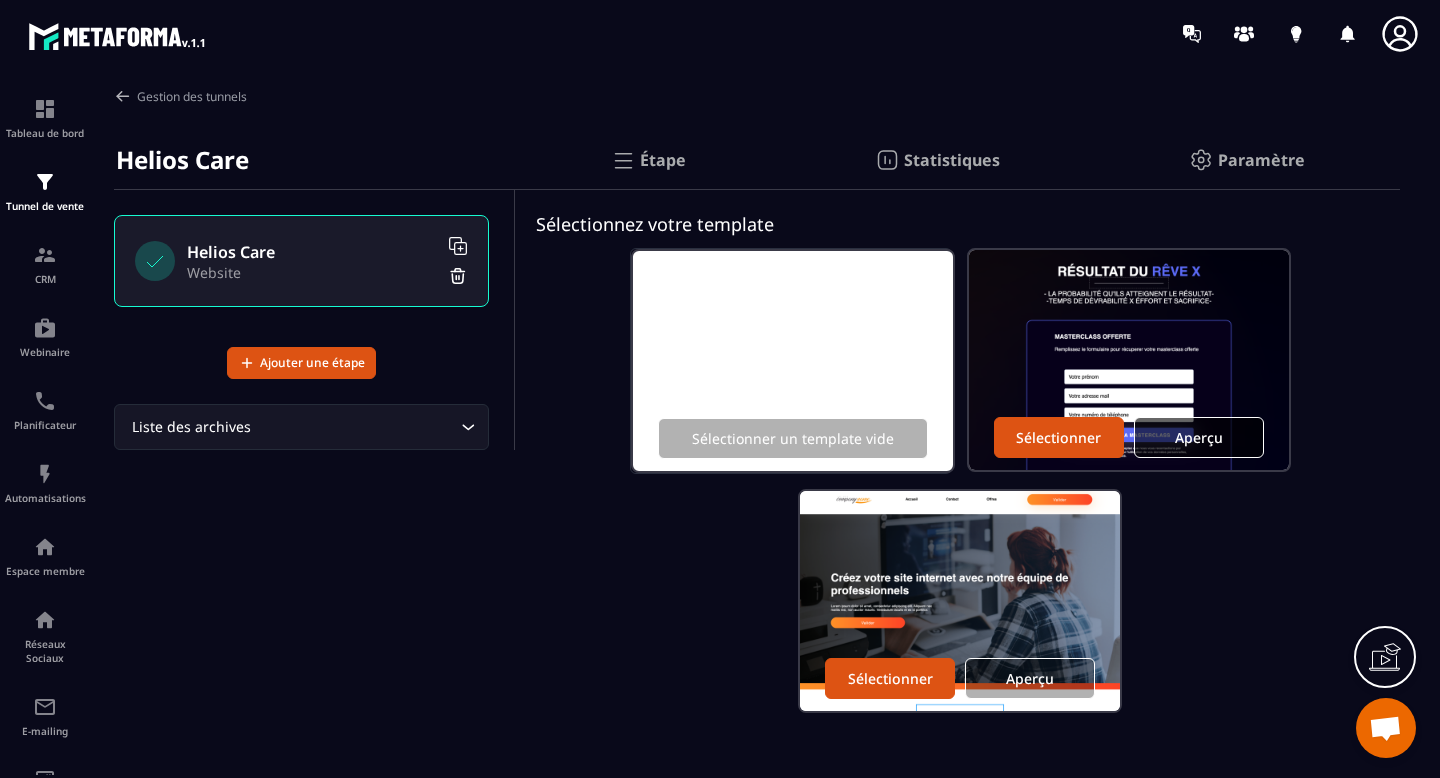 click on "Aperçu" at bounding box center [1199, 437] 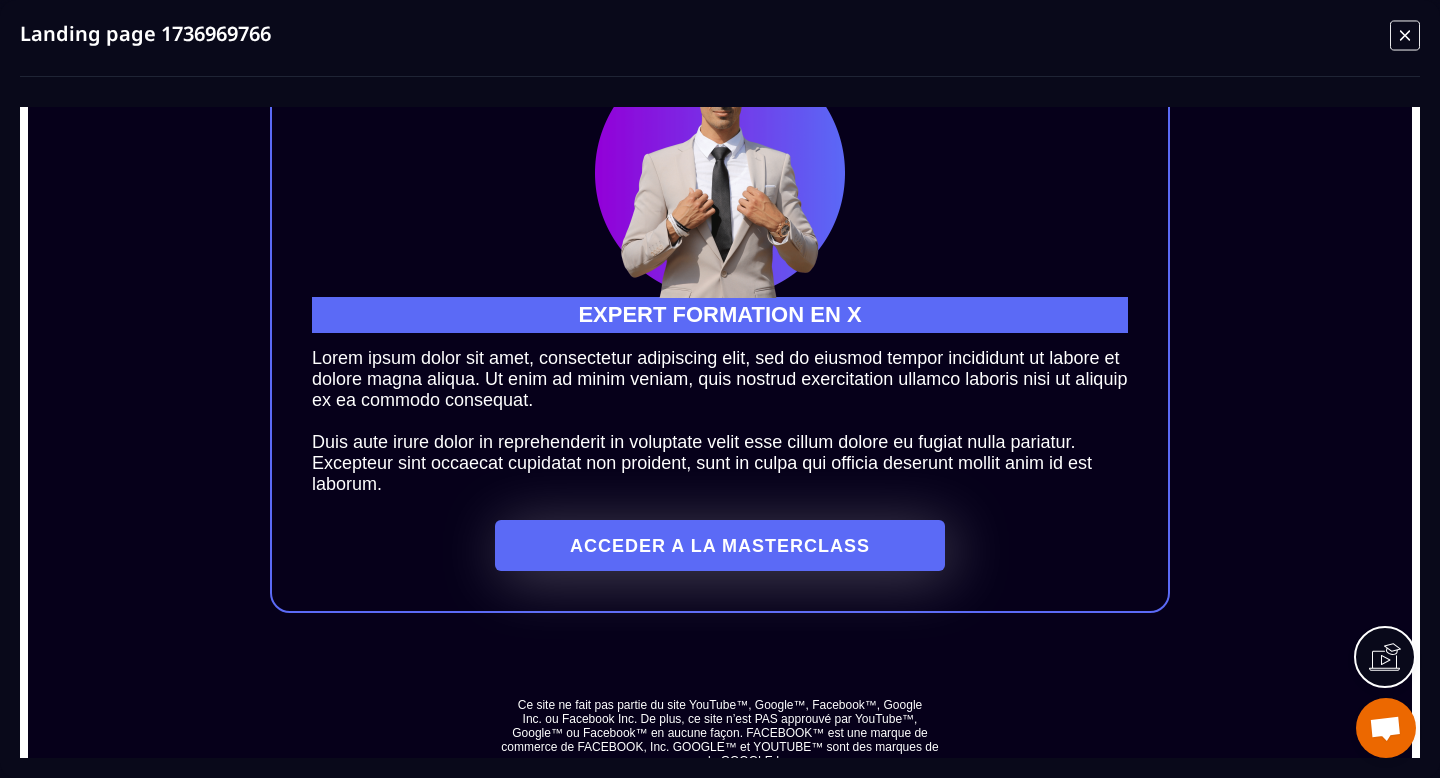 scroll, scrollTop: 2172, scrollLeft: 0, axis: vertical 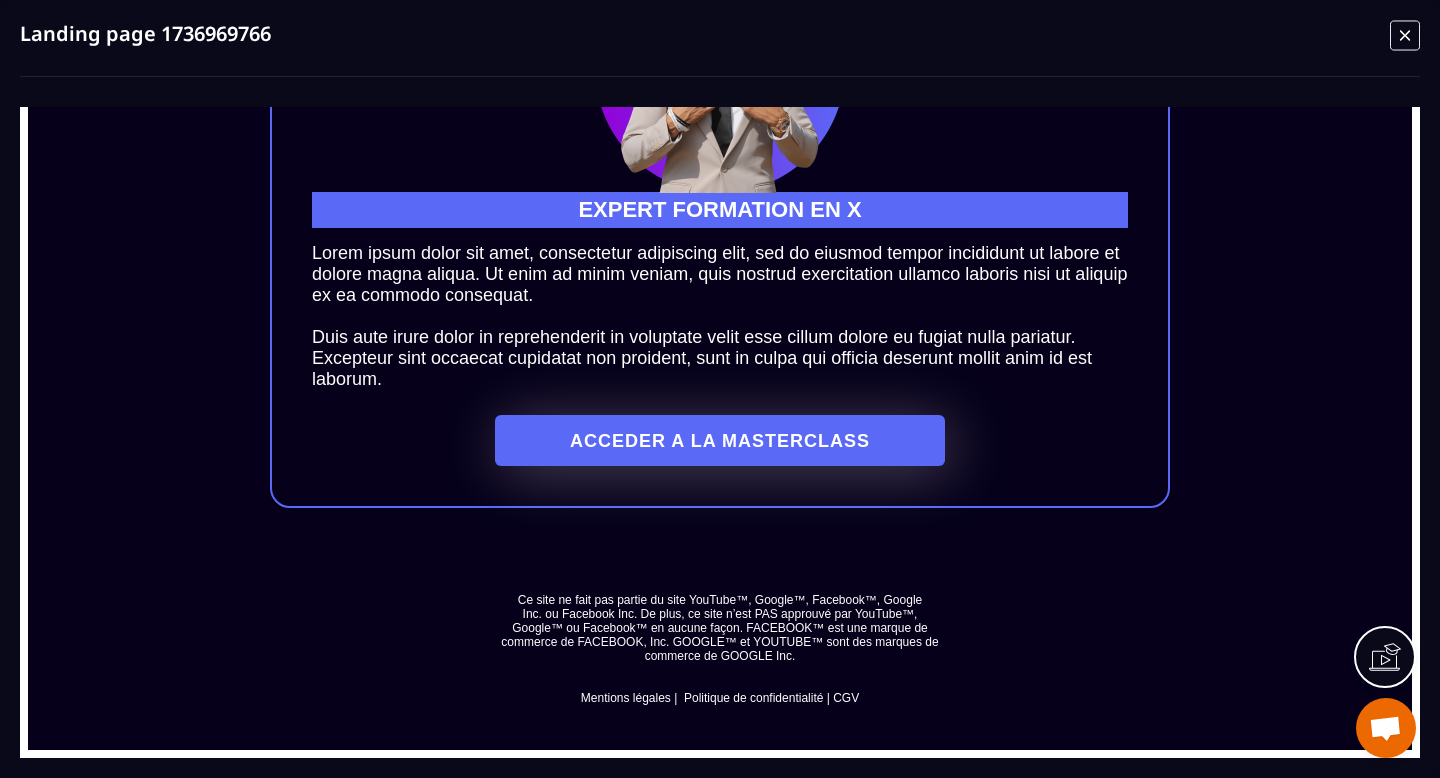click 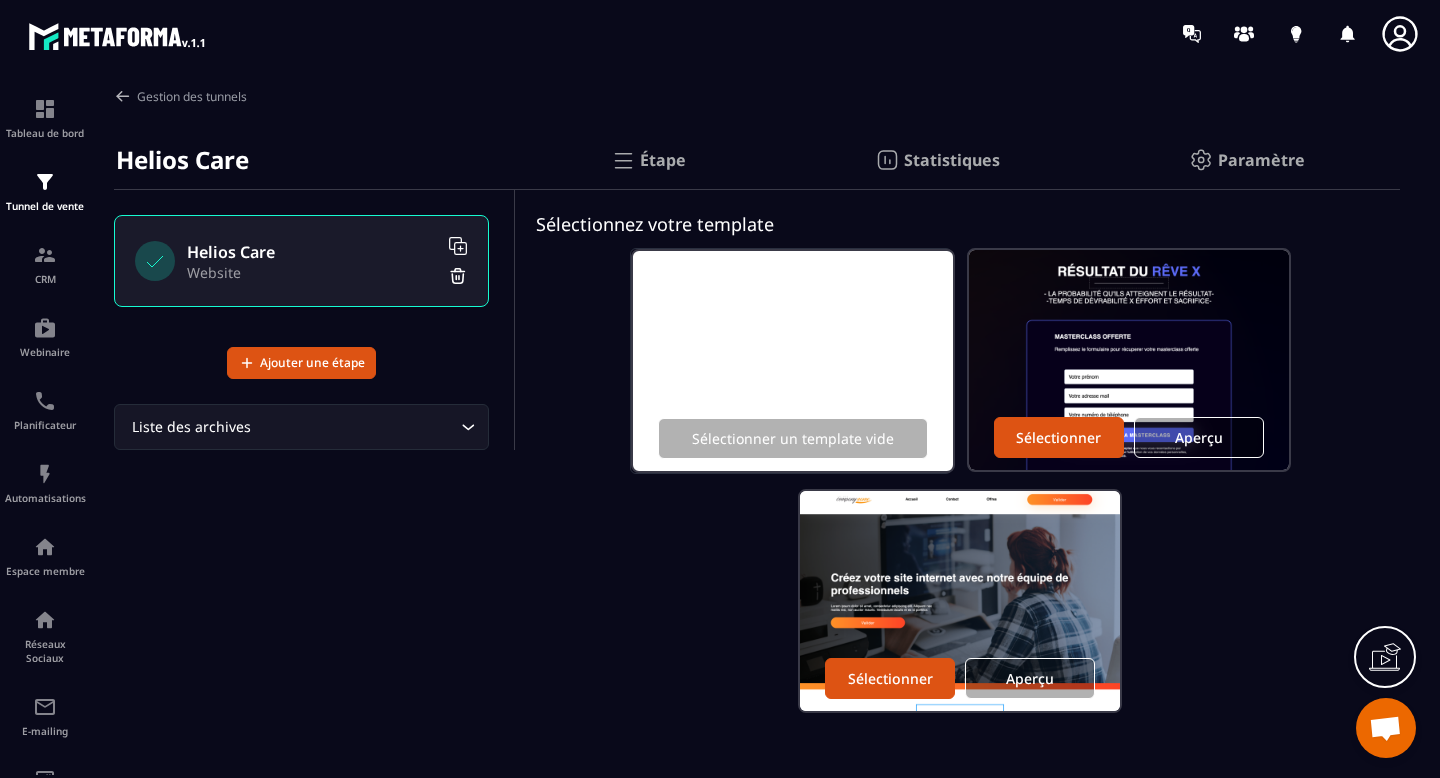 scroll, scrollTop: 23, scrollLeft: 0, axis: vertical 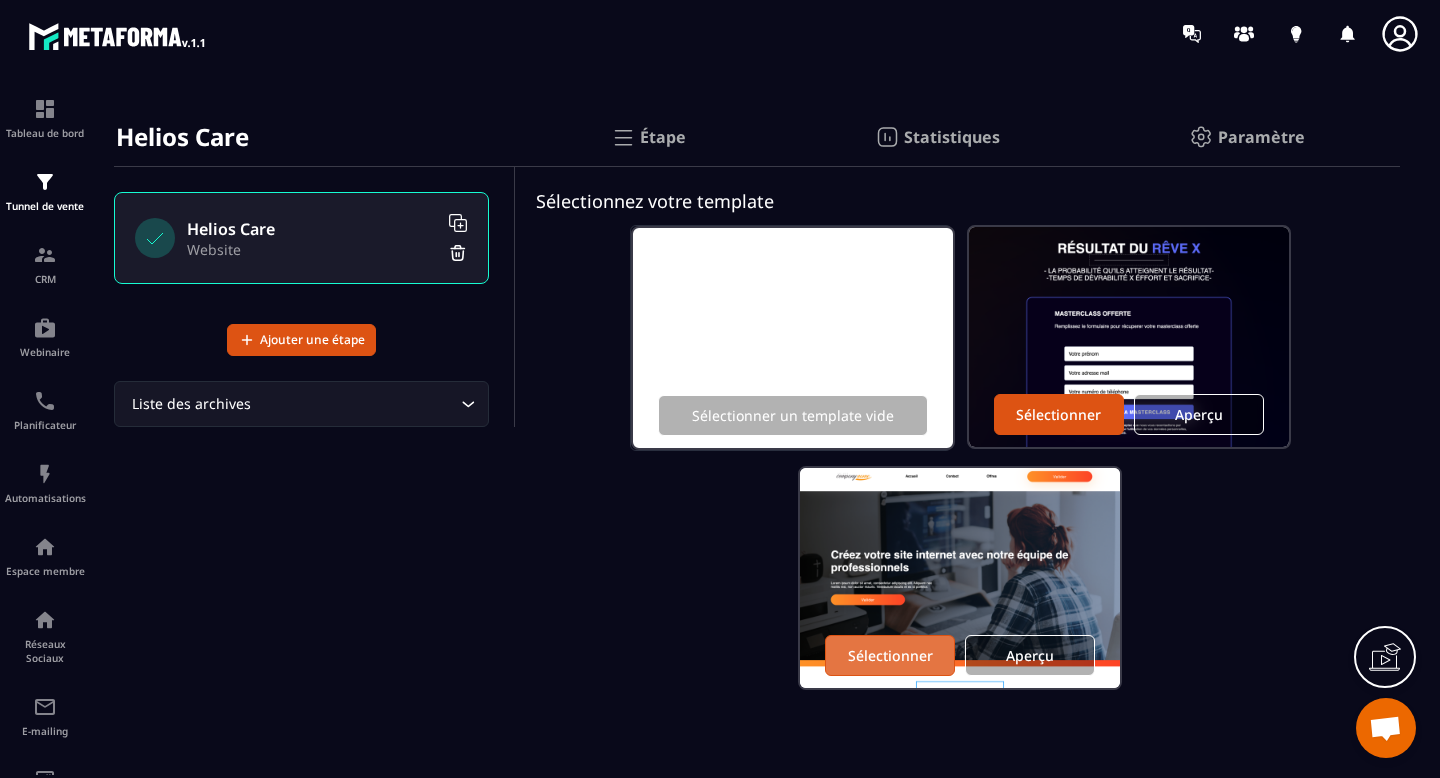 click on "Sélectionner" at bounding box center [890, 655] 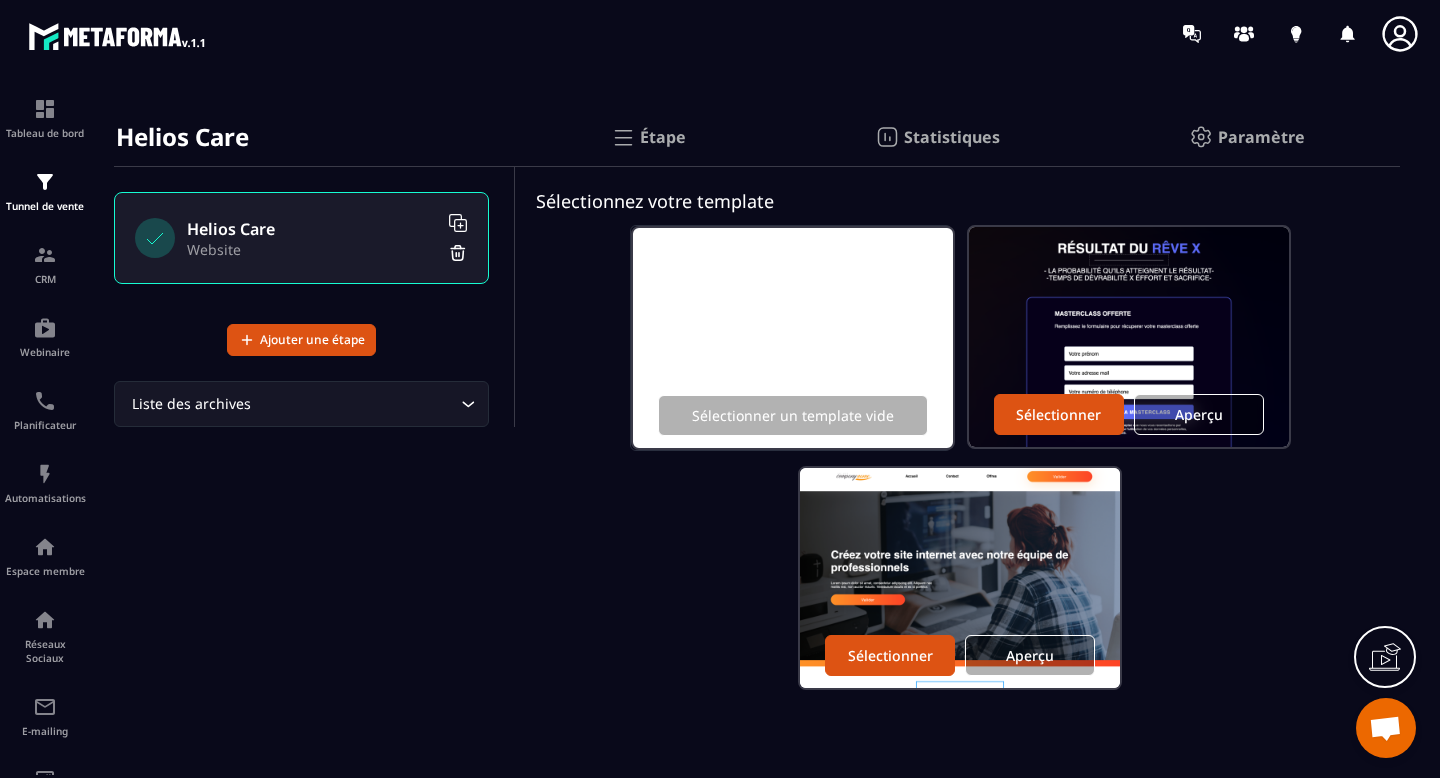 scroll, scrollTop: 0, scrollLeft: 0, axis: both 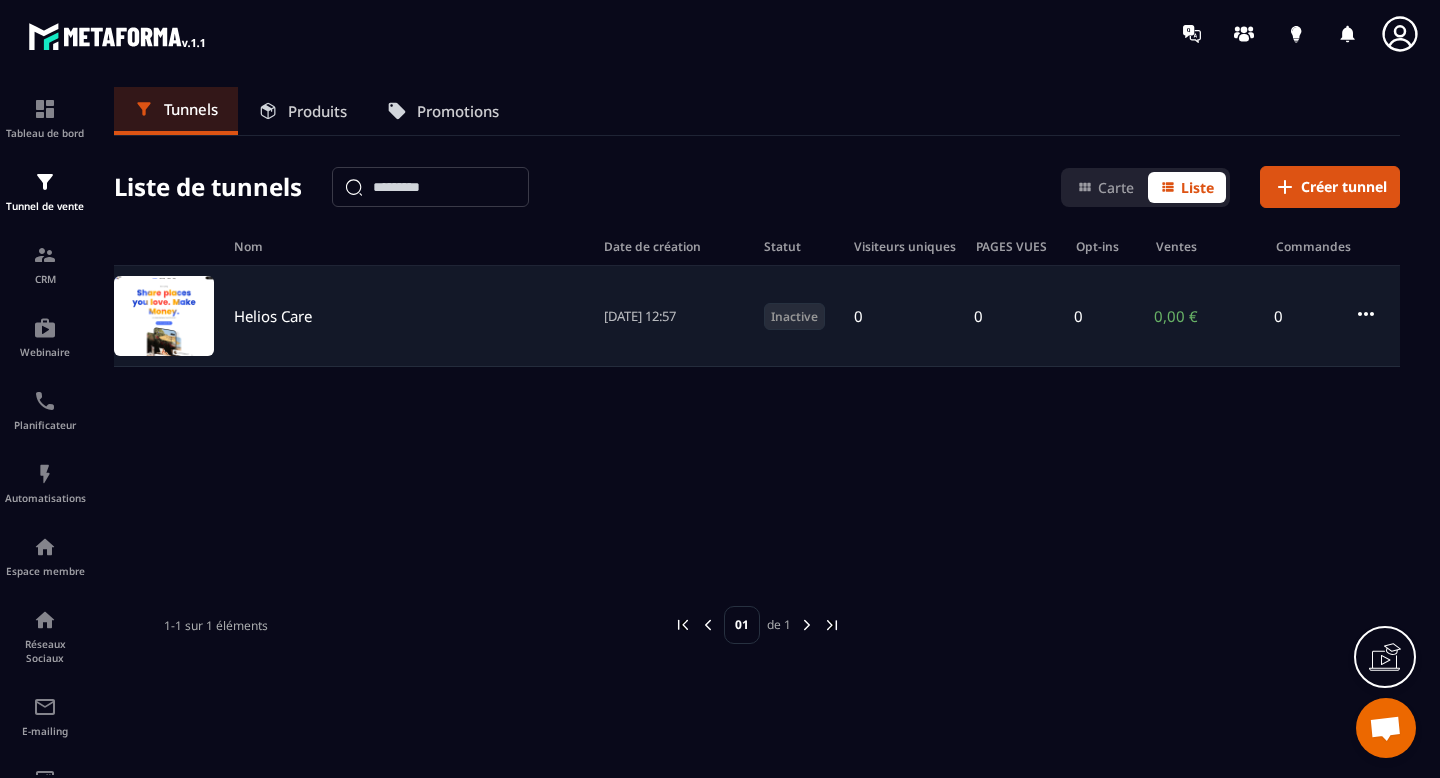 click on "Helios Care" at bounding box center [273, 316] 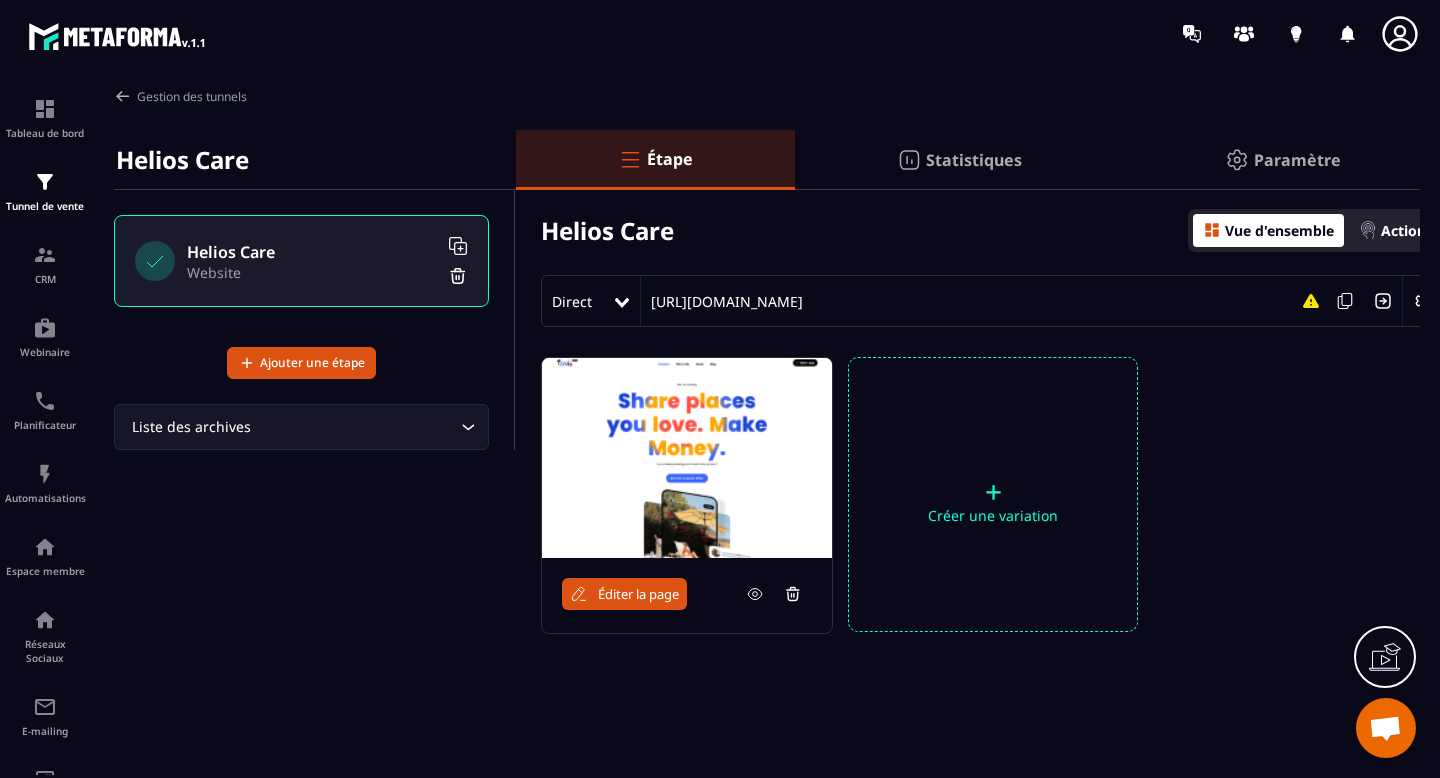 click on "Website" at bounding box center (312, 272) 